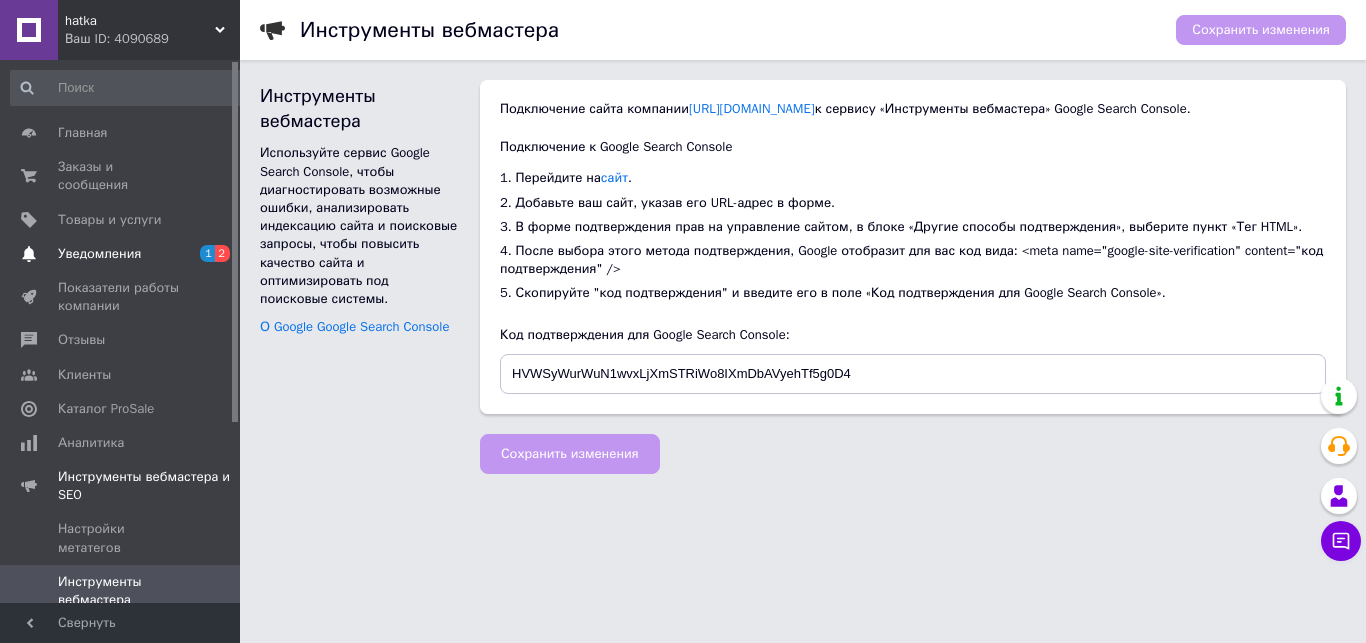 scroll, scrollTop: 0, scrollLeft: 0, axis: both 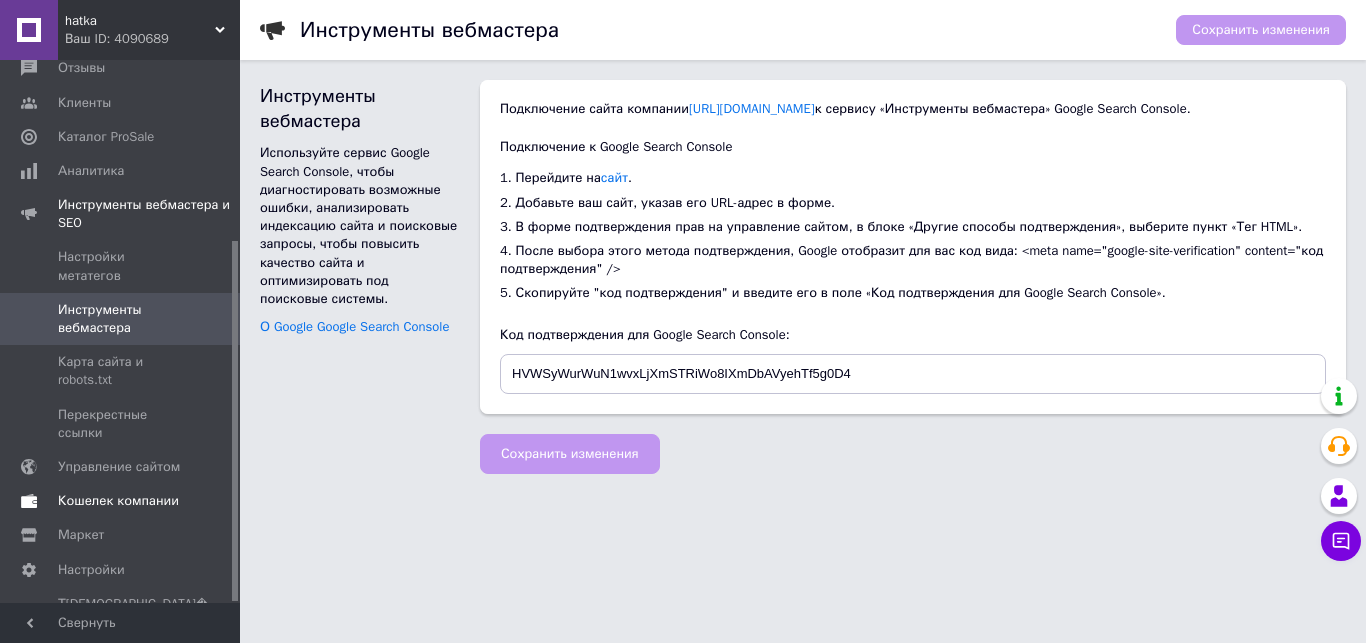 drag, startPoint x: 236, startPoint y: 163, endPoint x: 238, endPoint y: 480, distance: 317.00632 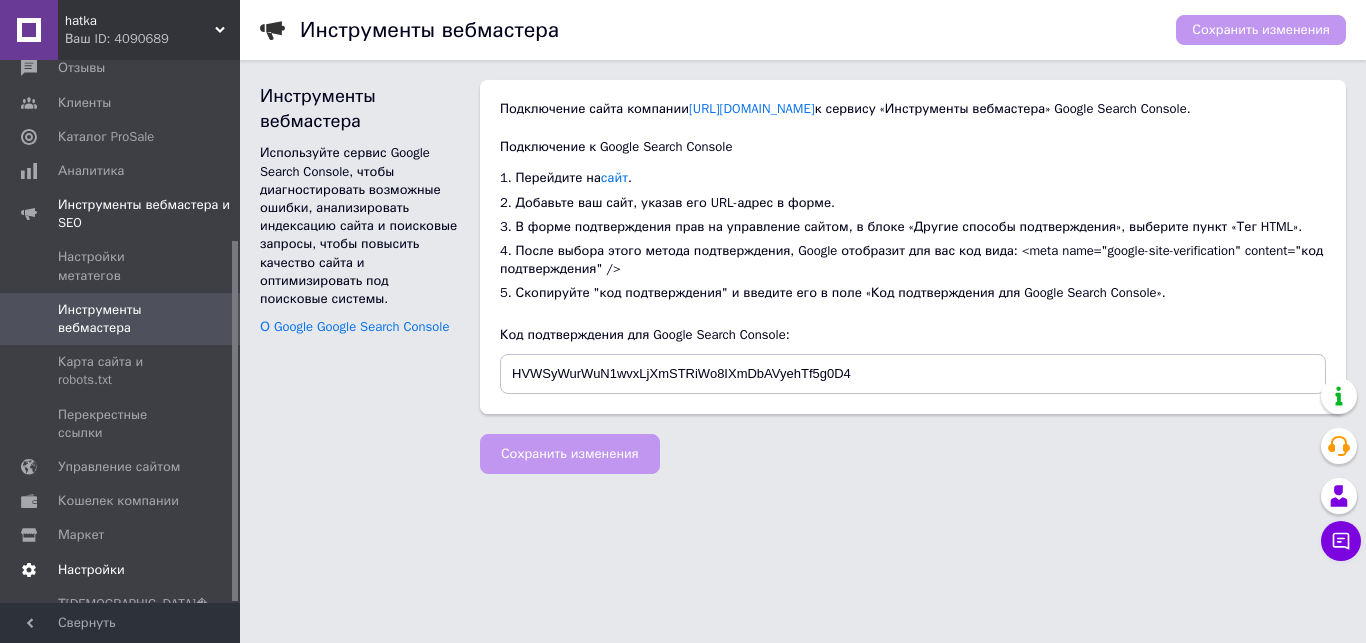 click on "Настройки" at bounding box center [128, 570] 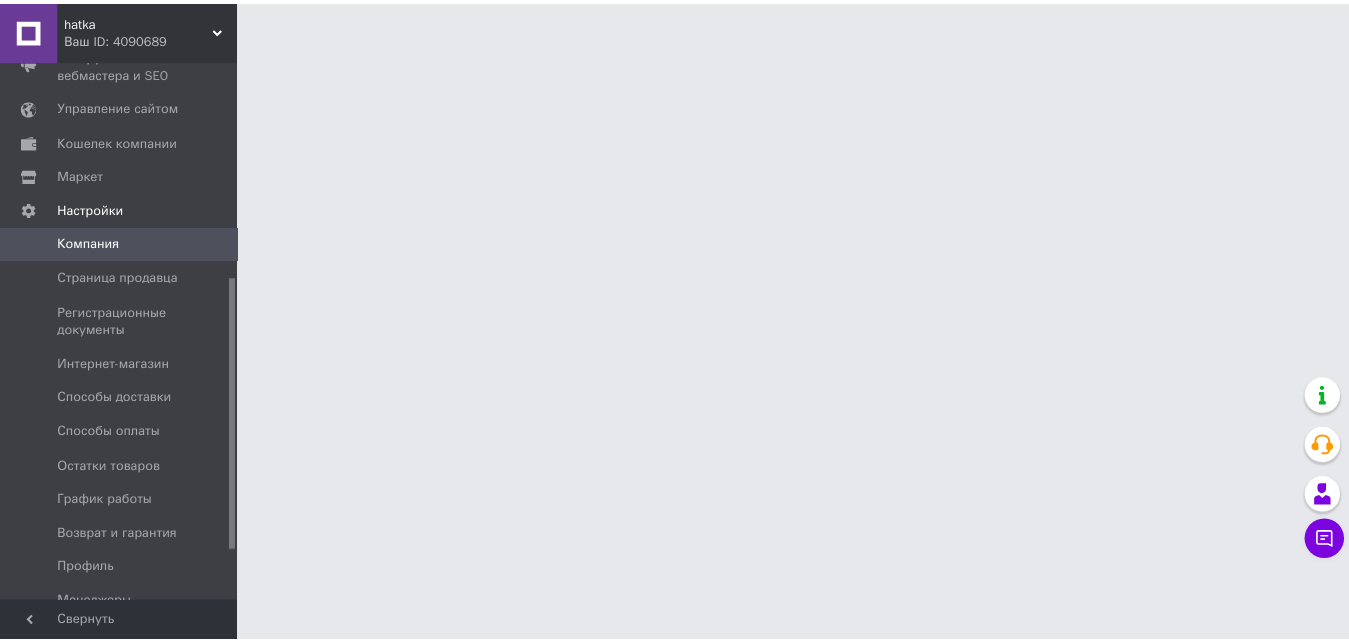 scroll, scrollTop: 429, scrollLeft: 0, axis: vertical 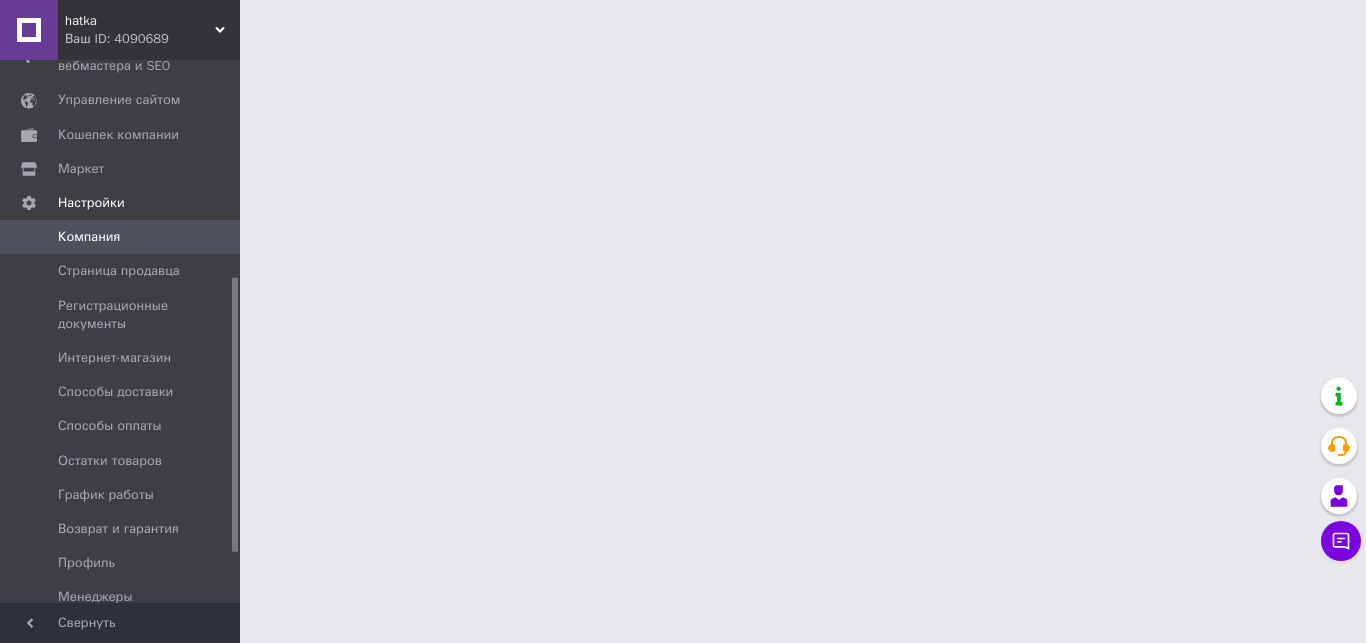 drag, startPoint x: 234, startPoint y: 314, endPoint x: 244, endPoint y: 393, distance: 79.630394 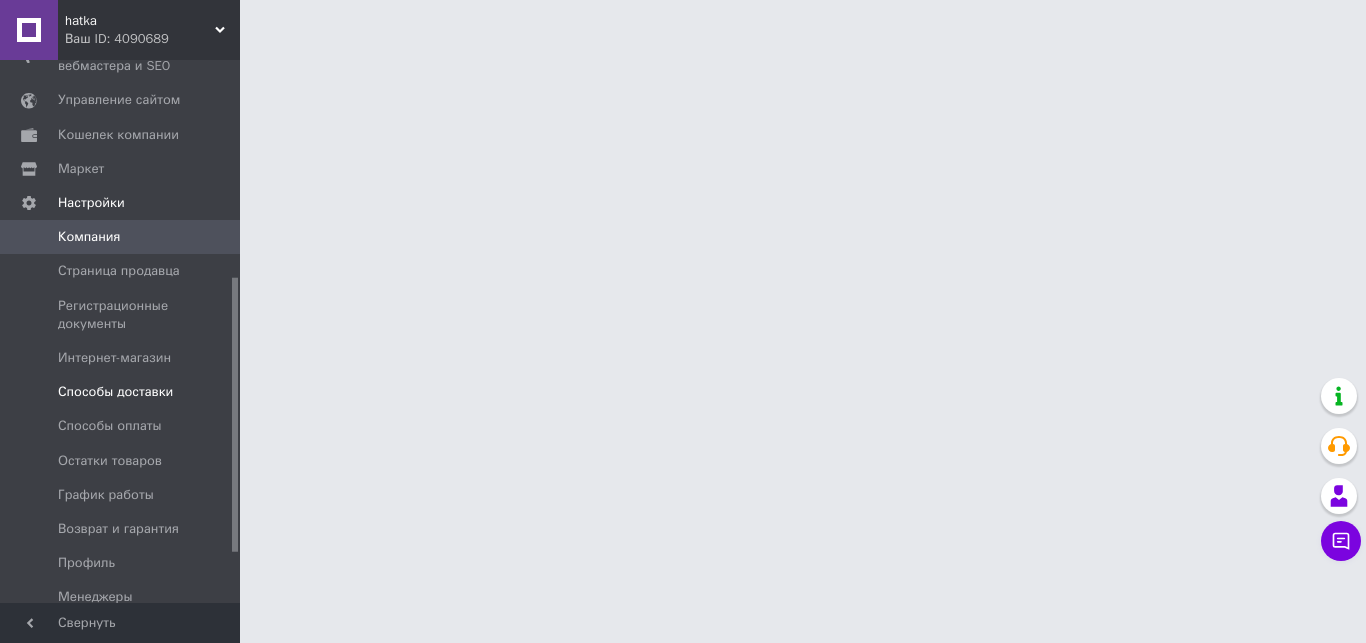 click on "Способы доставки" at bounding box center [115, 392] 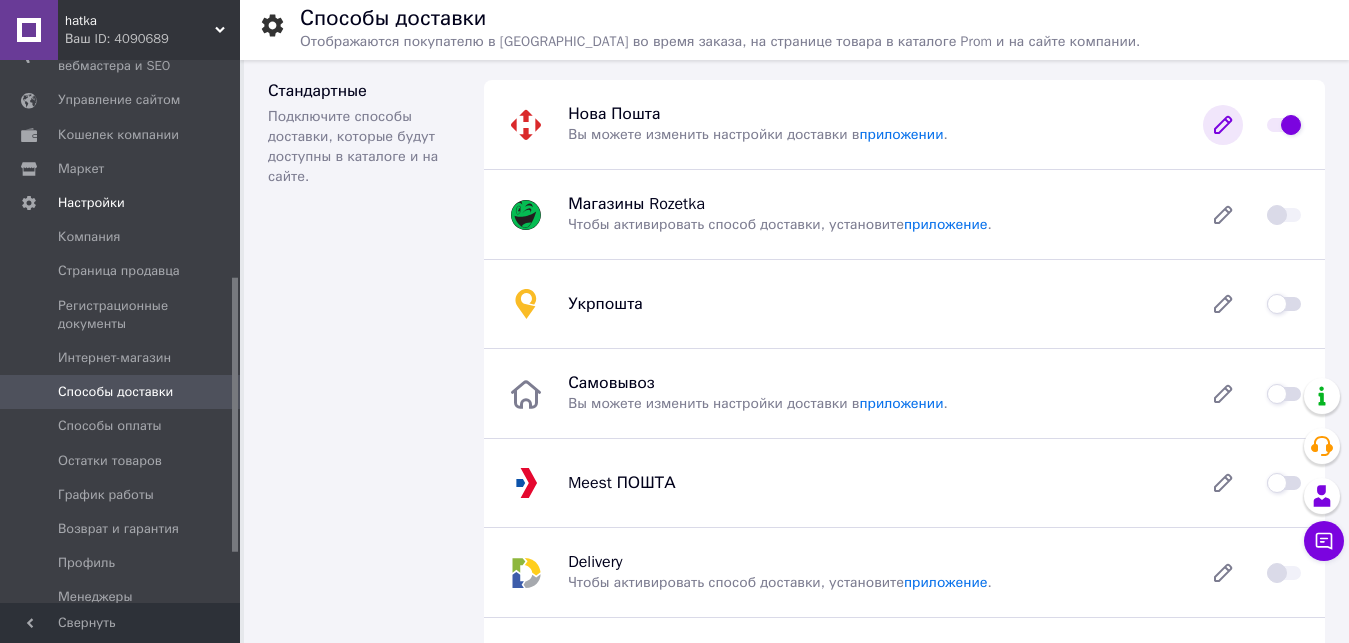 click 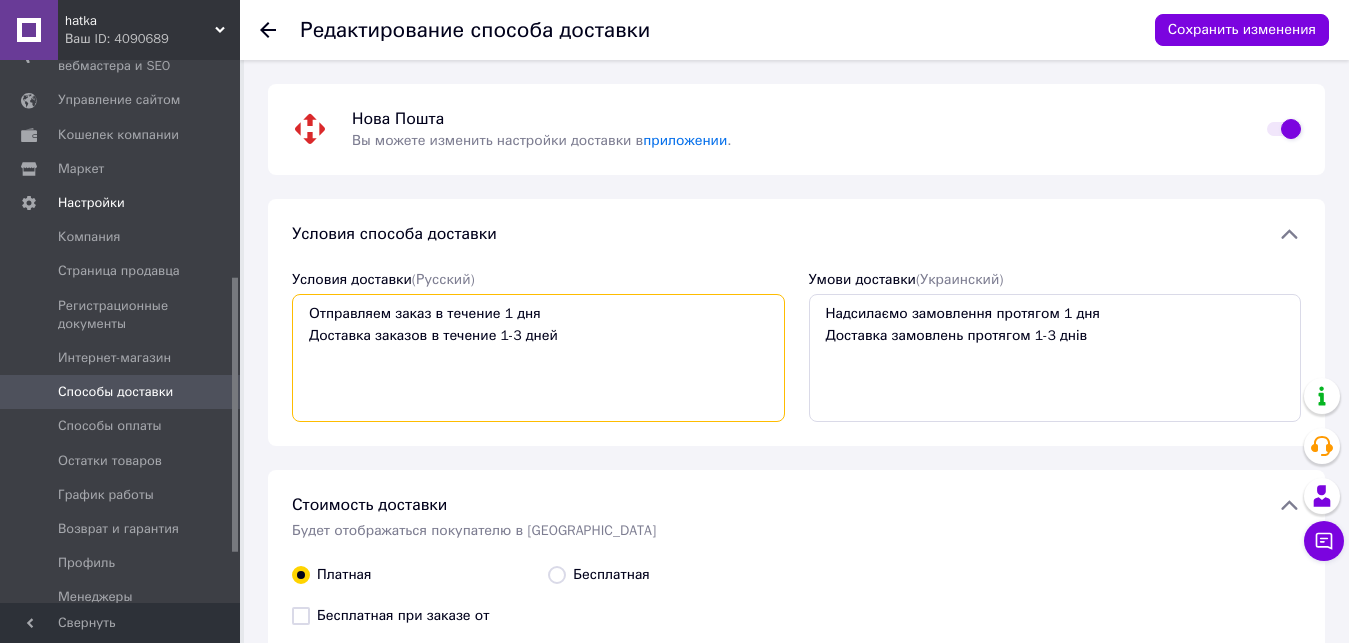 click on "Отправляем заказ в течение 1 дня
Доставка заказов в течение 1-3 дней" at bounding box center (538, 358) 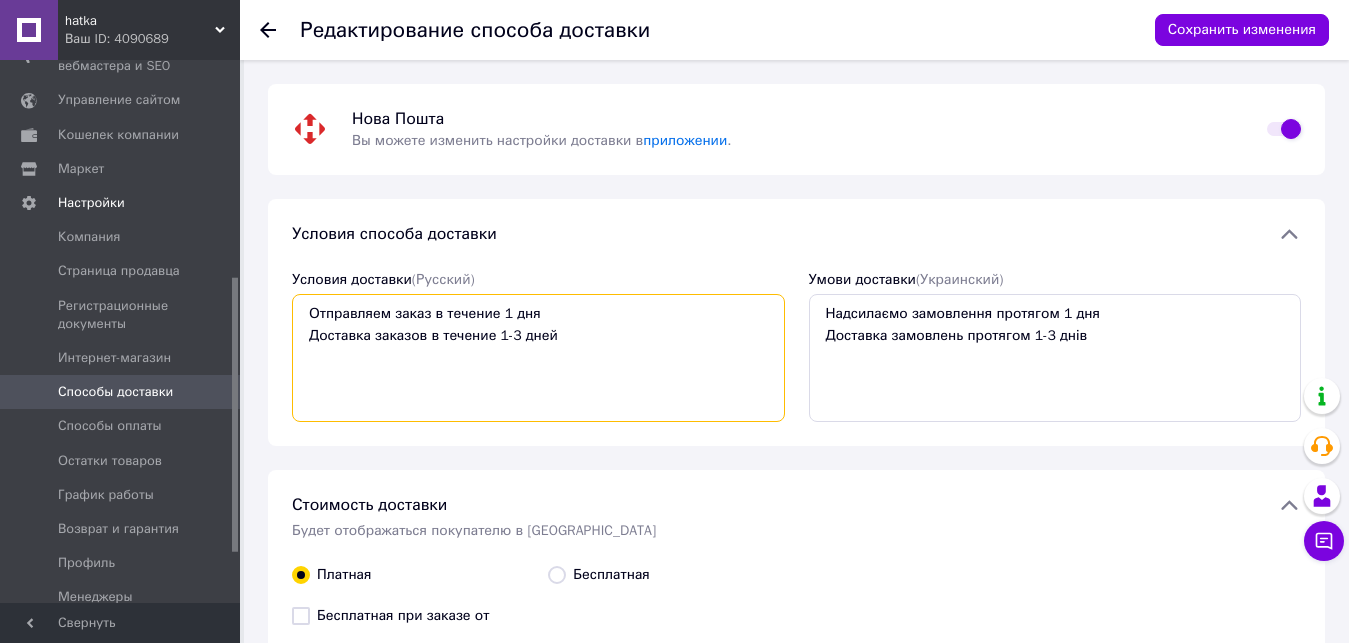 click on "Отправляем заказ в течение 1 дня
Доставка заказов в течение 1-3 дней" at bounding box center (538, 358) 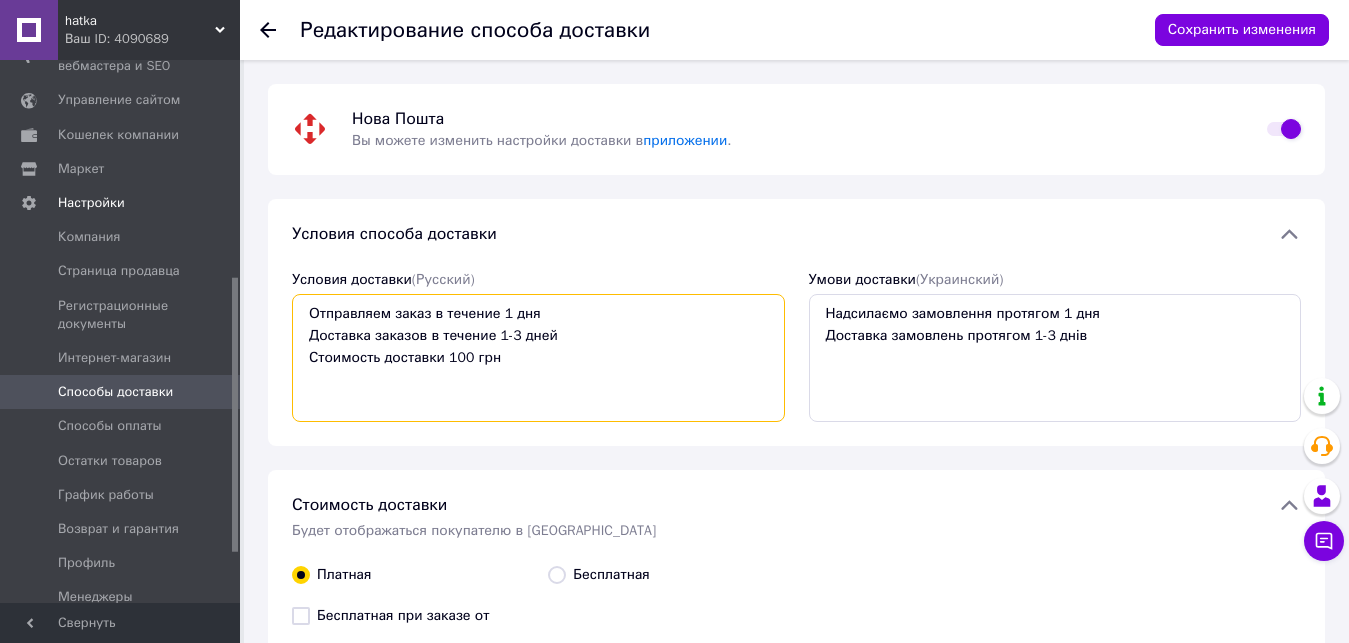 click on "Отправляем заказ в течение 1 дня
Доставка заказов в течение 1-3 дней
Стоимость доставки 100 грн" at bounding box center [538, 358] 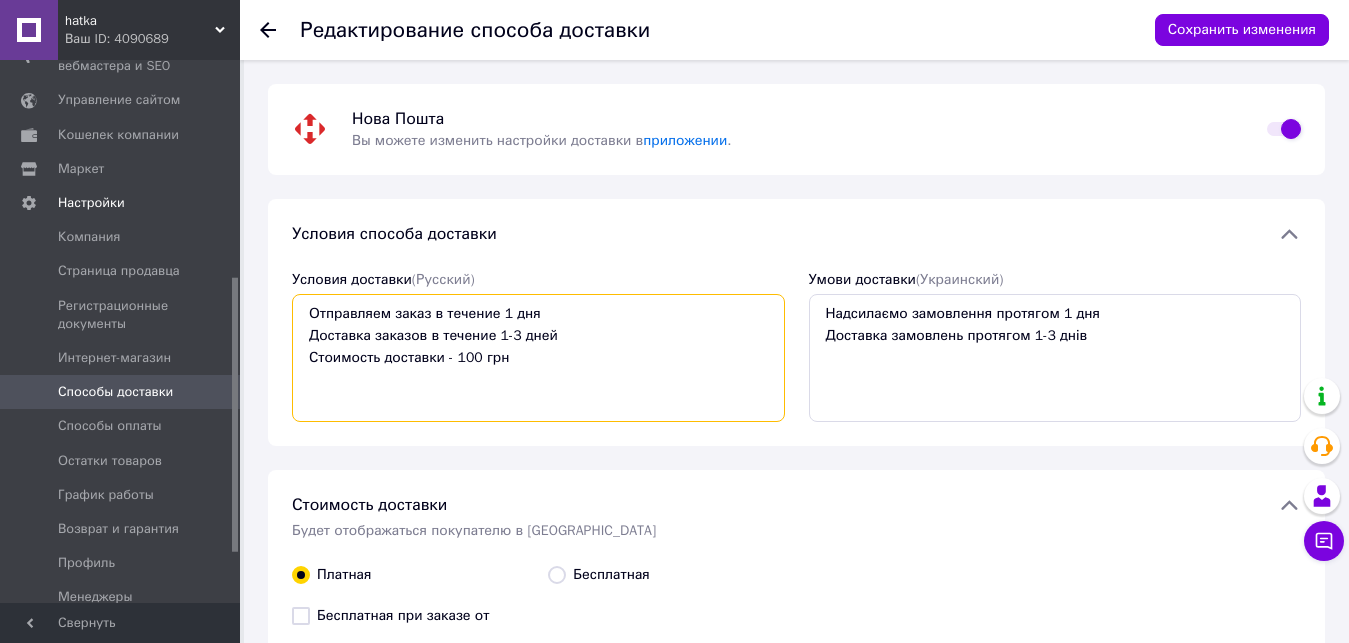 click on "Отправляем заказ в течение 1 дня
Доставка заказов в течение 1-3 дней
Стоимость доставки - 100 грн" at bounding box center [538, 358] 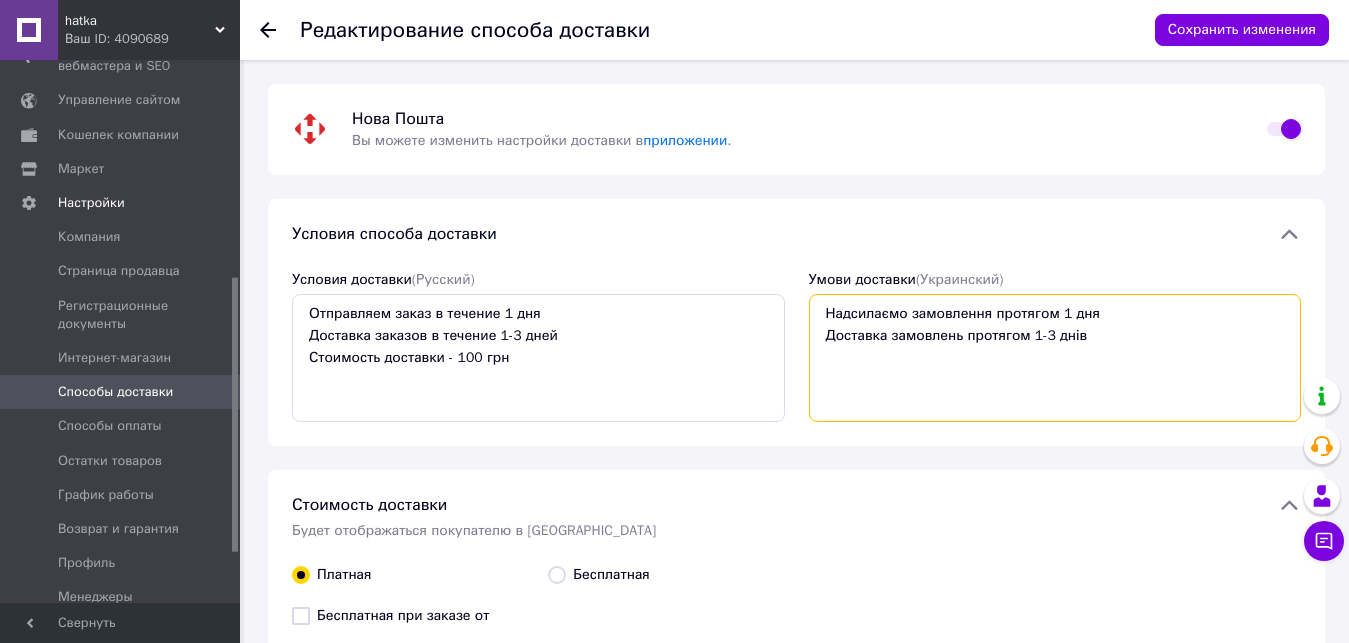 click on "Надсилаємо замовлення протягом 1 дня
Доставка замовлень протягом 1-3 днів" at bounding box center (1055, 358) 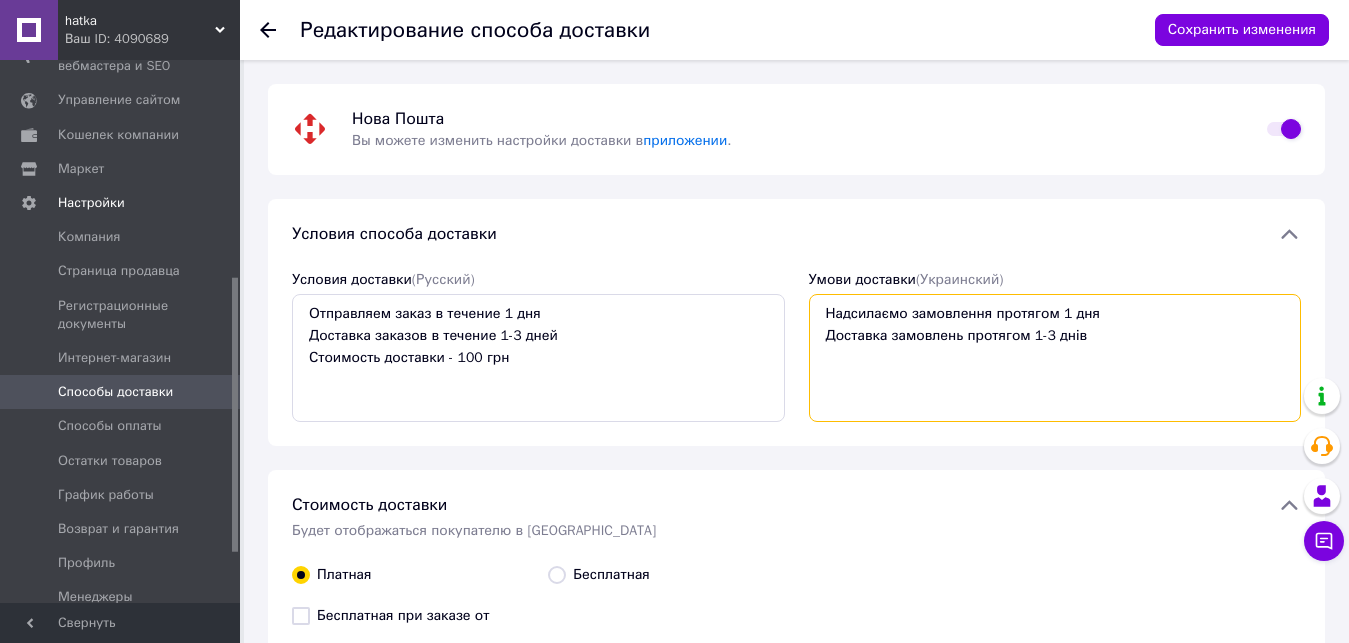 click on "Надсилаємо замовлення протягом 1 дня
Доставка замовлень протягом 1-3 днів" at bounding box center (1055, 358) 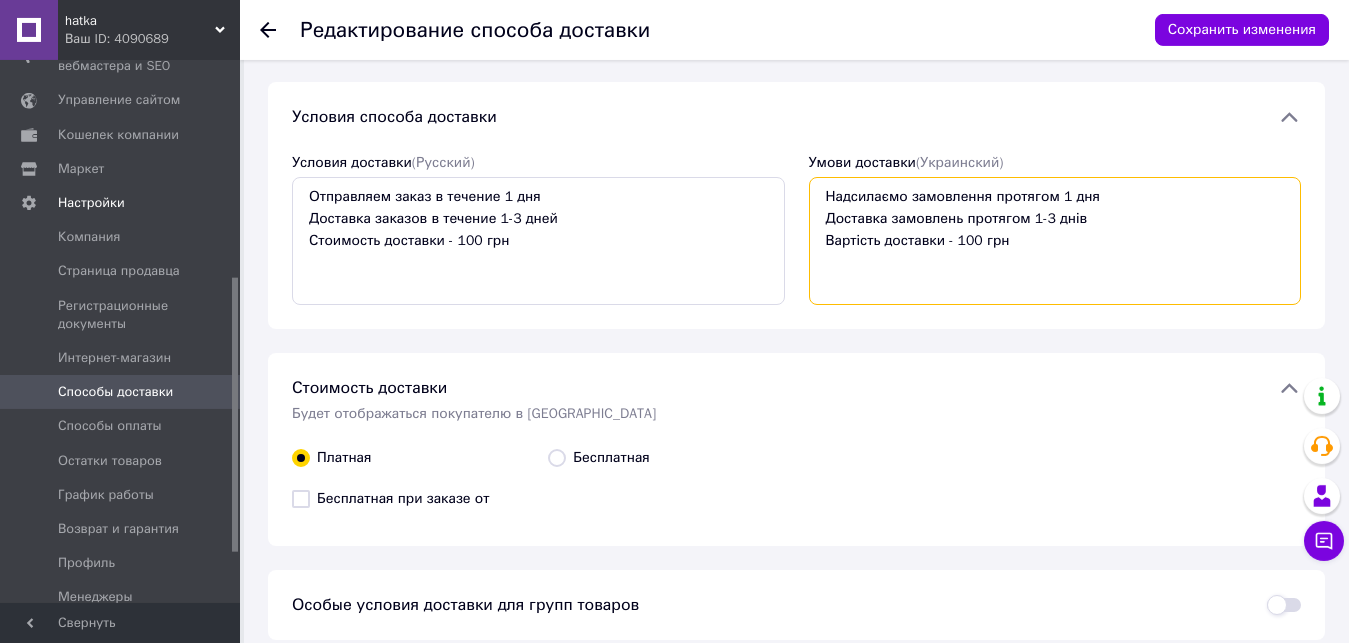 scroll, scrollTop: 126, scrollLeft: 0, axis: vertical 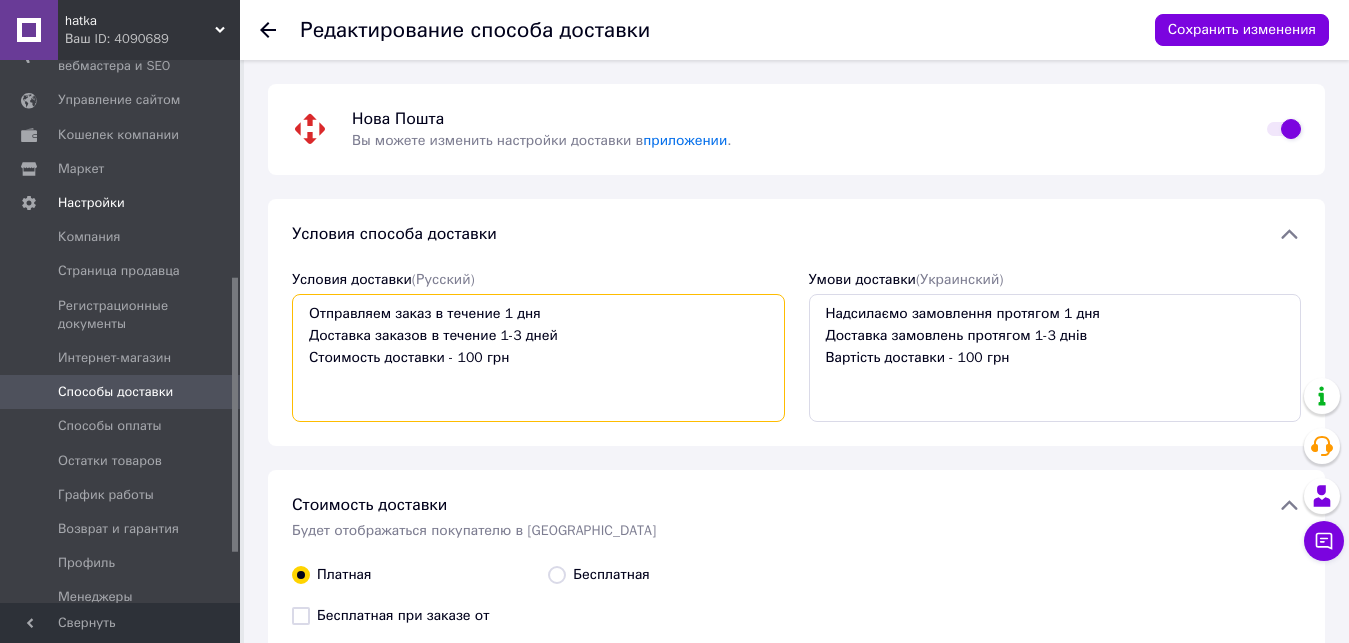 click on "Отправляем заказ в течение 1 дня
Доставка заказов в течение 1-3 дней
Стоимость доставки - 100 грн" at bounding box center (538, 358) 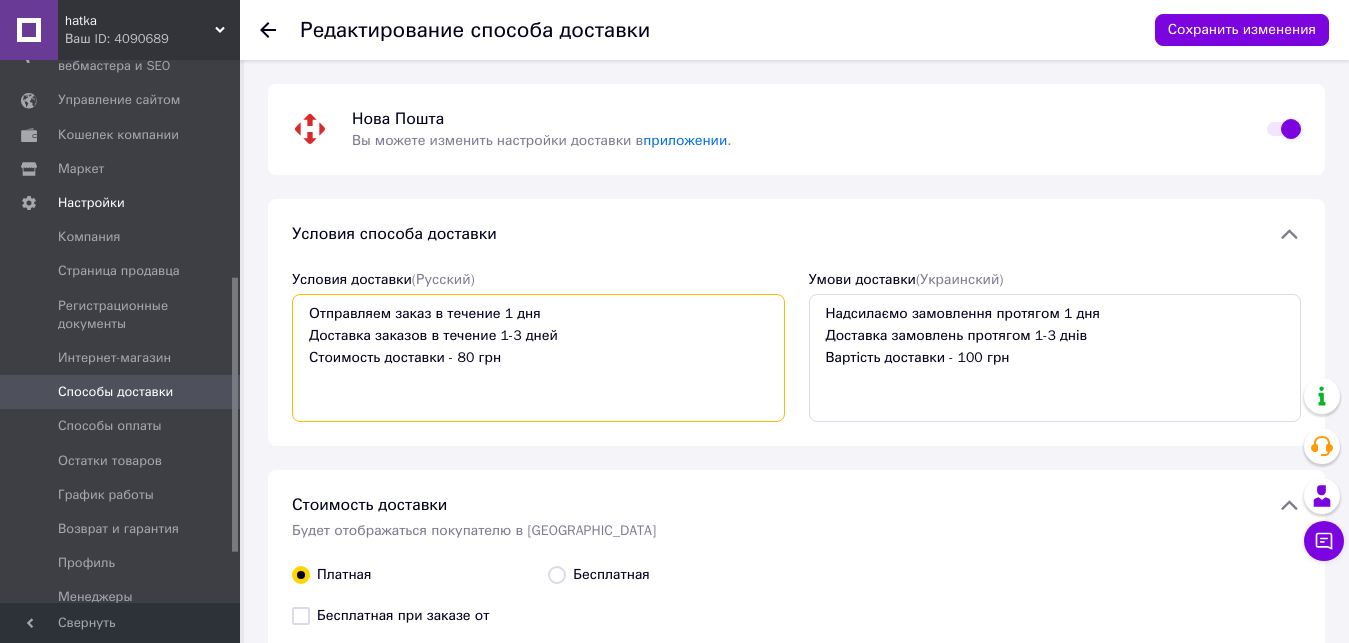 type on "Отправляем заказ в течение 1 дня
Доставка заказов в течение 1-3 дней
Стоимость доставки - 80 грн" 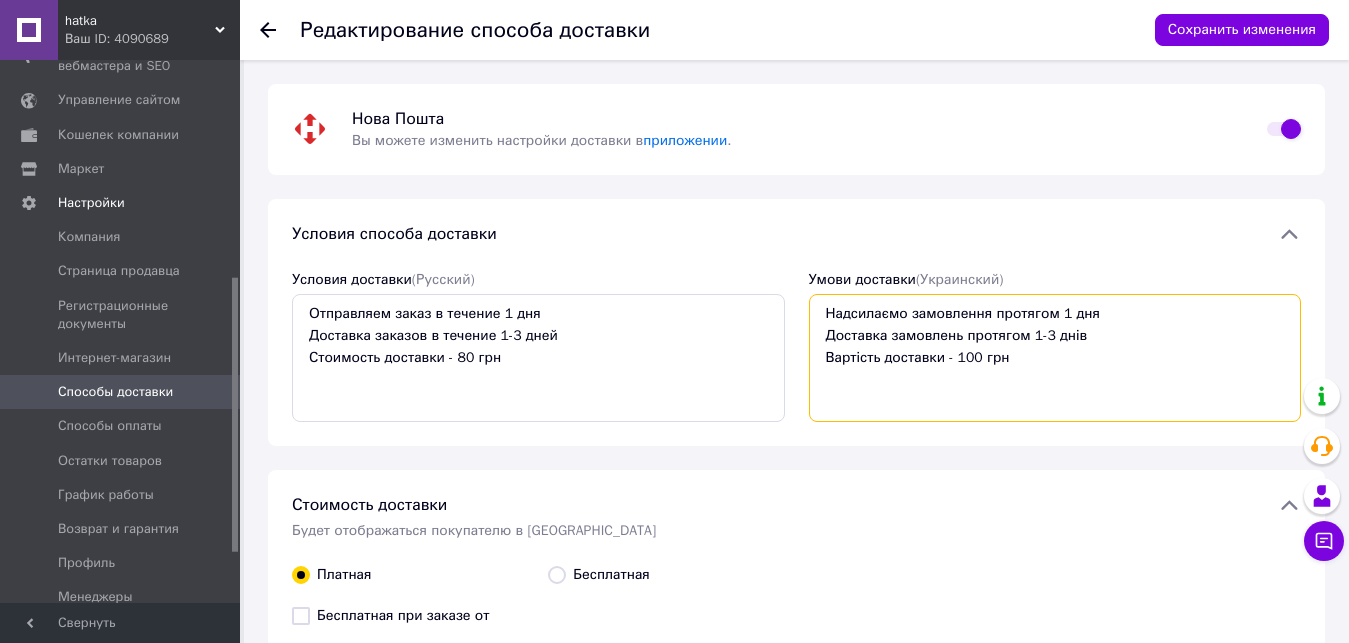 drag, startPoint x: 978, startPoint y: 356, endPoint x: 955, endPoint y: 356, distance: 23 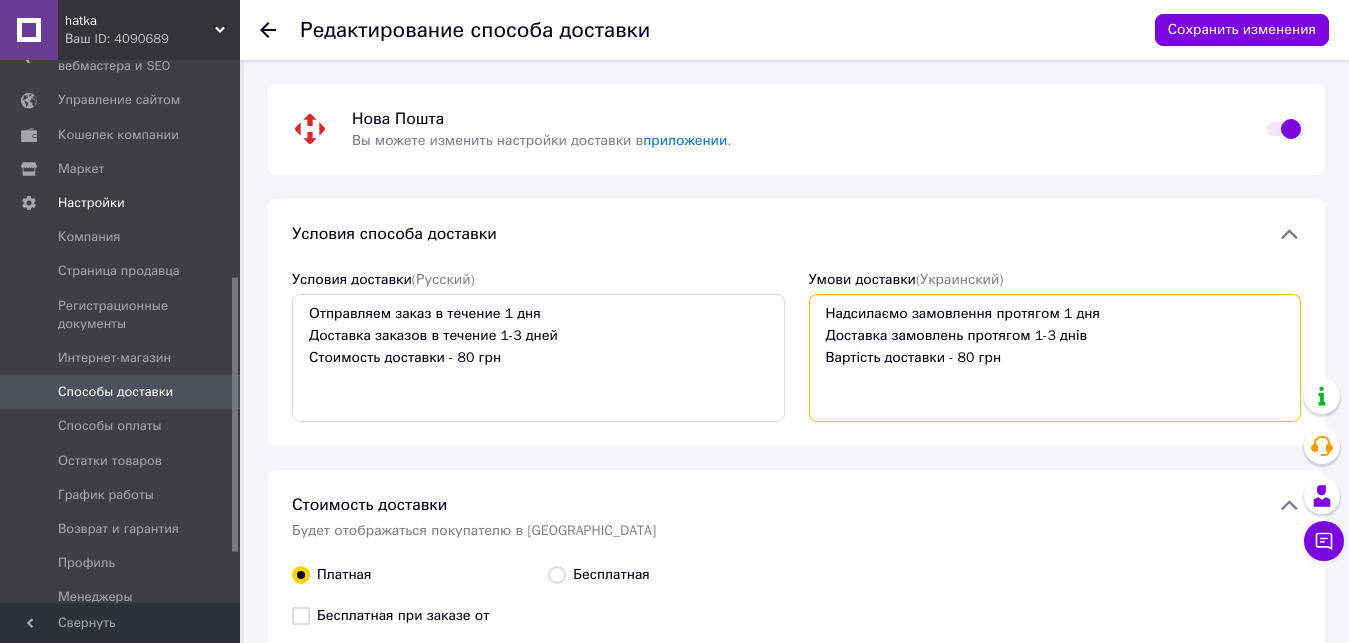 type on "Надсилаємо замовлення протягом 1 дня
Доставка замовлень протягом 1-3 днів
Вартість доставки - 80 грн" 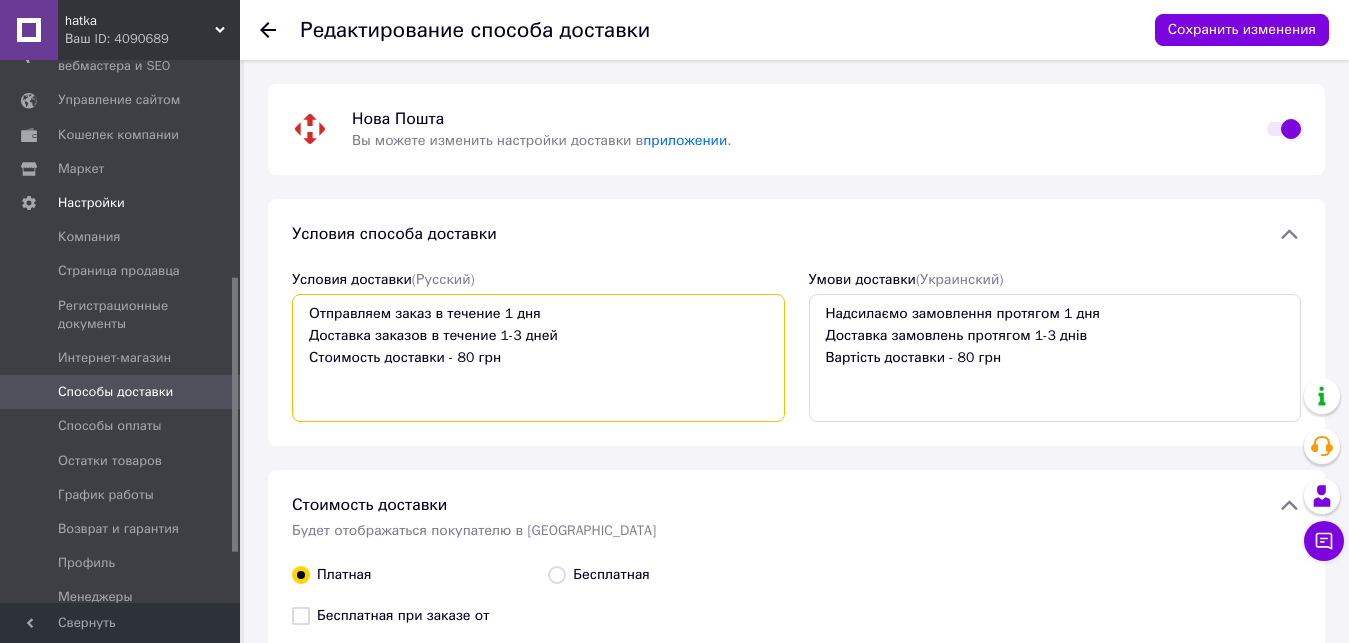 drag, startPoint x: 494, startPoint y: 355, endPoint x: 472, endPoint y: 356, distance: 22.022715 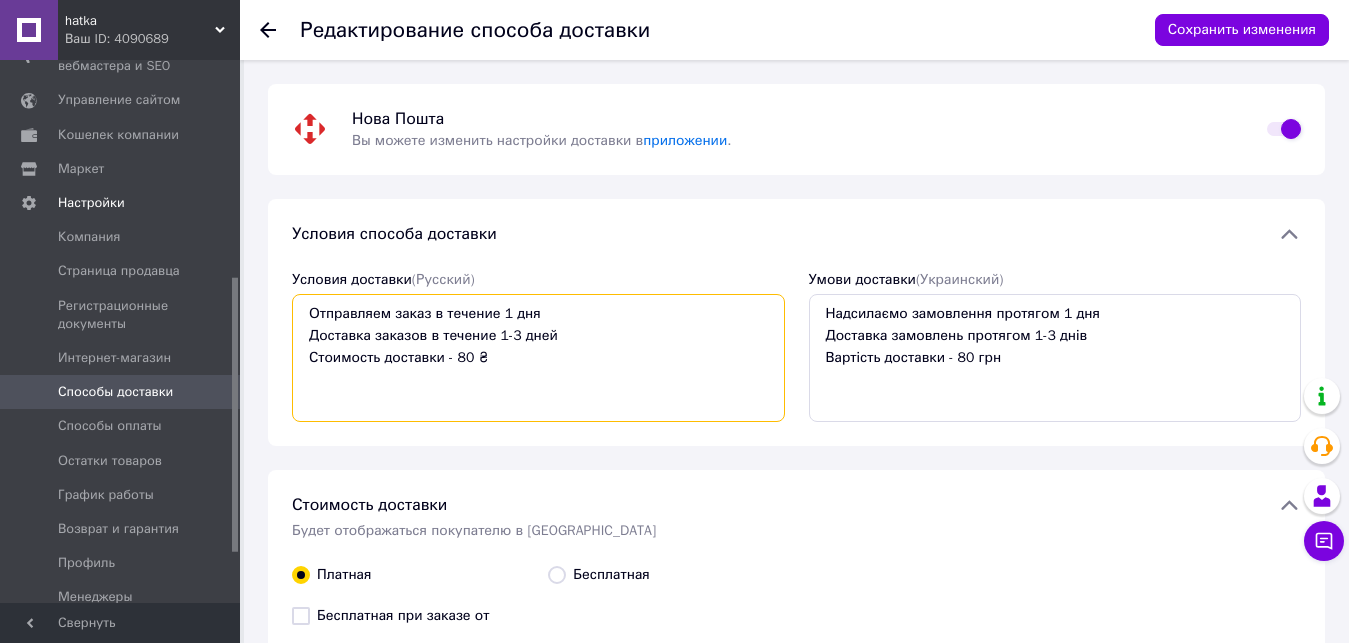 type on "Отправляем заказ в течение 1 дня
Доставка заказов в течение 1-3 дней
Стоимость доставки - 80 ₴" 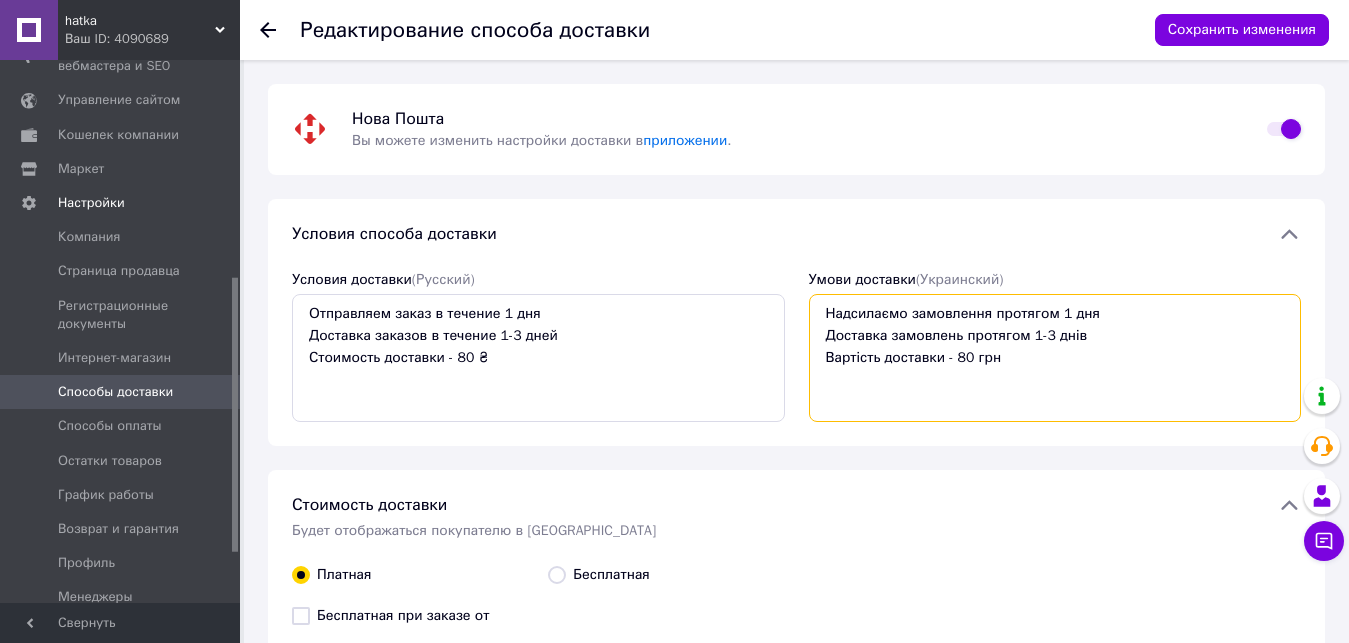 drag, startPoint x: 998, startPoint y: 361, endPoint x: 973, endPoint y: 361, distance: 25 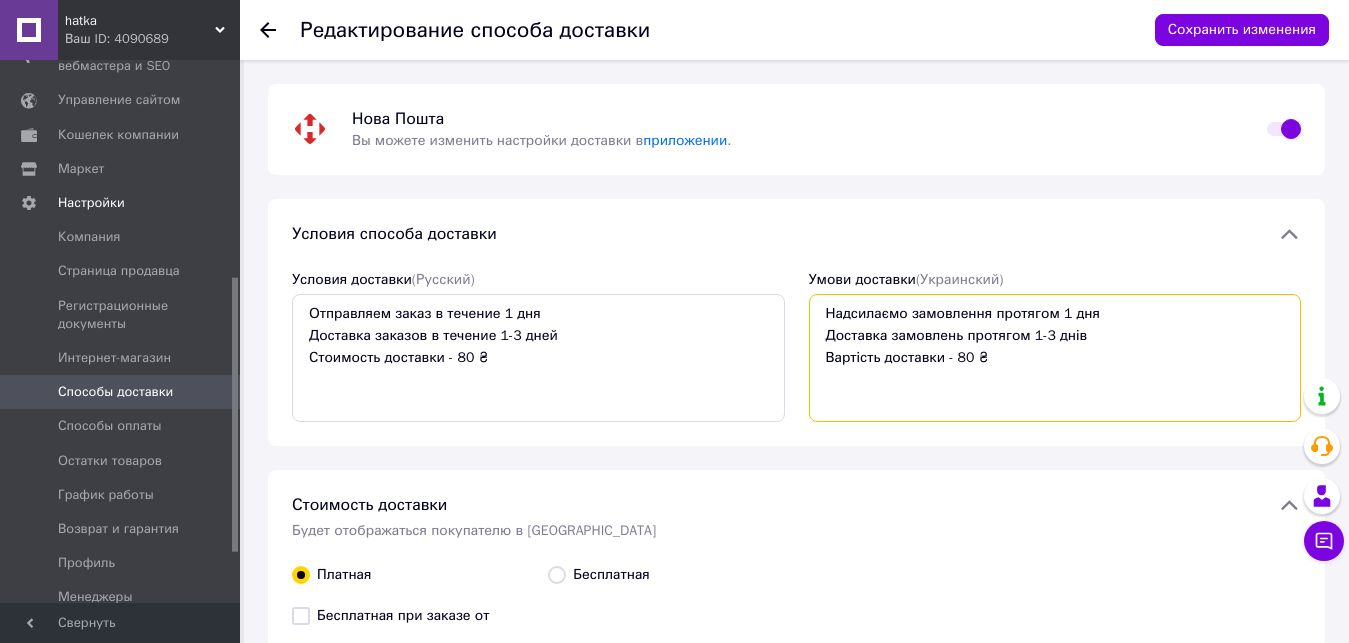 type on "Надсилаємо замовлення протягом 1 дня
Доставка замовлень протягом 1-3 днів
Вартість доставки - 80 ₴" 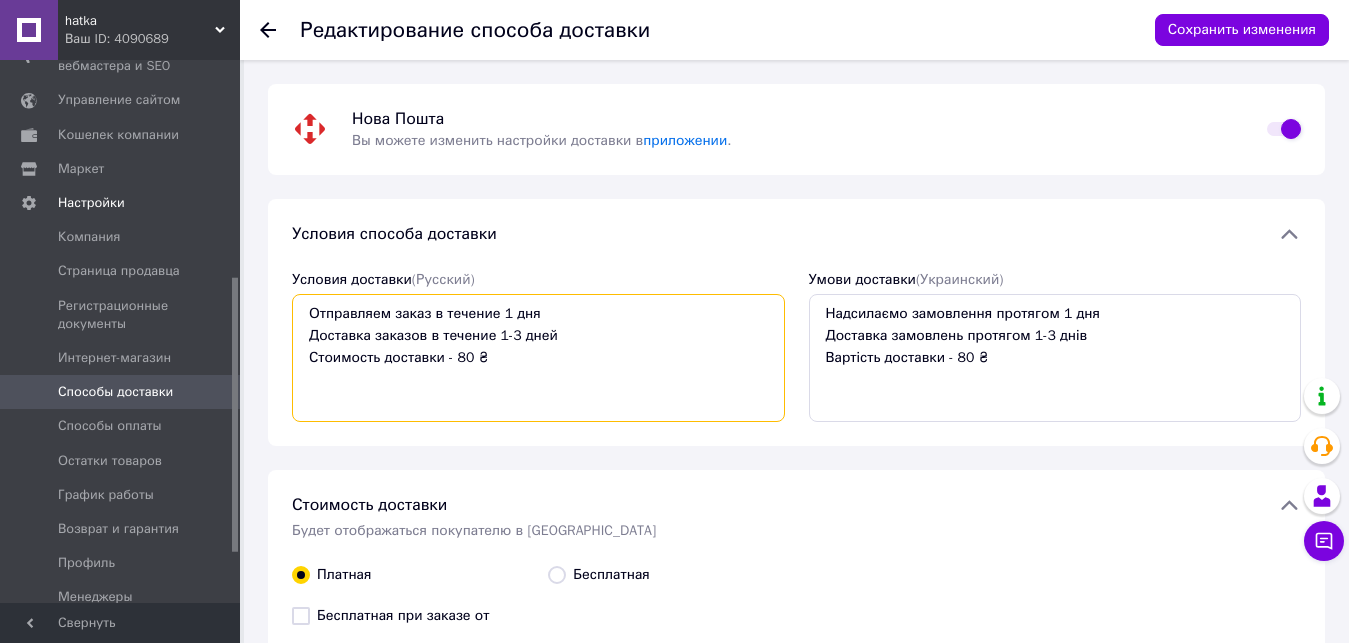 click on "Отправляем заказ в течение 1 дня
Доставка заказов в течение 1-3 дней
Стоимость доставки - 80 ₴" at bounding box center [538, 358] 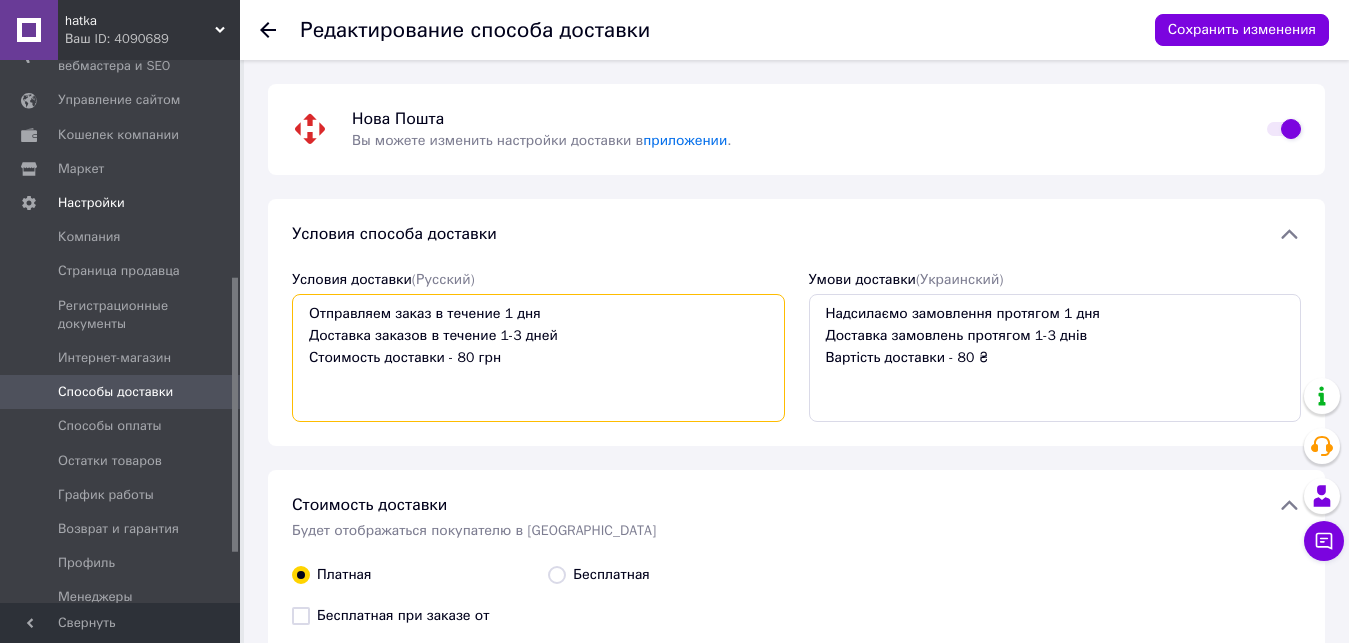 type on "Отправляем заказ в течение 1 дня
Доставка заказов в течение 1-3 дней
Стоимость доставки - 80 грн" 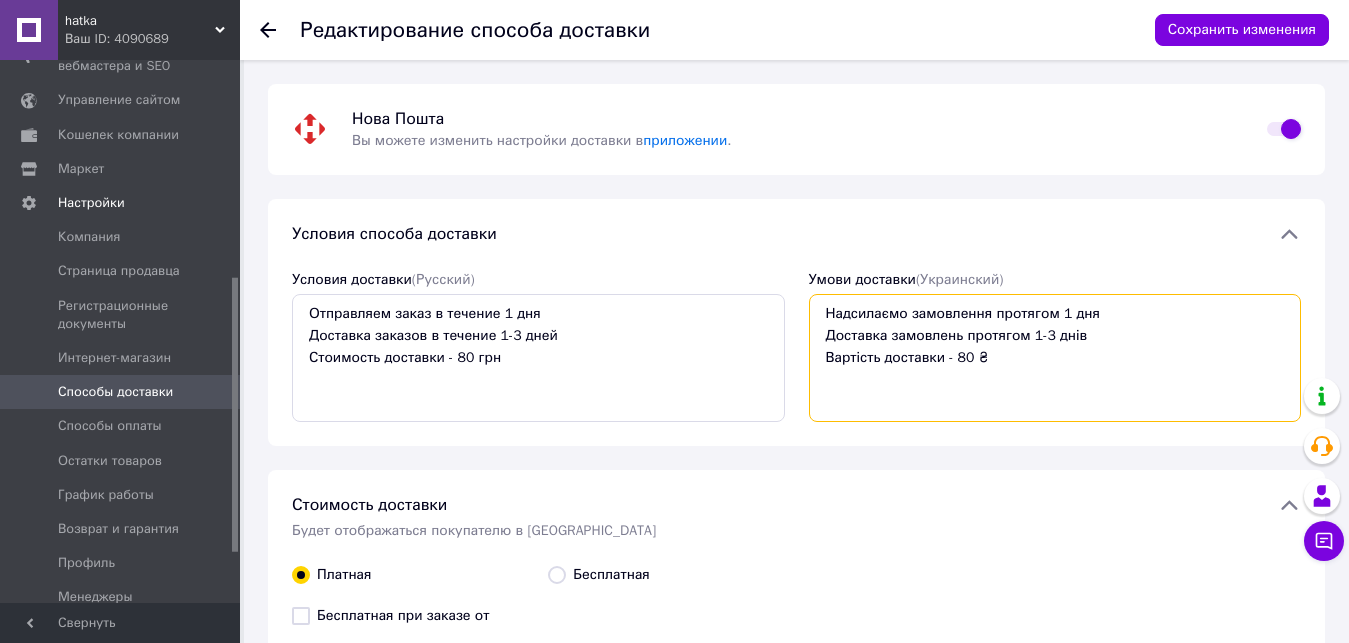 click on "Надсилаємо замовлення протягом 1 дня
Доставка замовлень протягом 1-3 днів
Вартість доставки - 80 ₴" at bounding box center (1055, 358) 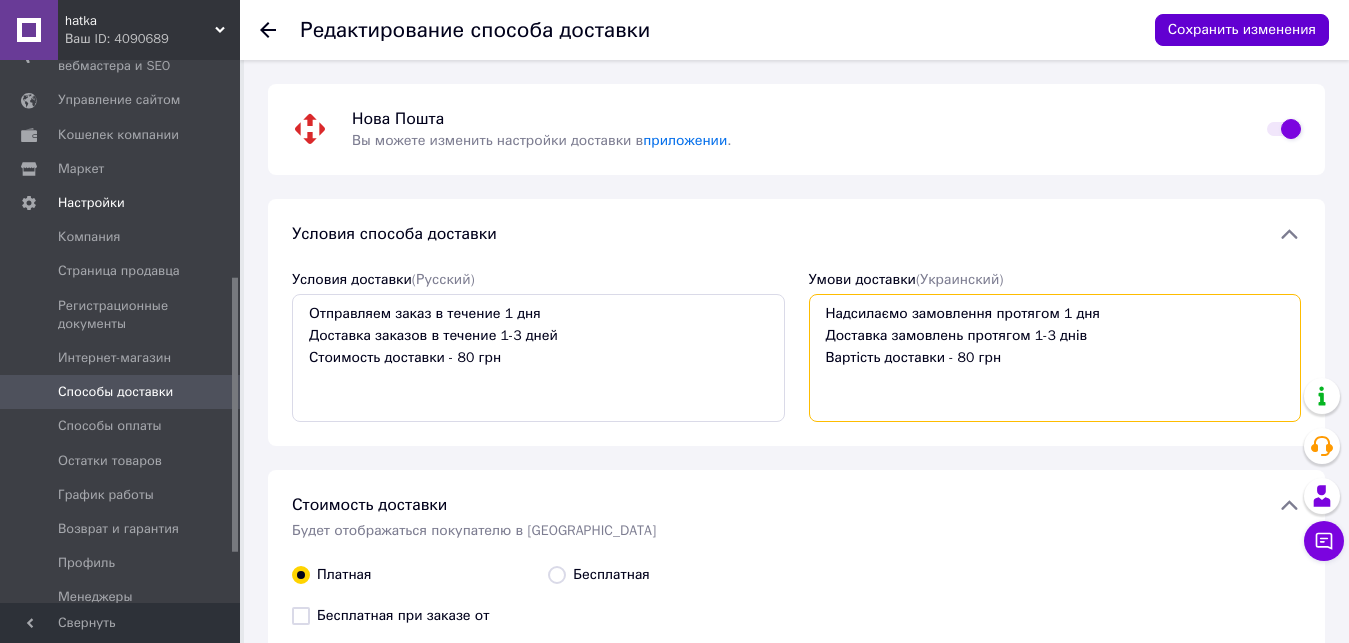 type on "Надсилаємо замовлення протягом 1 дня
Доставка замовлень протягом 1-3 днів
Вартість доставки - 80 грн" 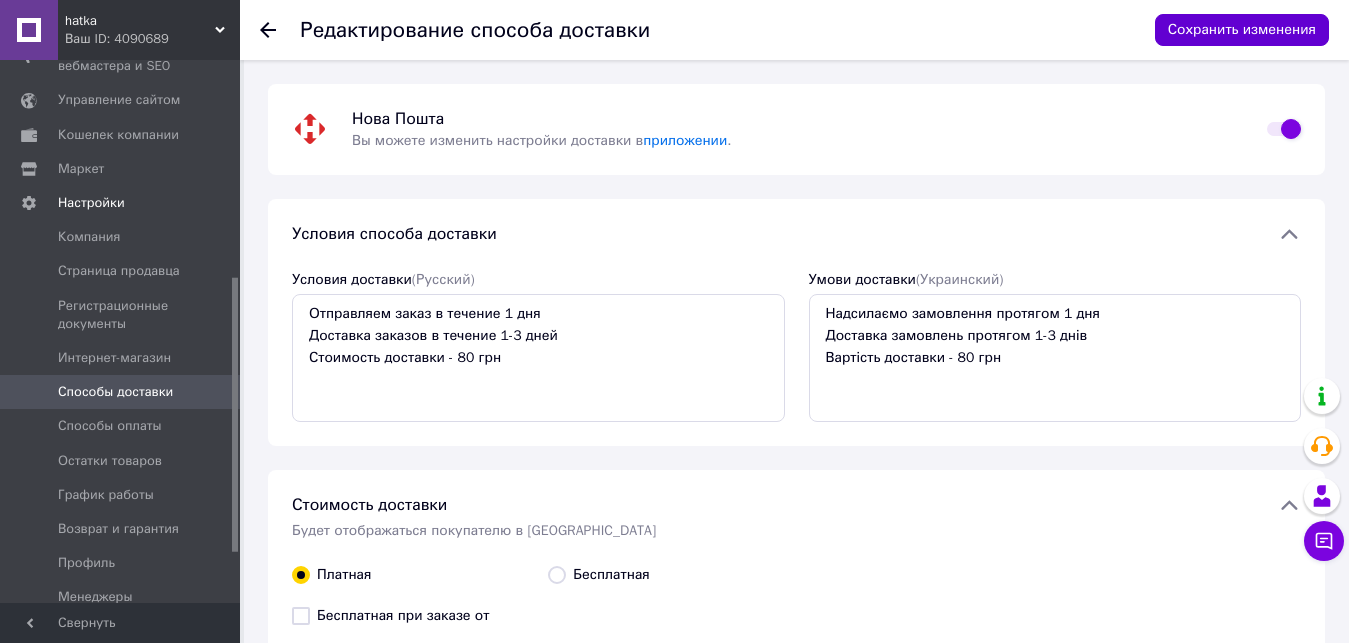 click on "Сохранить изменения" at bounding box center [1242, 30] 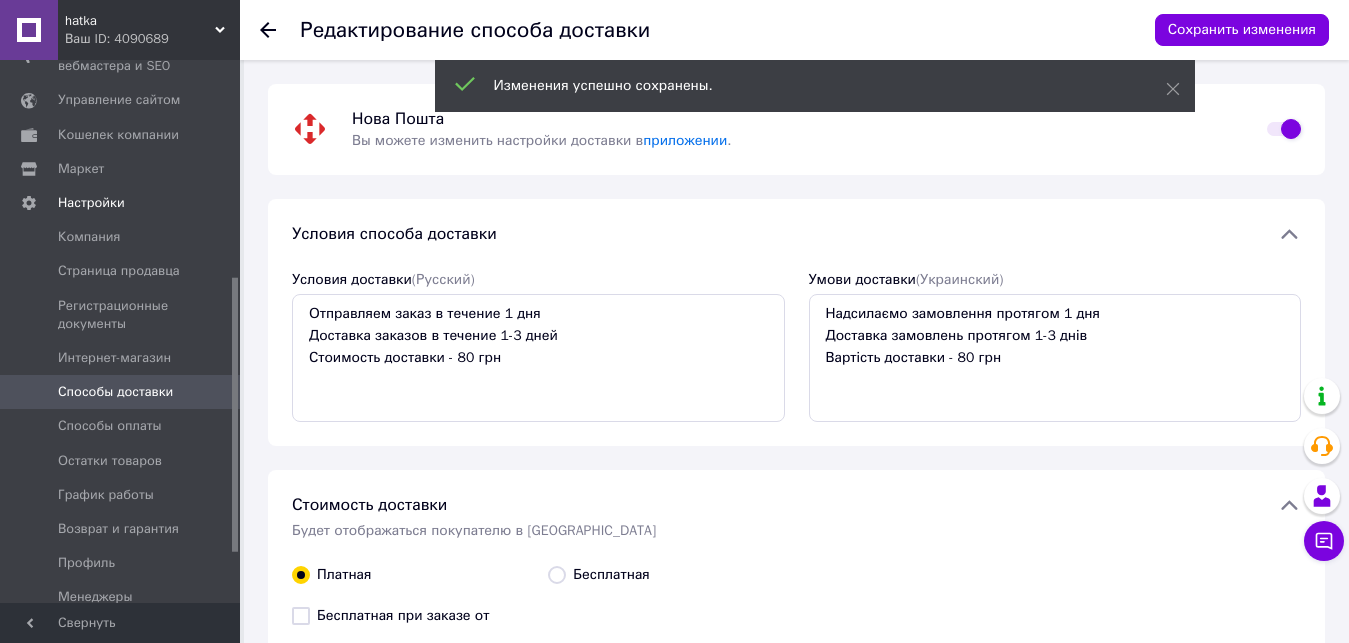 click 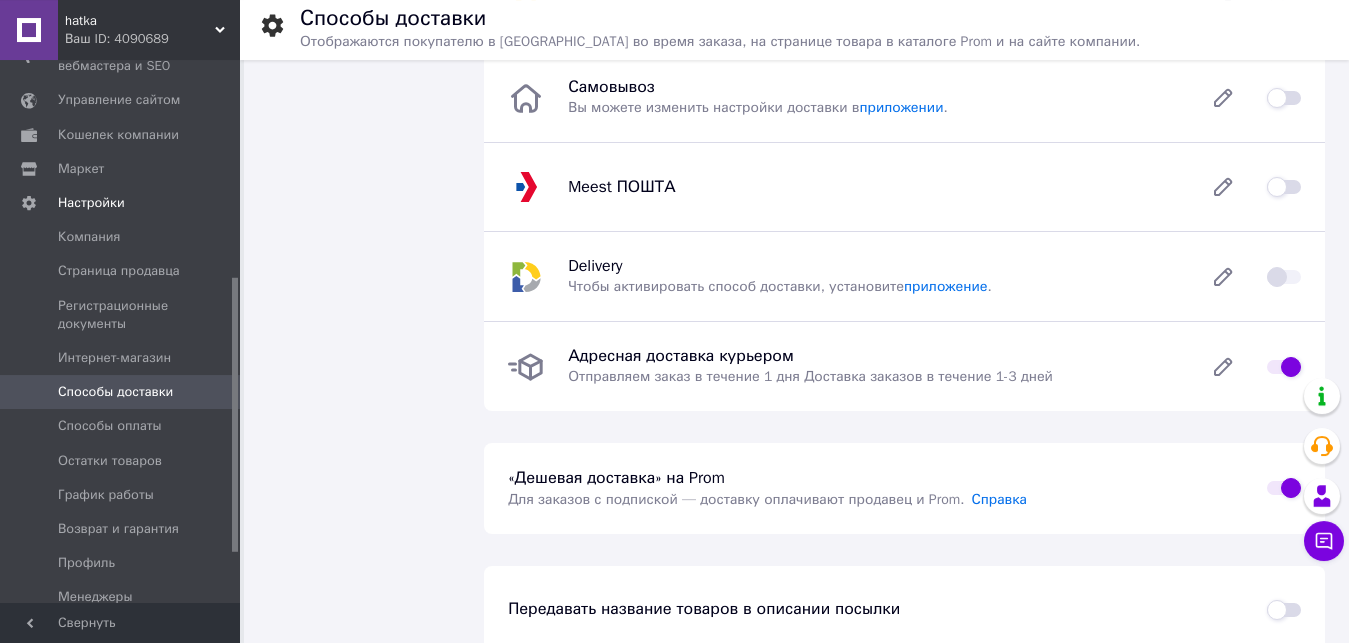 scroll, scrollTop: 300, scrollLeft: 0, axis: vertical 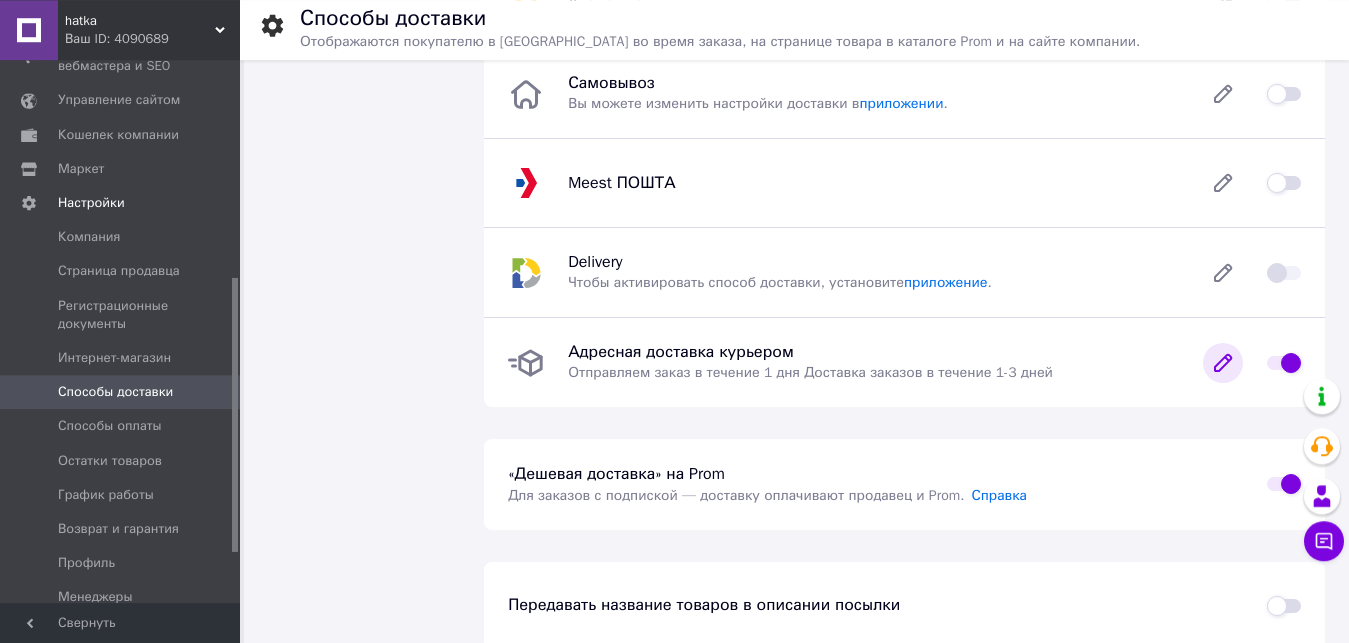 click 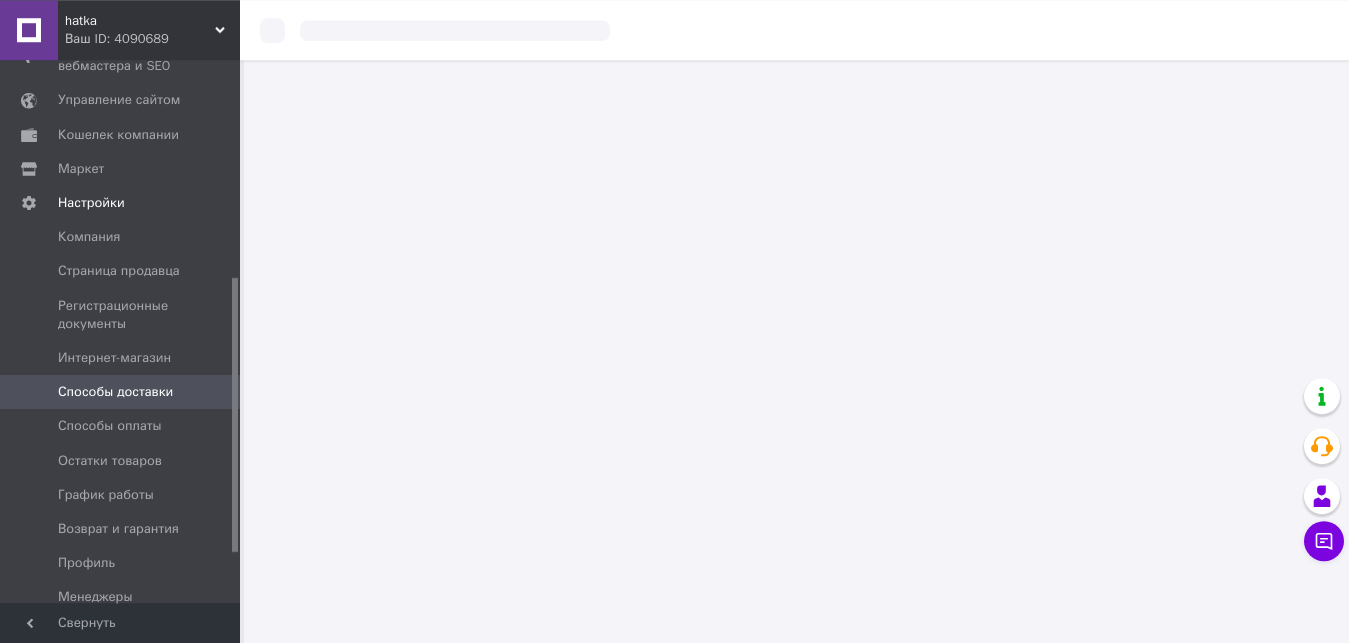 scroll, scrollTop: 0, scrollLeft: 0, axis: both 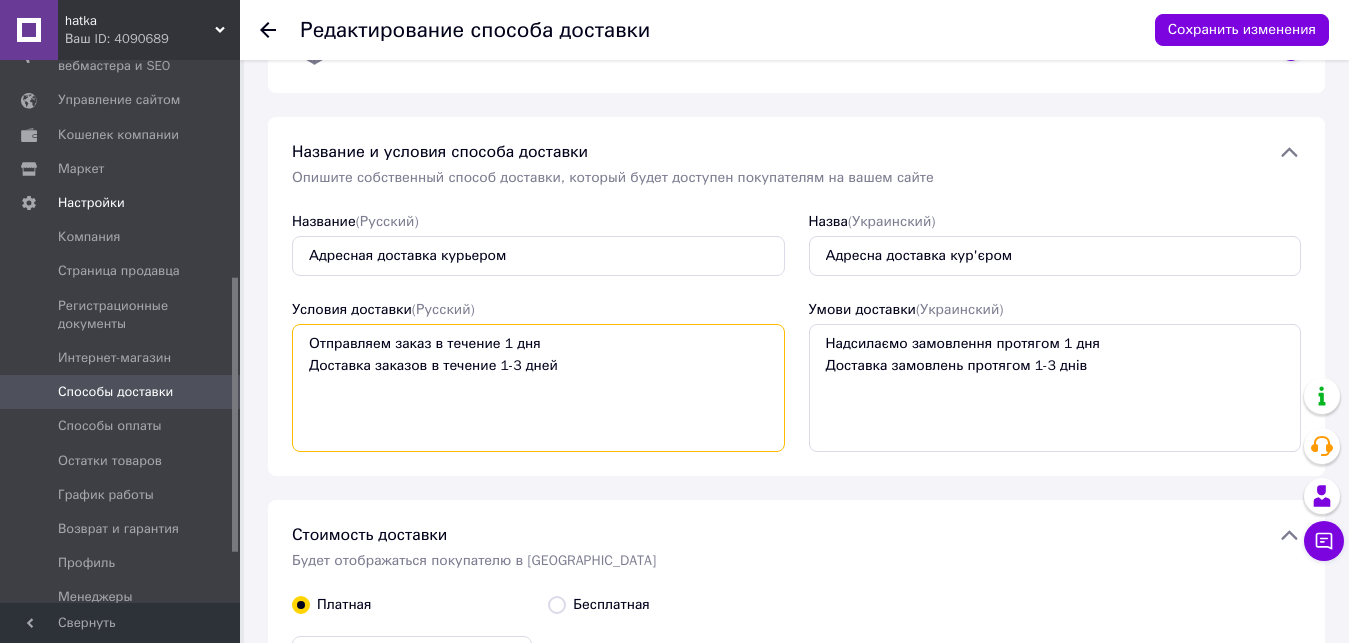 click on "Отправляем заказ в течение 1 дня
Доставка заказов в течение 1-3 дней" at bounding box center (538, 388) 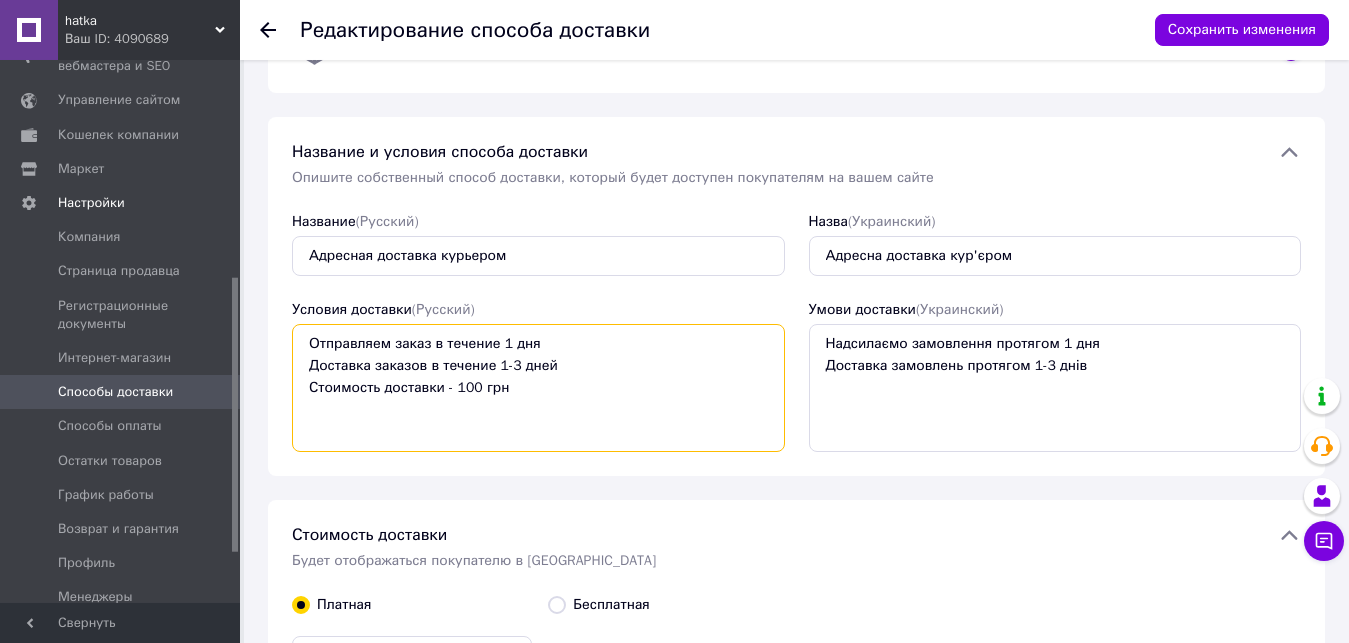 type on "Отправляем заказ в течение 1 дня
Доставка заказов в течение 1-3 дней
Стоимость доставки - 100 грн" 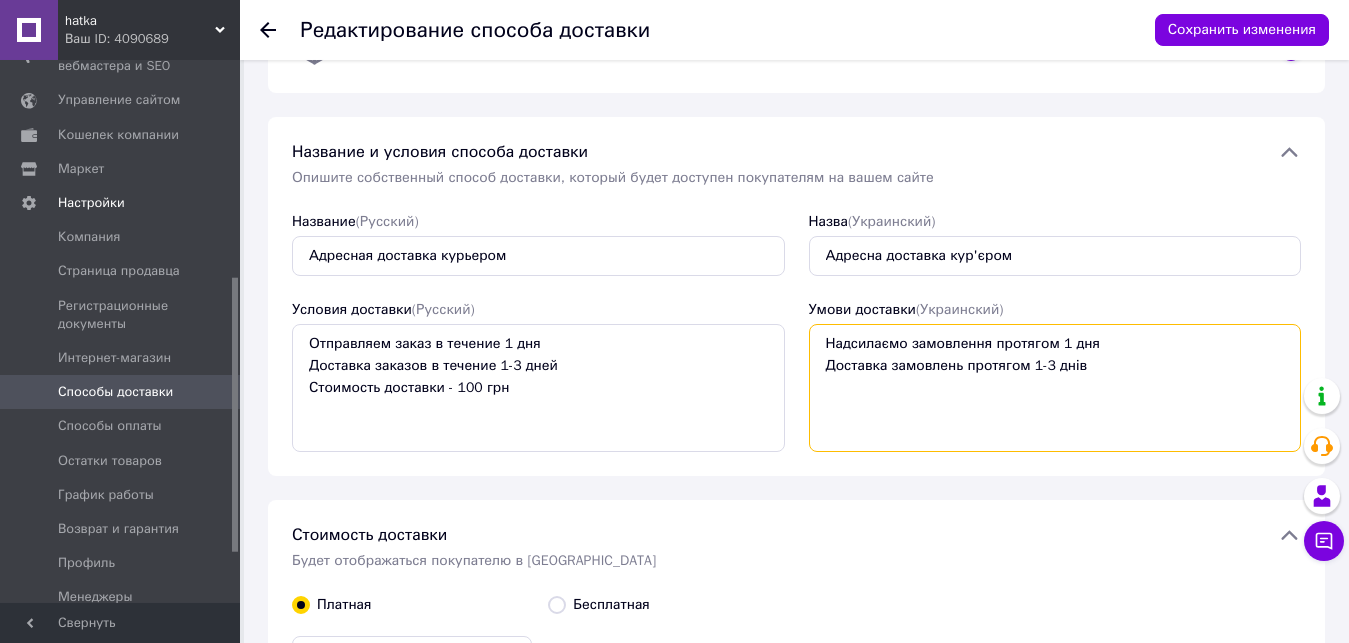 click on "Надсилаємо замовлення протягом 1 дня
Доставка замовлень протягом 1-3 днів" at bounding box center [1055, 388] 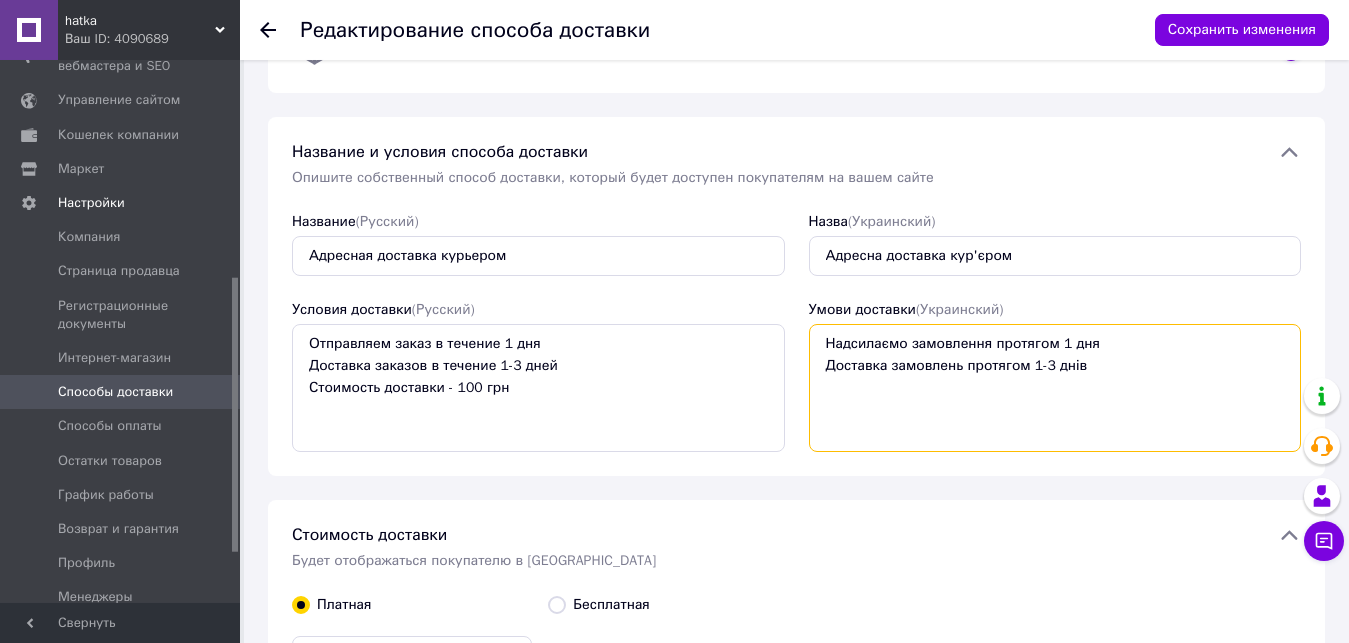 click on "Надсилаємо замовлення протягом 1 дня
Доставка замовлень протягом 1-3 днів" at bounding box center (1055, 388) 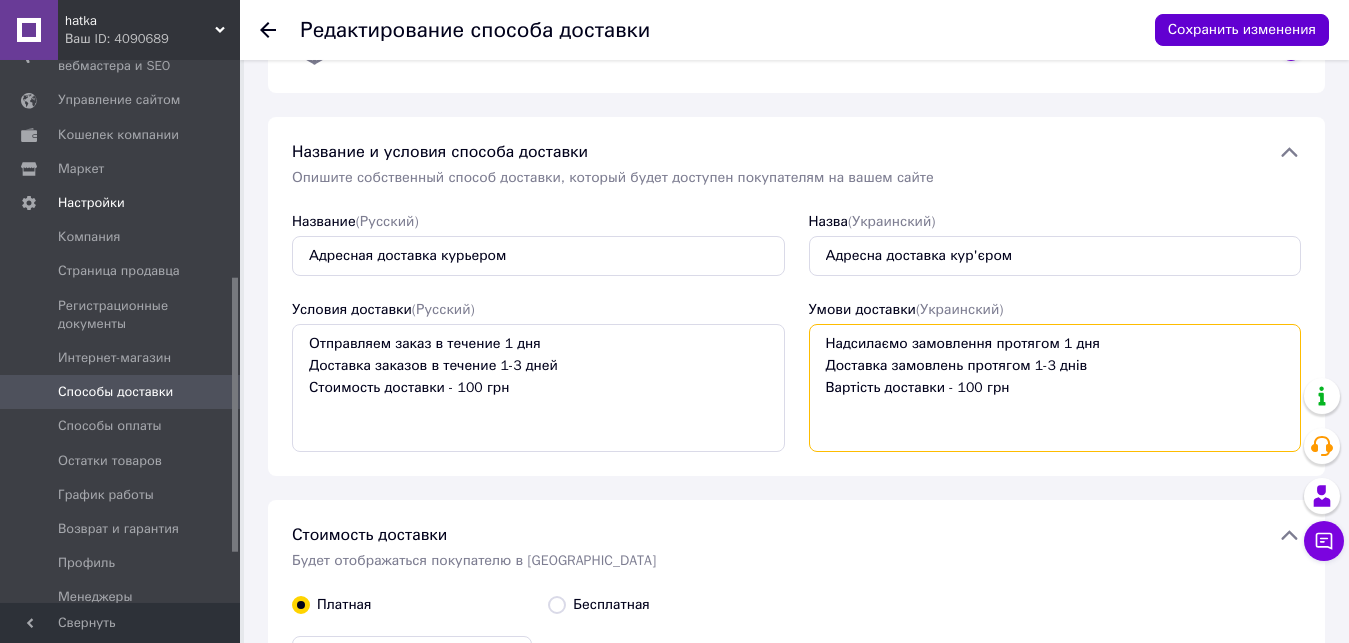 type on "Надсилаємо замовлення протягом 1 дня
Доставка замовлень протягом 1-3 днів
Вартість доставки - 100 грн" 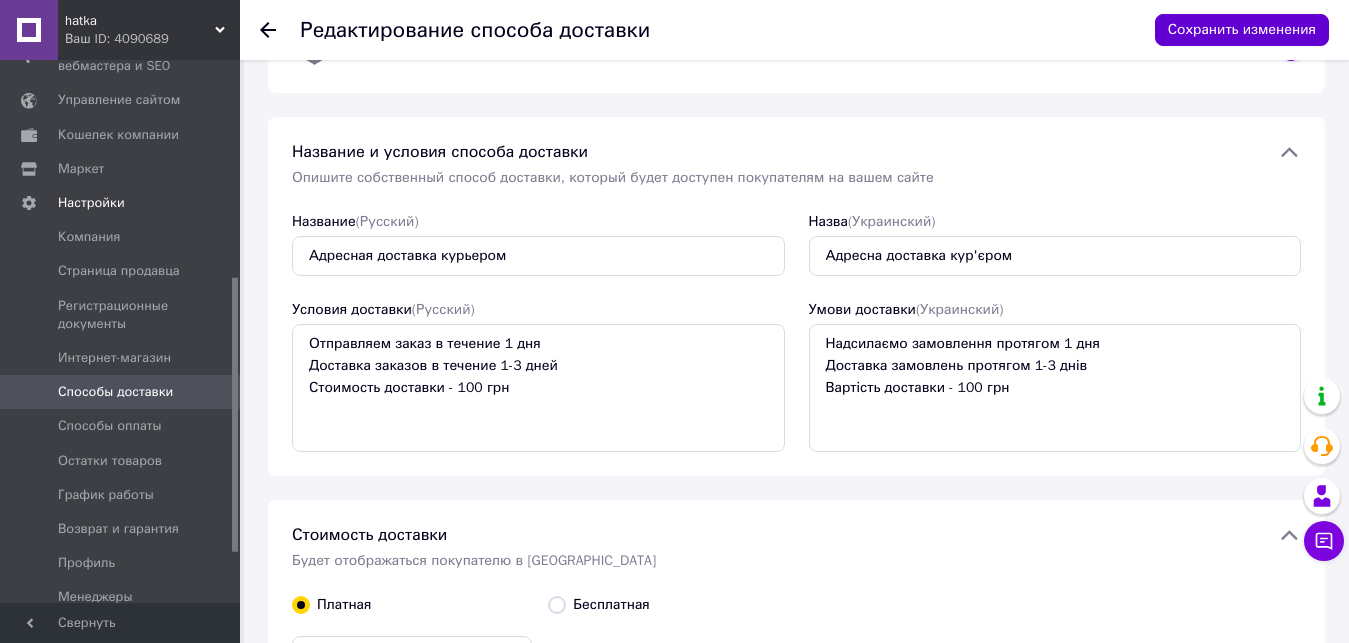 click on "Сохранить изменения" at bounding box center (1242, 30) 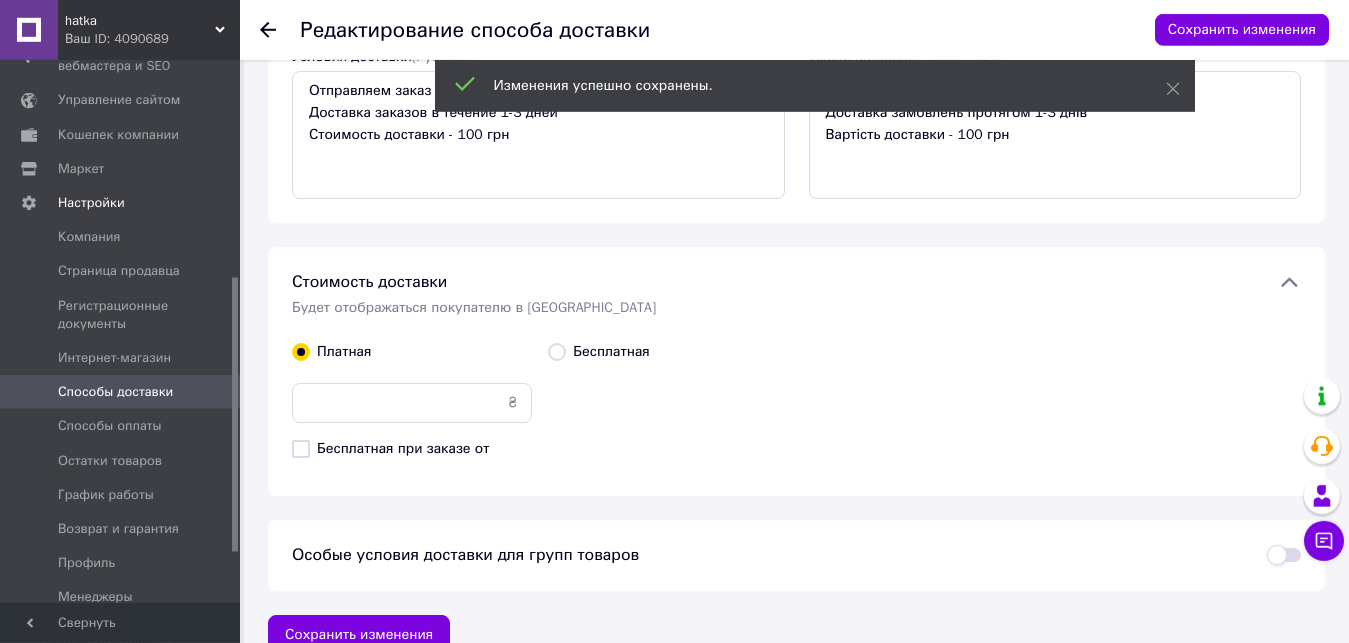 scroll, scrollTop: 361, scrollLeft: 0, axis: vertical 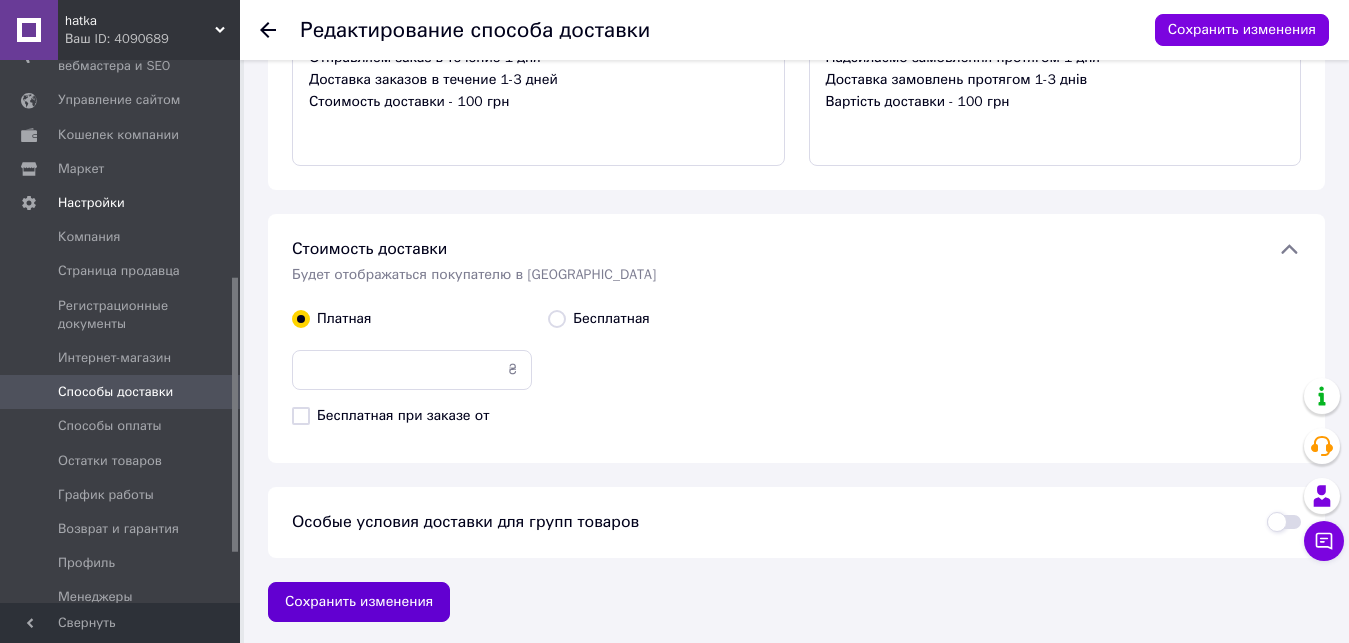 click on "Сохранить изменения" at bounding box center (359, 602) 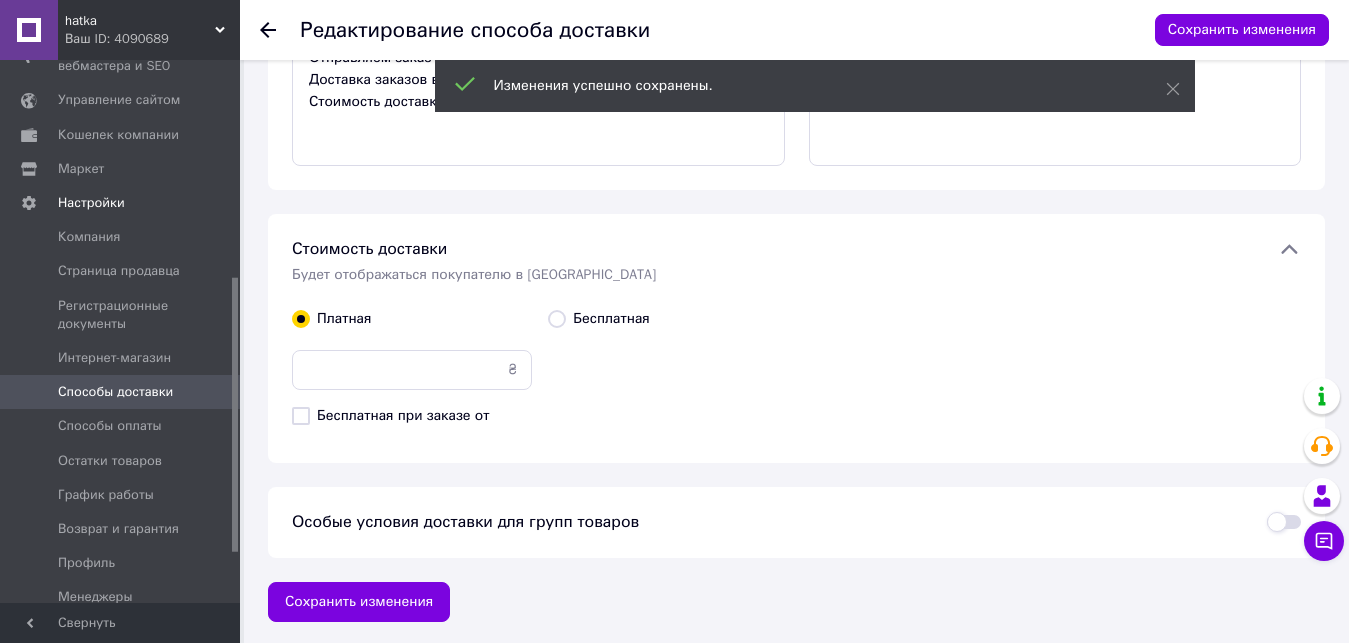click 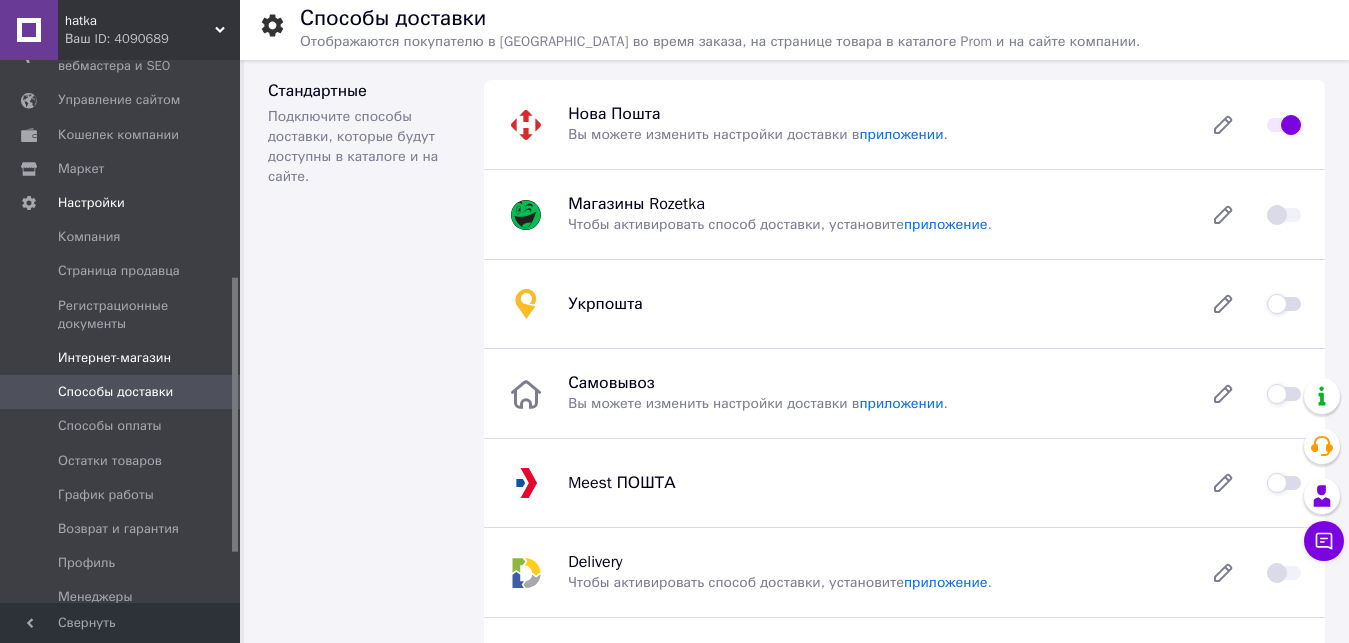 click on "Интернет-магазин" at bounding box center (114, 358) 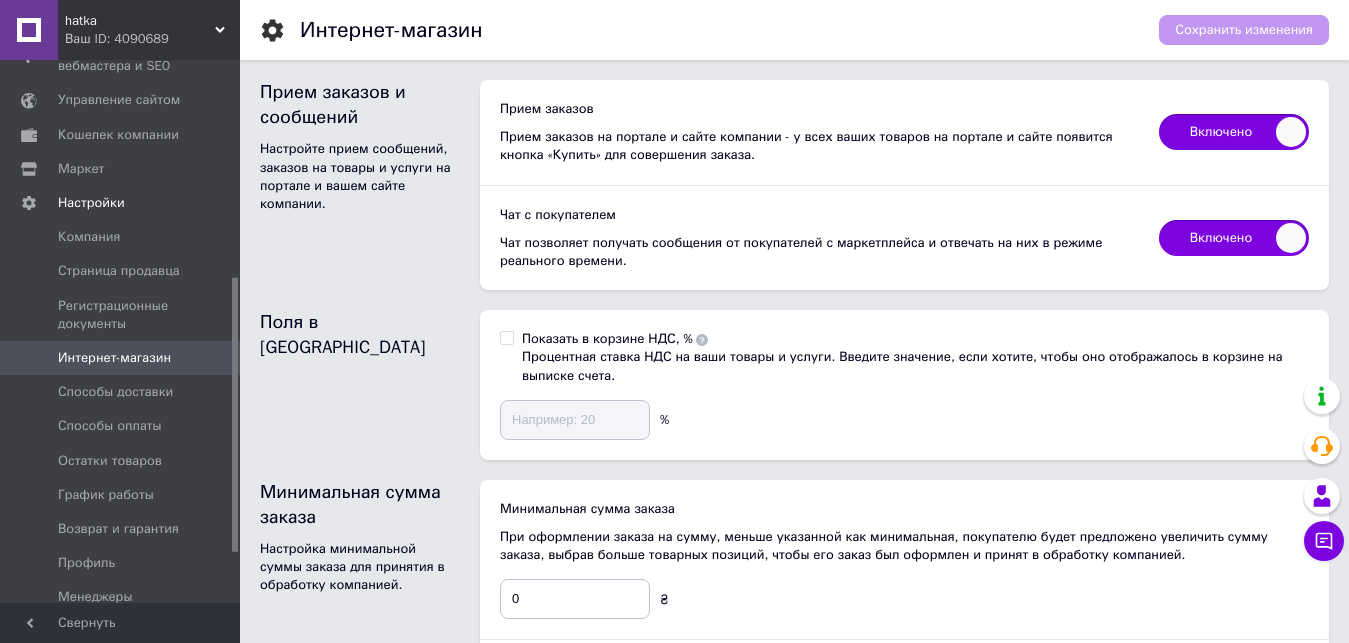 scroll, scrollTop: 392, scrollLeft: 0, axis: vertical 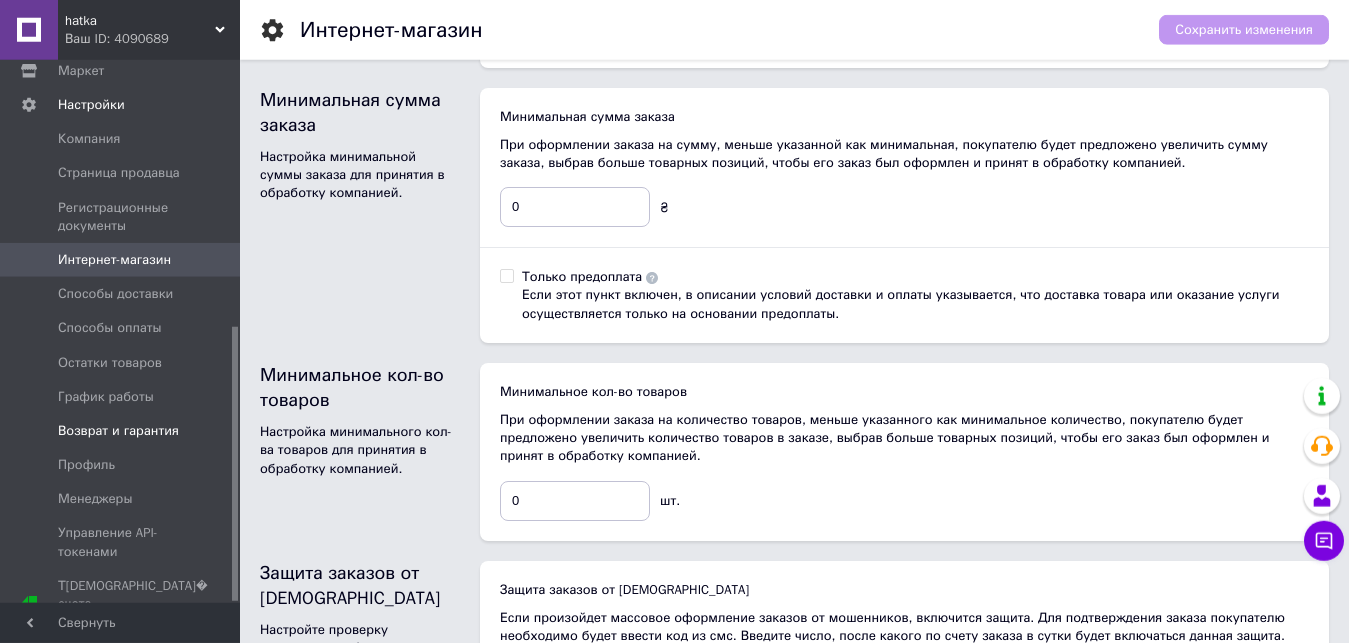 drag, startPoint x: 236, startPoint y: 306, endPoint x: 238, endPoint y: 397, distance: 91.02197 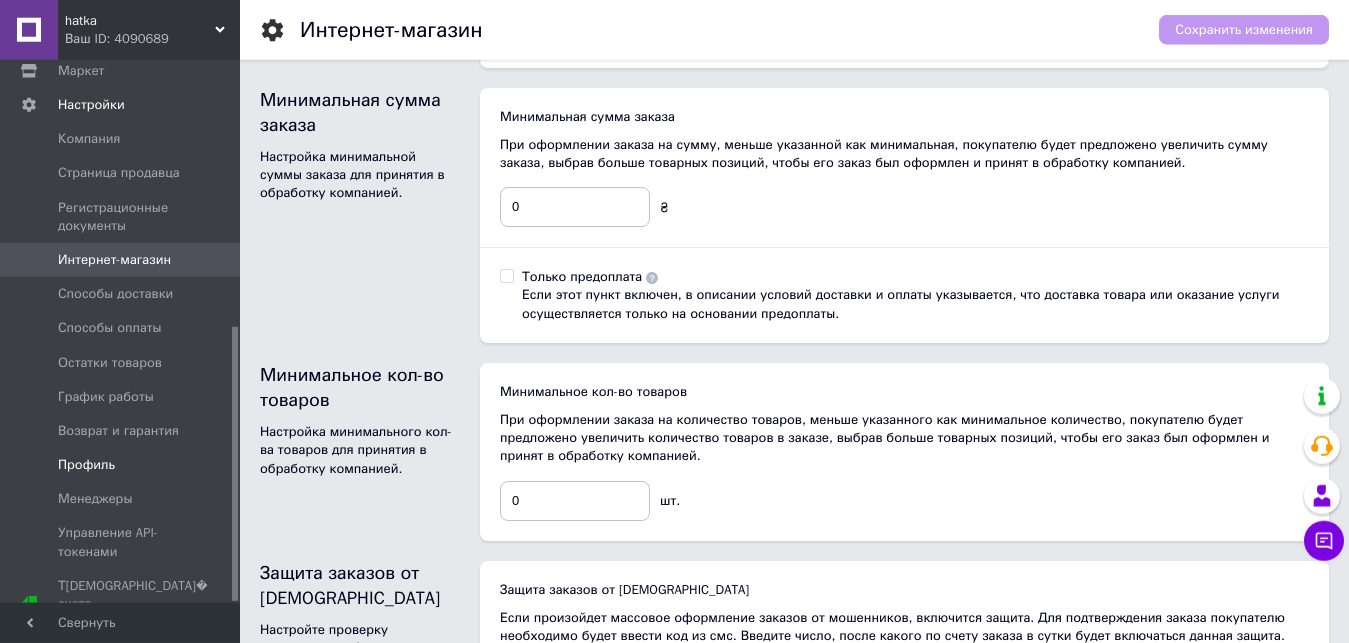 click on "Профиль" at bounding box center [121, 465] 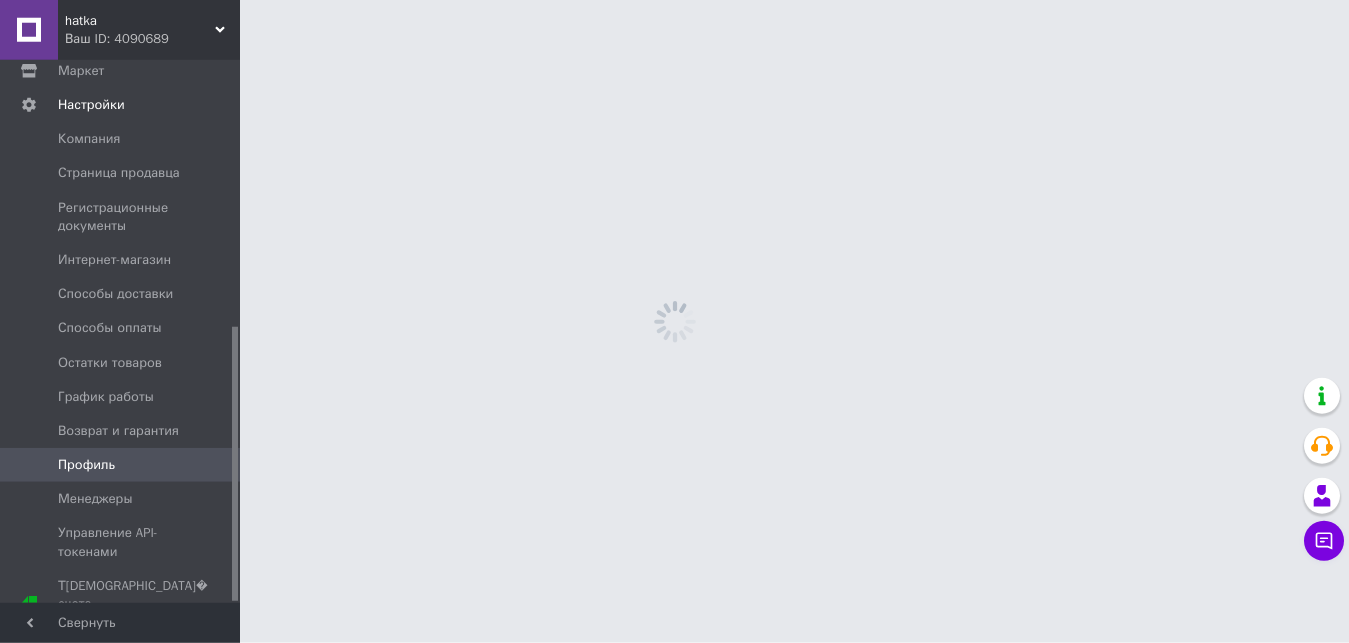 scroll, scrollTop: 0, scrollLeft: 0, axis: both 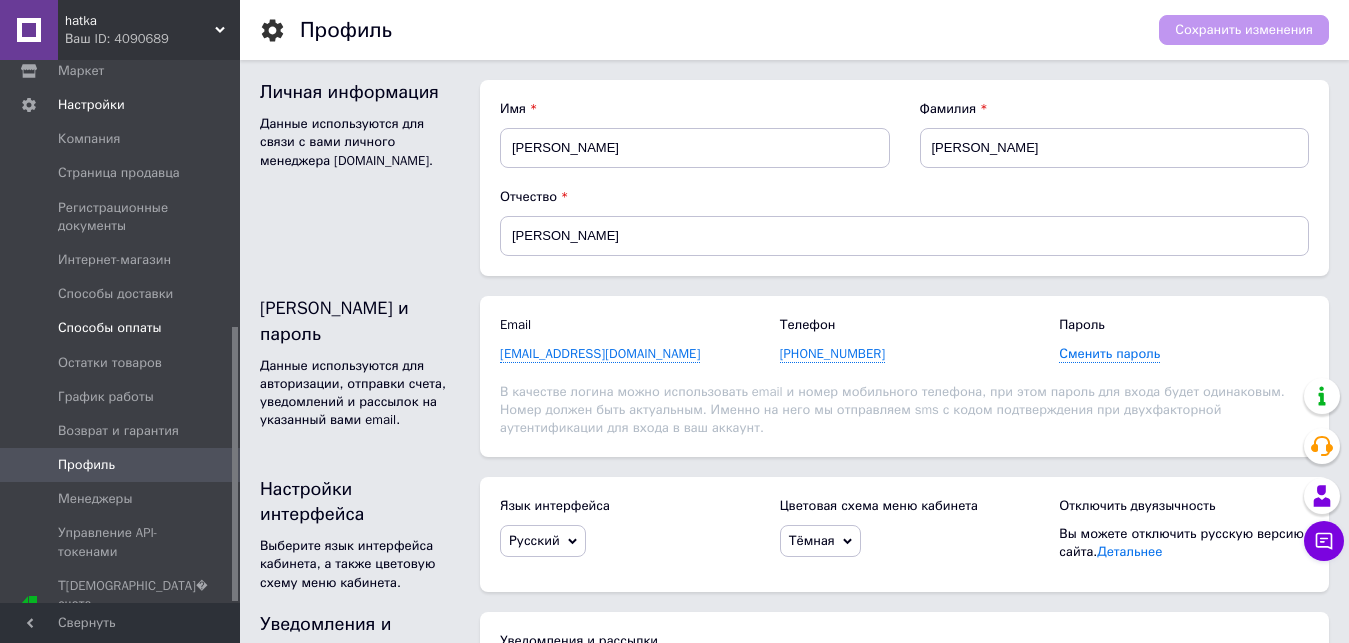 click on "Способы оплаты" at bounding box center (128, 328) 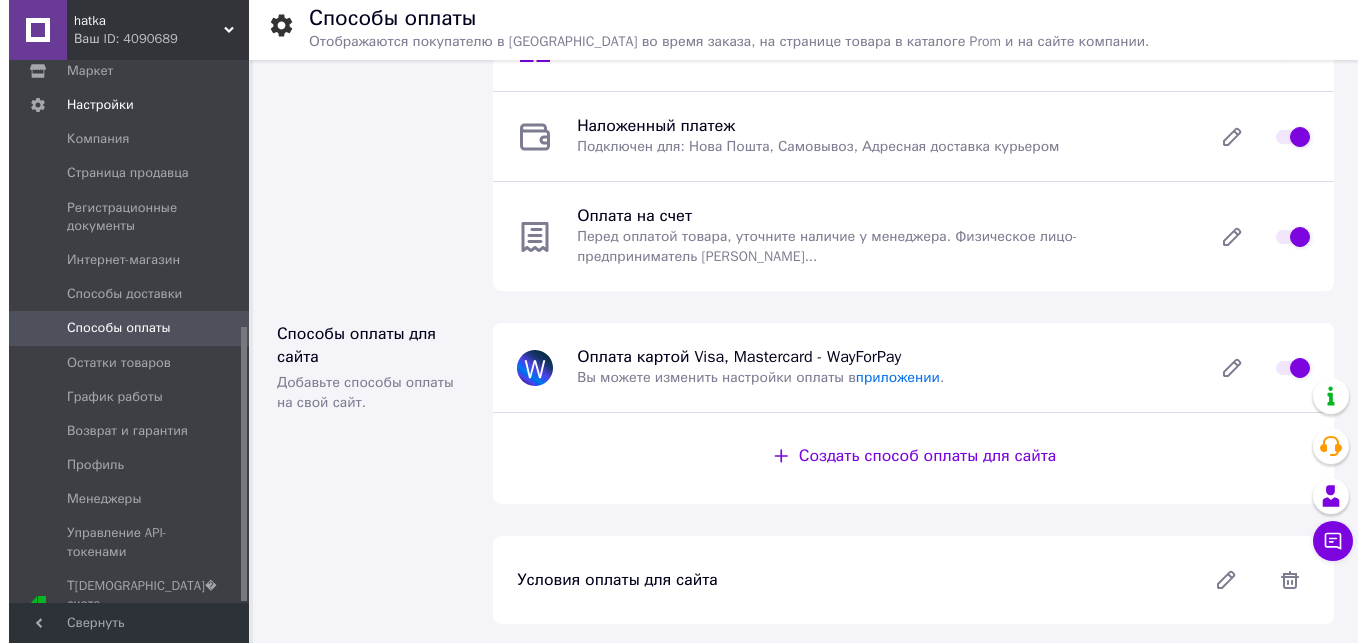 scroll, scrollTop: 0, scrollLeft: 0, axis: both 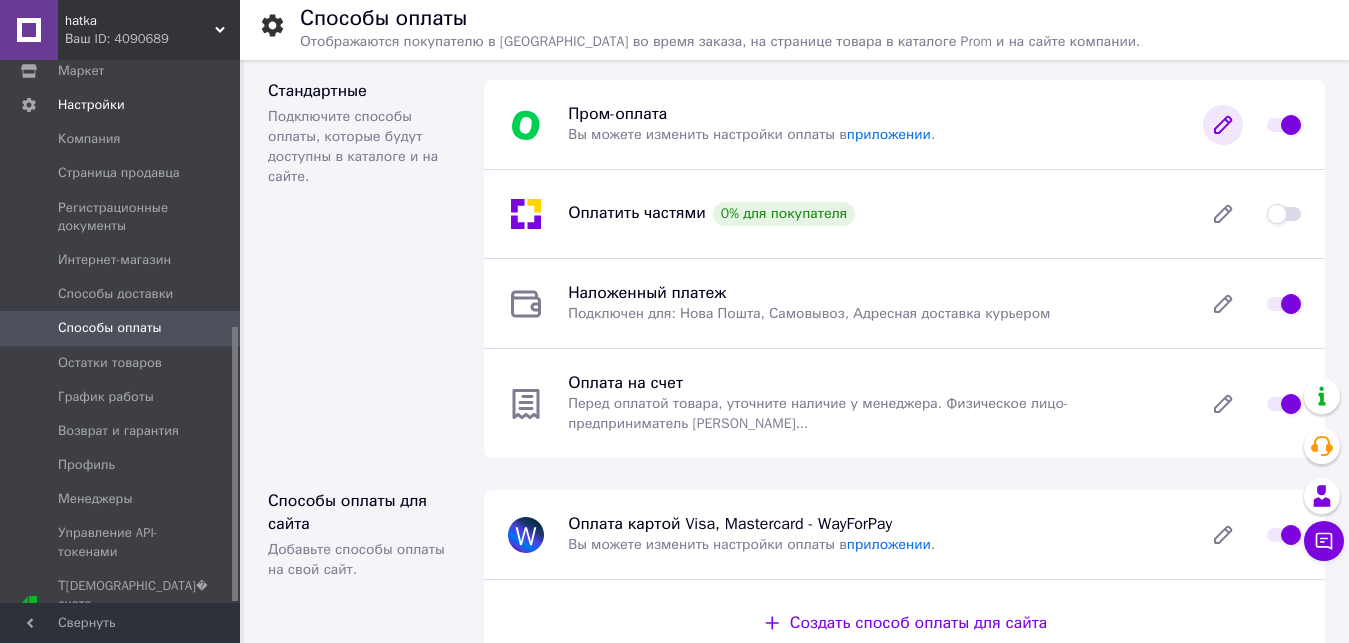 click 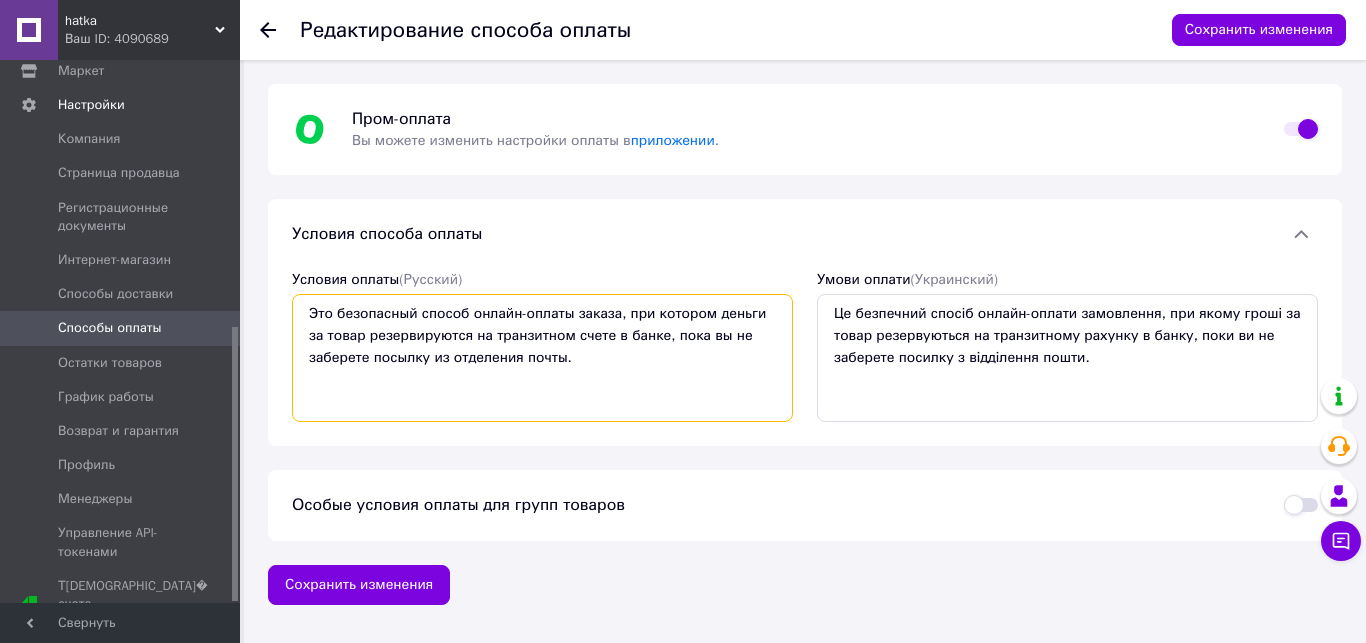 click on "Это безопасный способ онлайн-оплаты заказа, при котором деньги за товар резервируются на транзитном счете в банке, пока вы не заберете посылку из отделения почты." at bounding box center (542, 358) 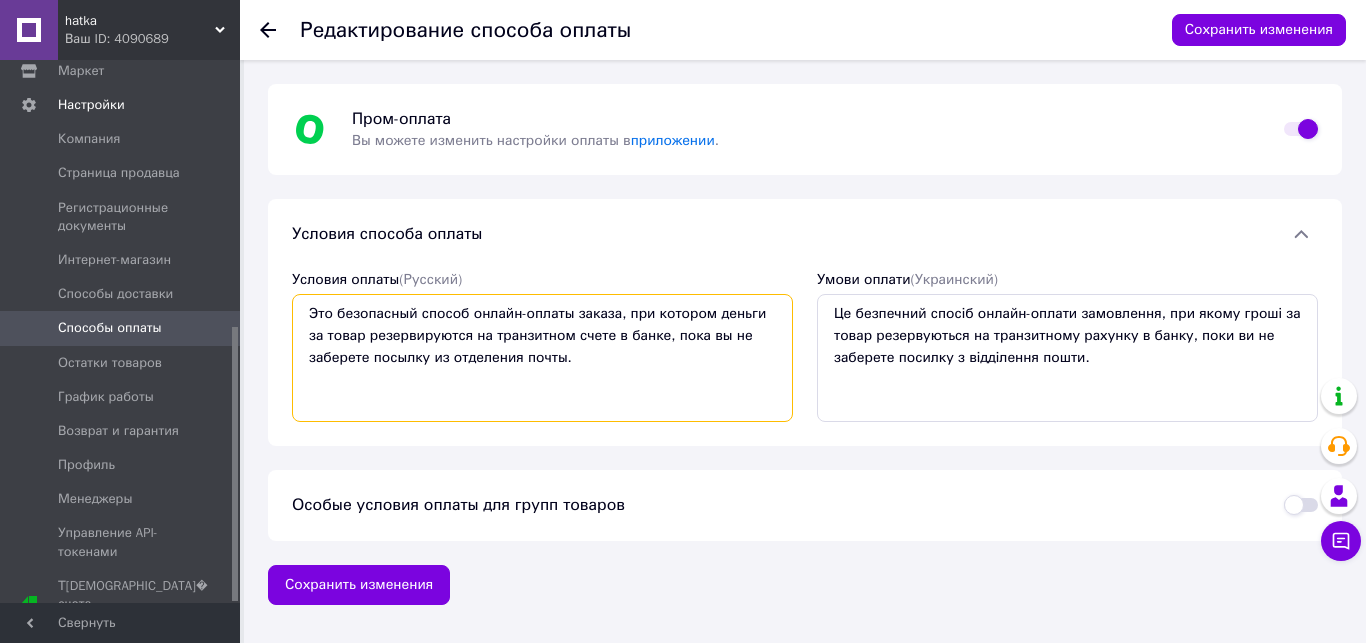 click on "Это безопасный способ онлайн-оплаты заказа, при котором деньги за товар резервируются на транзитном счете в банке, пока вы не заберете посылку из отделения почты." at bounding box center (542, 358) 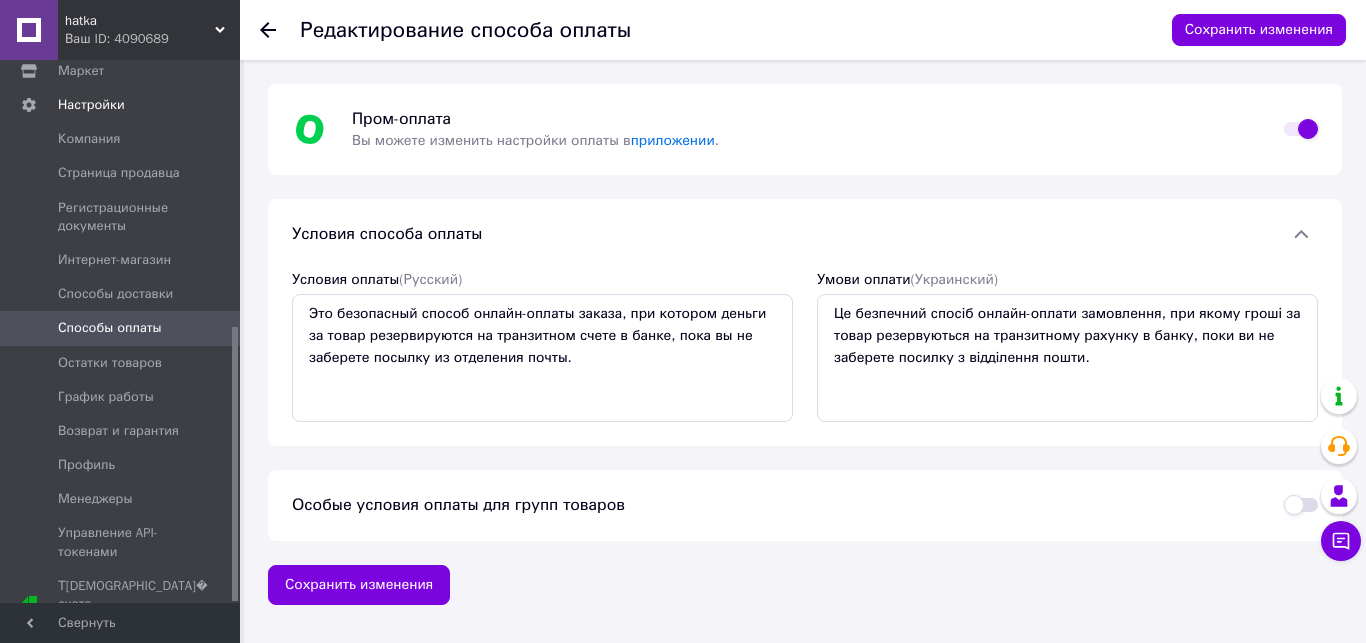 click on "Редактирование способа оплаты Сохранить изменения Пром-оплата  Вы можете изменить настройки оплаты в  приложении . Условия способа оплаты   Условия оплаты  (Русский) Это безопасный способ онлайн-оплаты заказа, при котором деньги за товар резервируются на транзитном счете в банке, пока вы не заберете посылку из отделения почты. Умови оплати  (Украинский) Це безпечний спосіб онлайн-оплати замовлення, при якому гроші за товар резервуються на транзитному рахунку в банку, поки ви не заберете посилку з відділення пошти. Сохранить изменения" at bounding box center (805, 344) 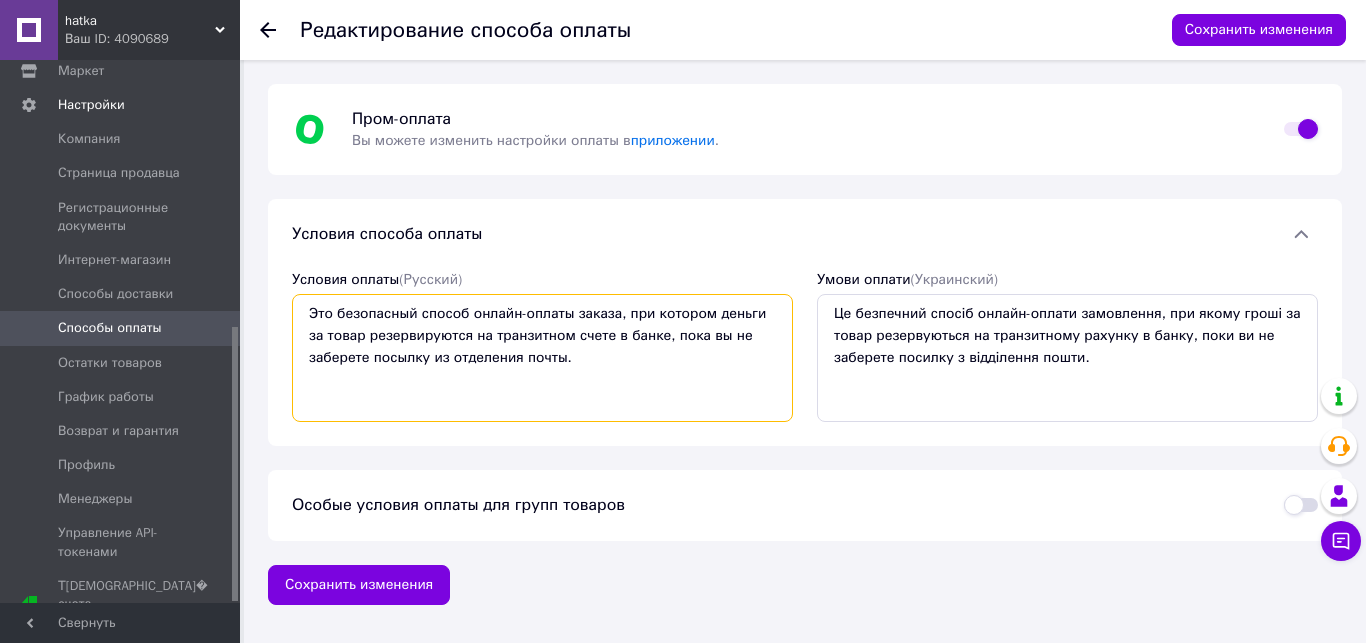 click on "Это безопасный способ онлайн-оплаты заказа, при котором деньги за товар резервируются на транзитном счете в банке, пока вы не заберете посылку из отделения почты." at bounding box center [542, 358] 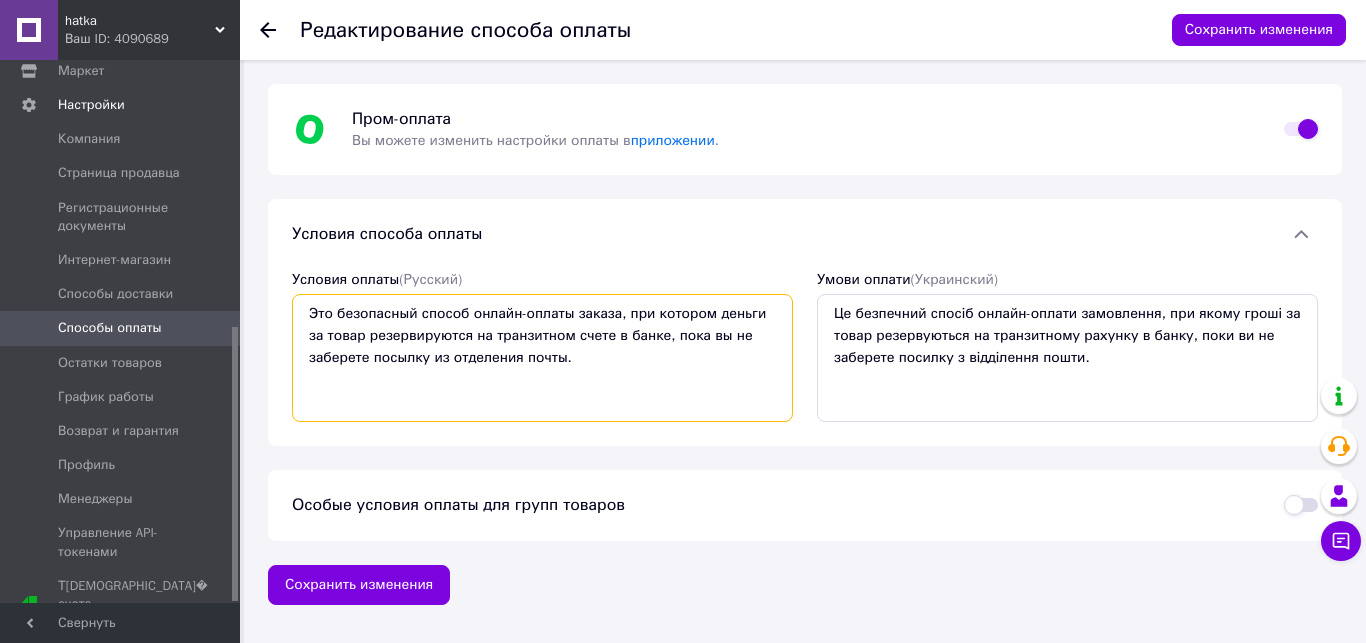 scroll, scrollTop: 1070, scrollLeft: 0, axis: vertical 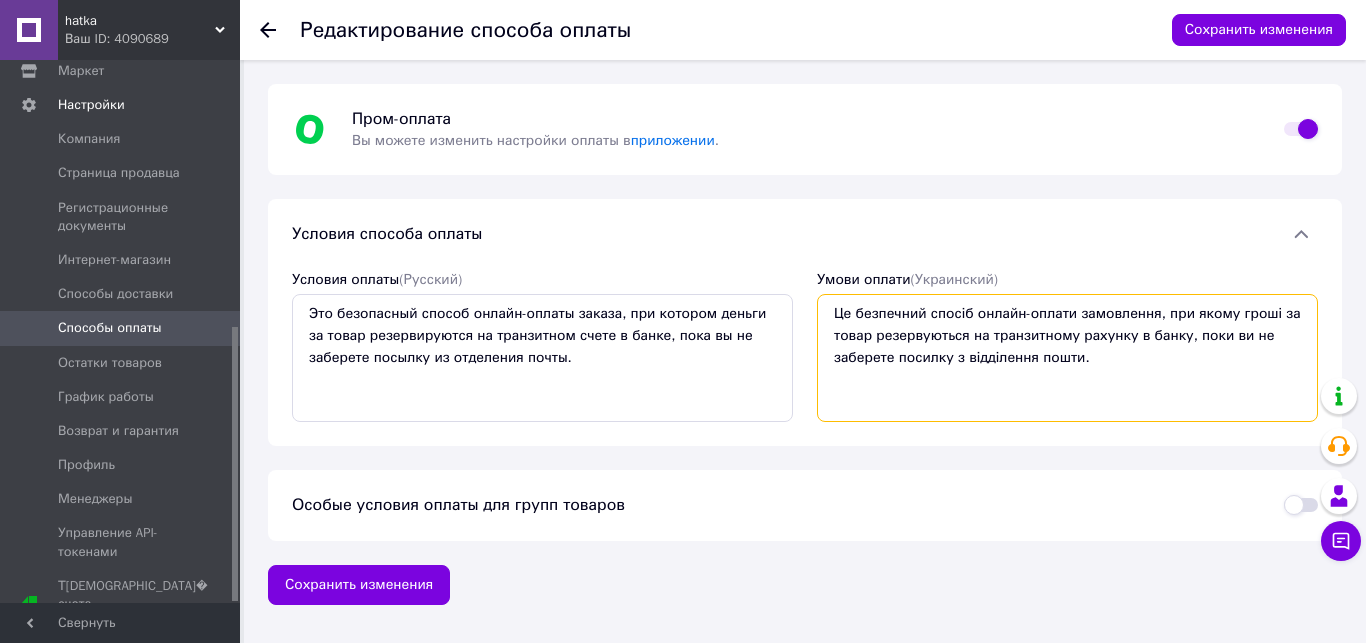 click on "Це безпечний спосіб онлайн-оплати замовлення, при якому гроші за товар резервуються на транзитному рахунку в банку, поки ви не заберете посилку з відділення пошти." at bounding box center (1067, 358) 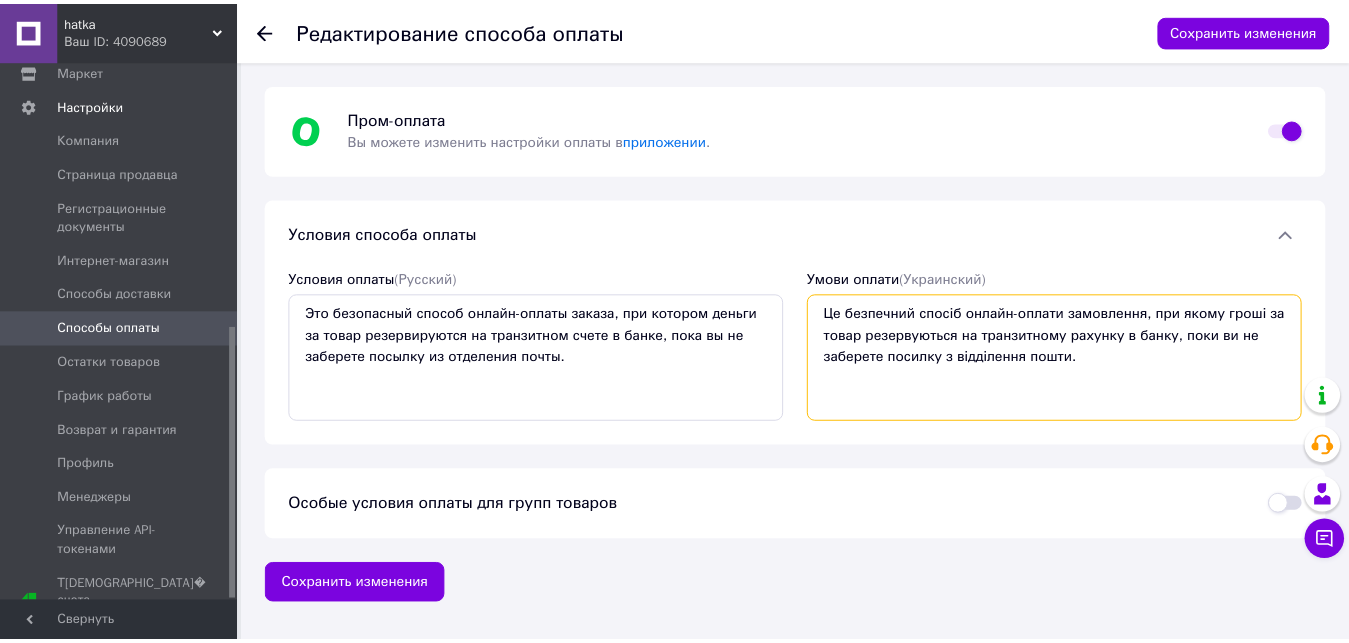 scroll, scrollTop: 762, scrollLeft: 0, axis: vertical 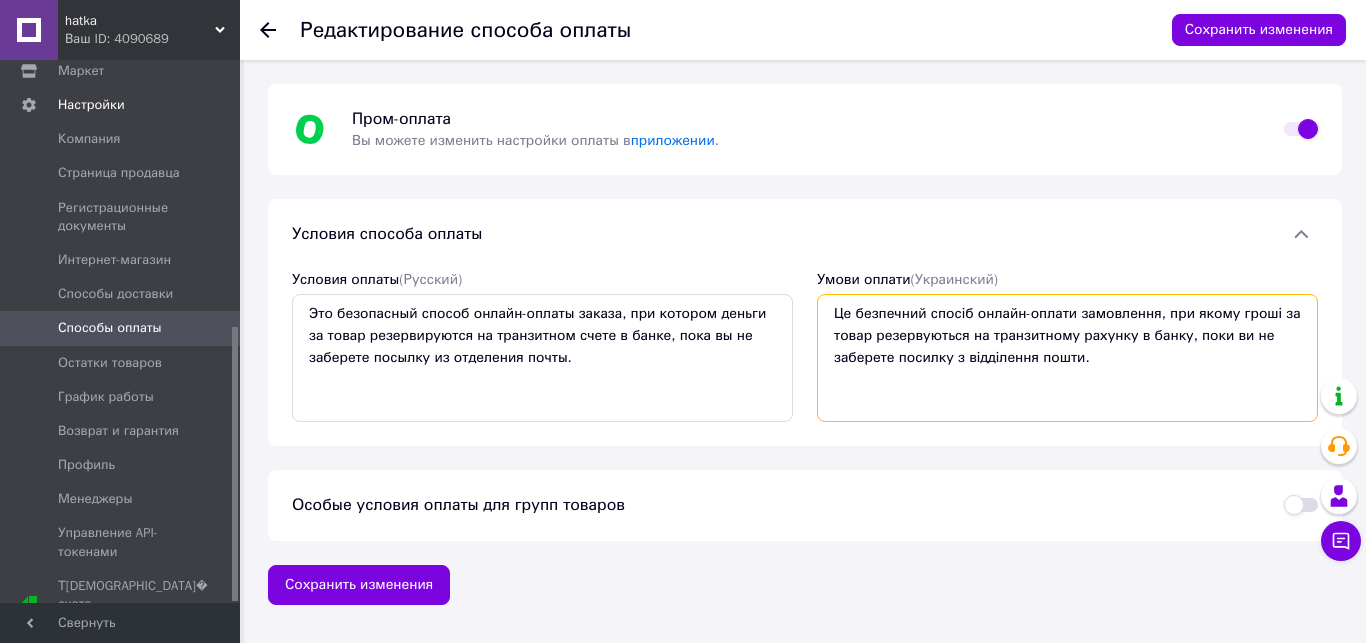 type on "Це безпечний спосіб онлайн-оплати замовлення, при якому гроші за товар резервуються на транзитному рахунку в банку, поки ви не заберете посилку з відділення пошти." 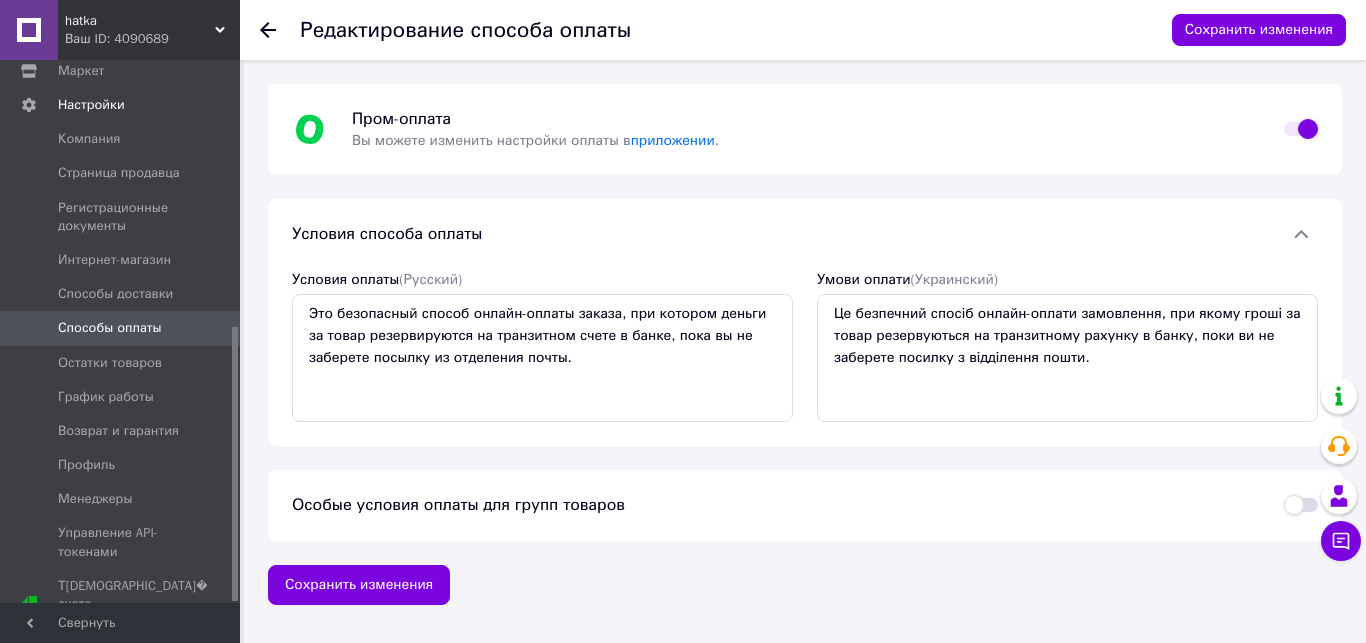 click 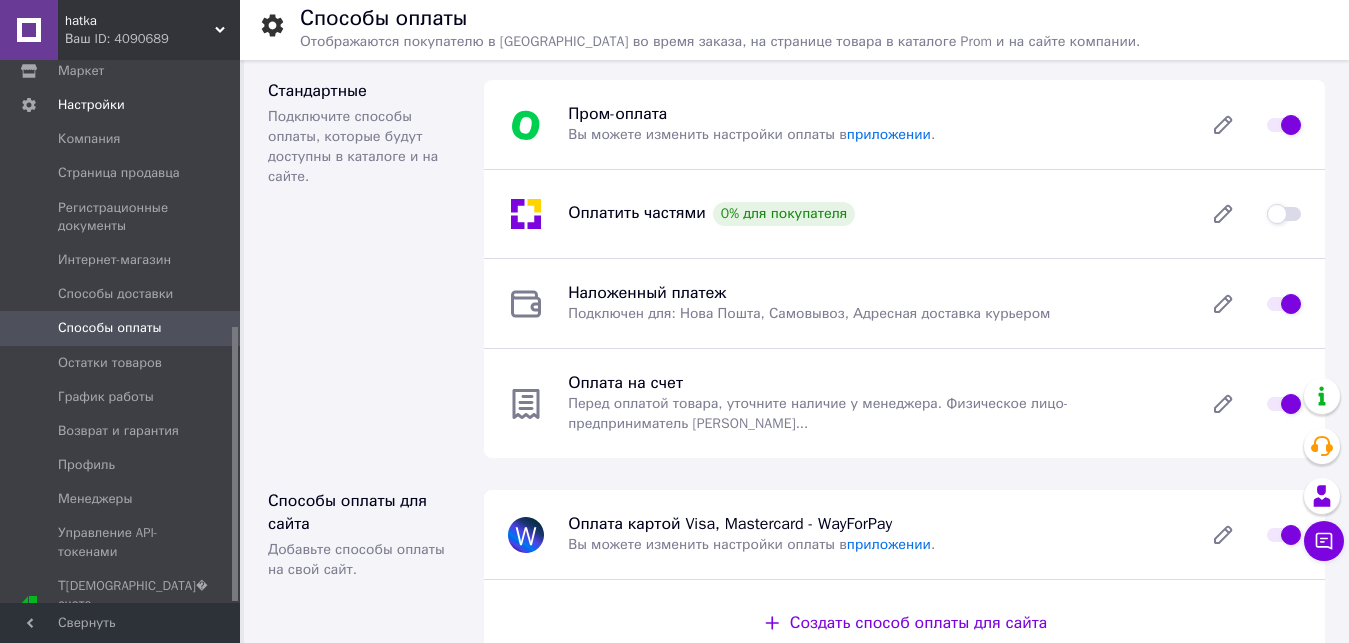 scroll, scrollTop: 167, scrollLeft: 0, axis: vertical 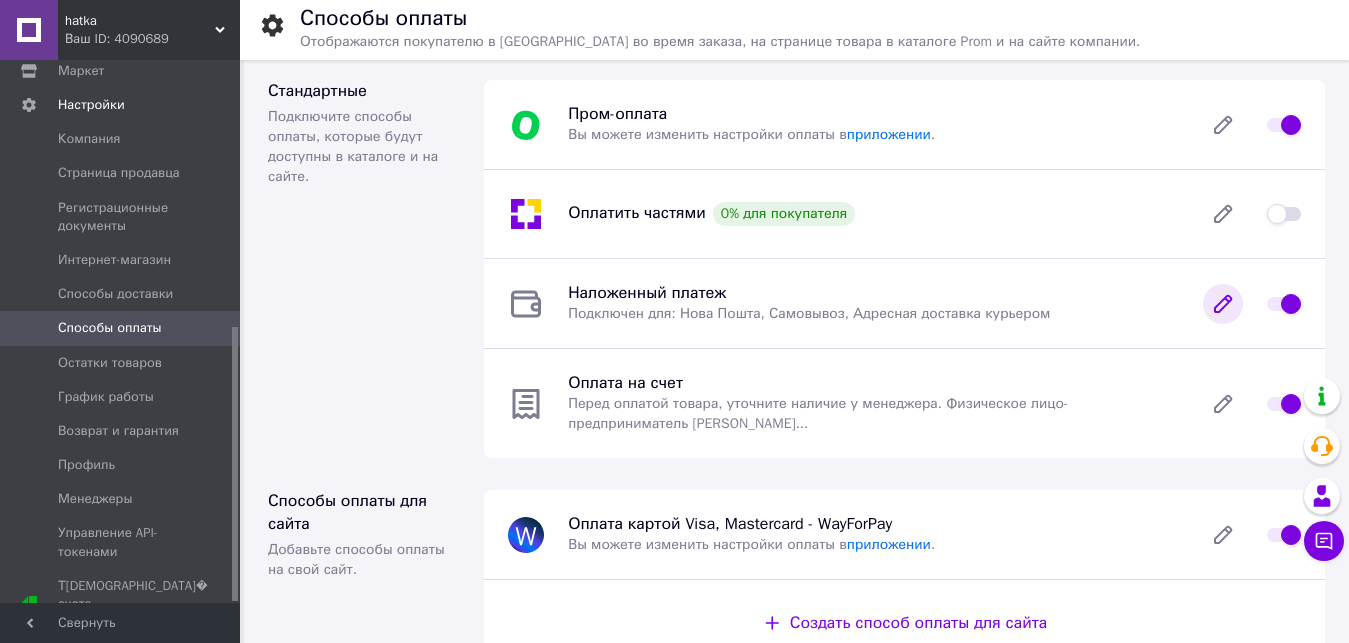 click 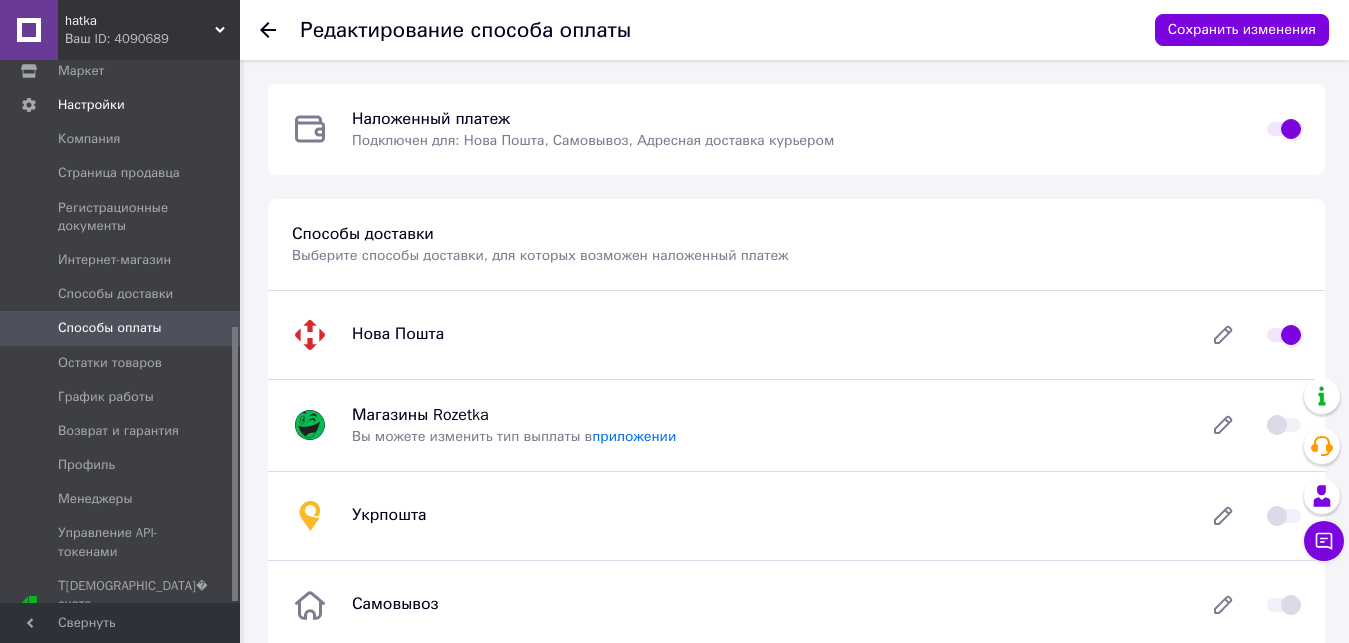 scroll, scrollTop: 40, scrollLeft: 0, axis: vertical 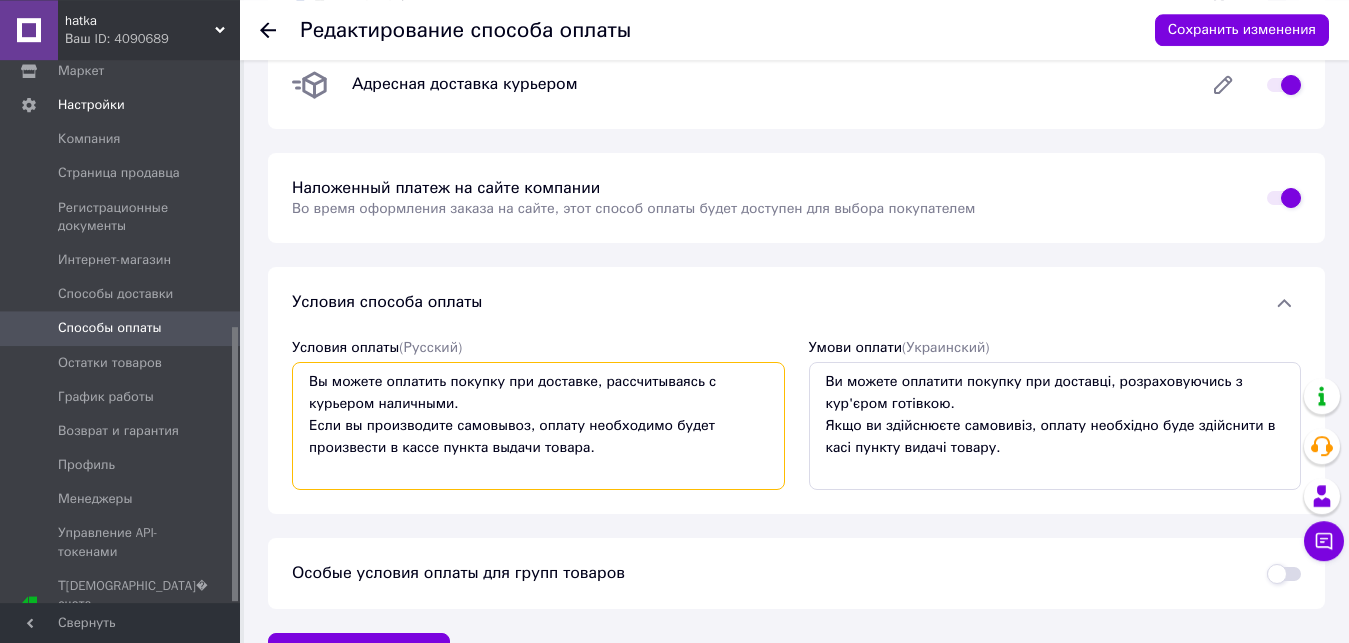 click on "Вы можете оплатить покупку при доставке, рассчитываясь с курьером наличными.
Если вы производите самовывоз, оплату необходимо будет произвести в кассе пункта выдачи товара." at bounding box center (538, 426) 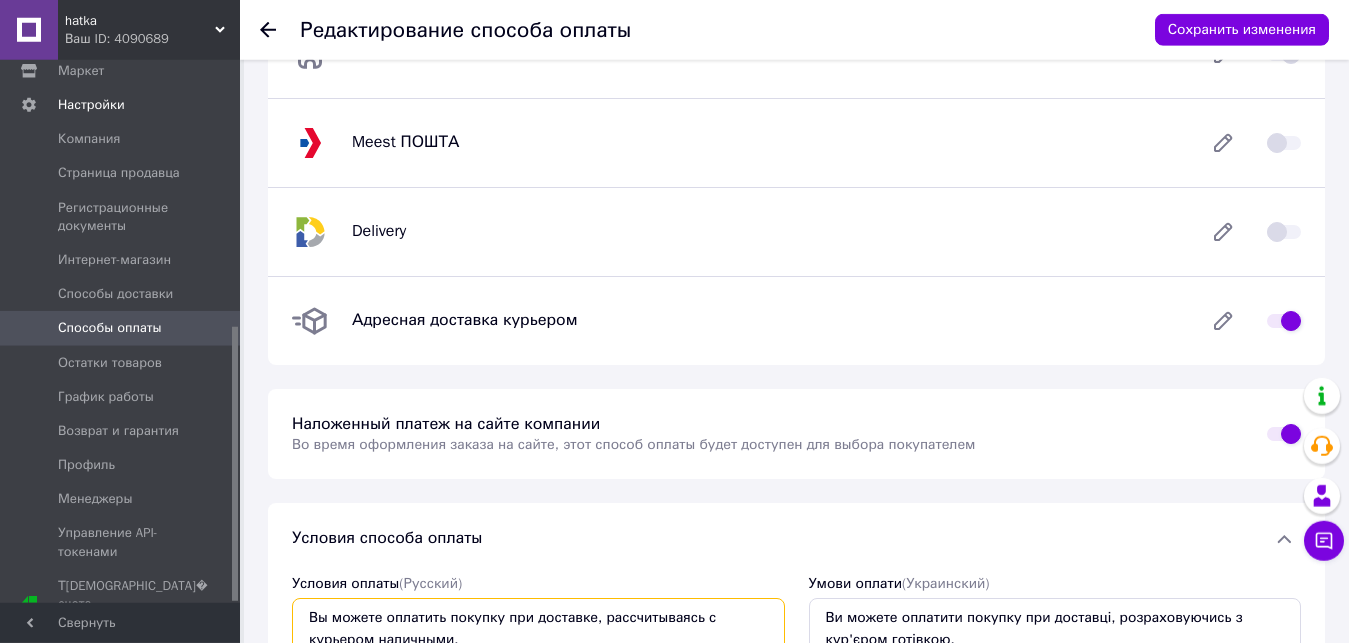 scroll, scrollTop: 535, scrollLeft: 0, axis: vertical 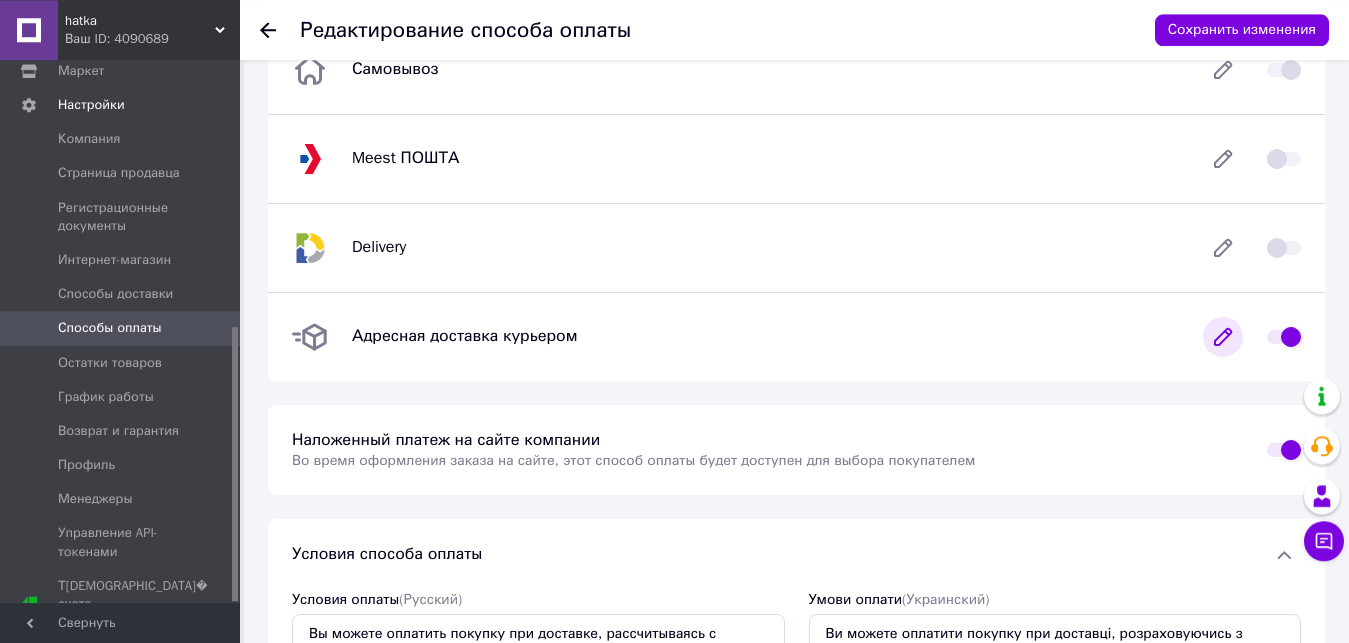 click 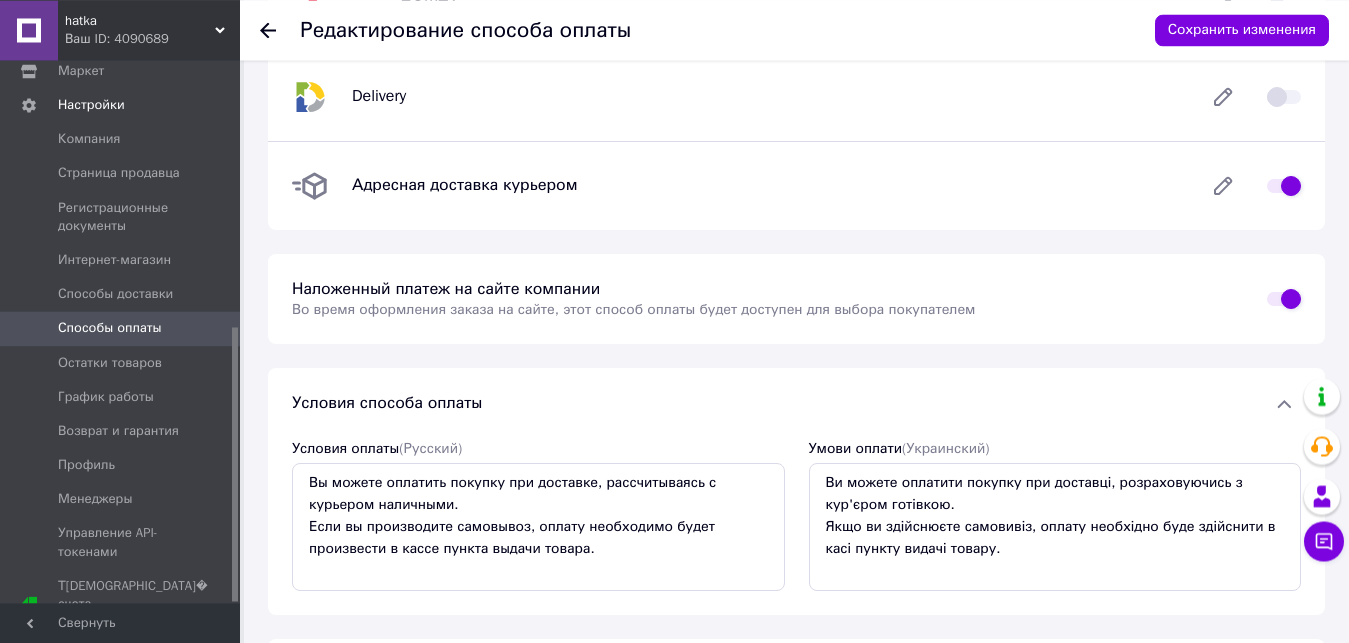 scroll, scrollTop: 193, scrollLeft: 0, axis: vertical 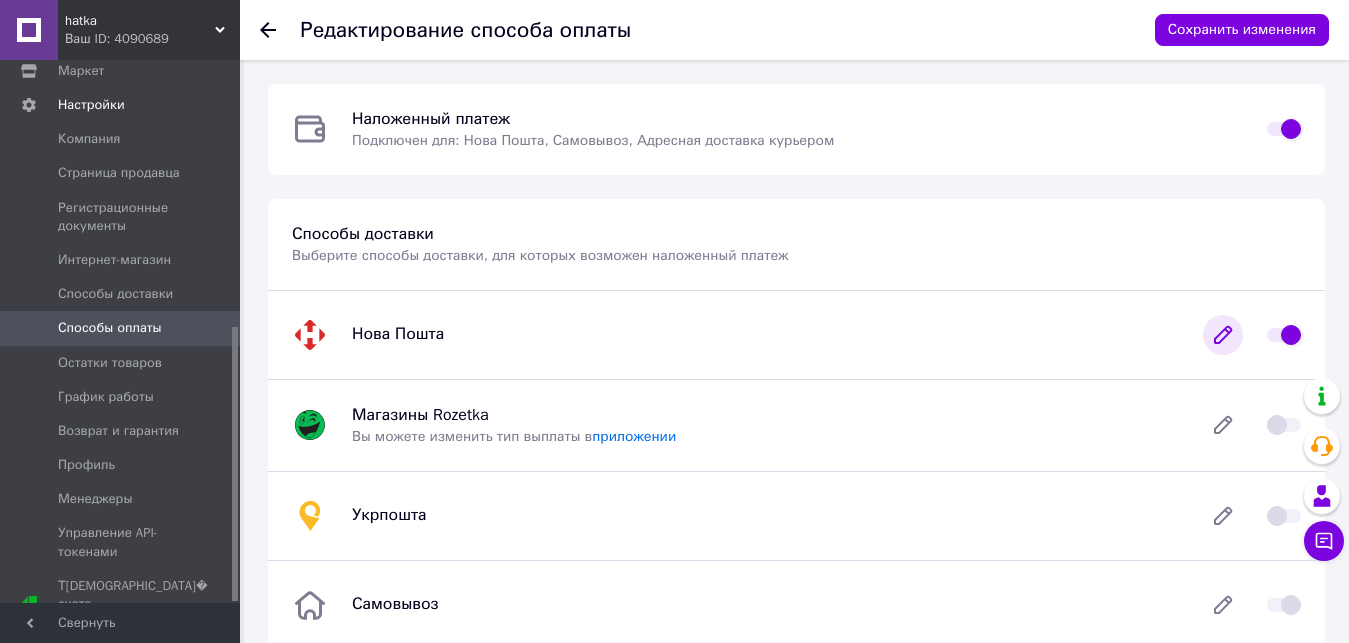 click 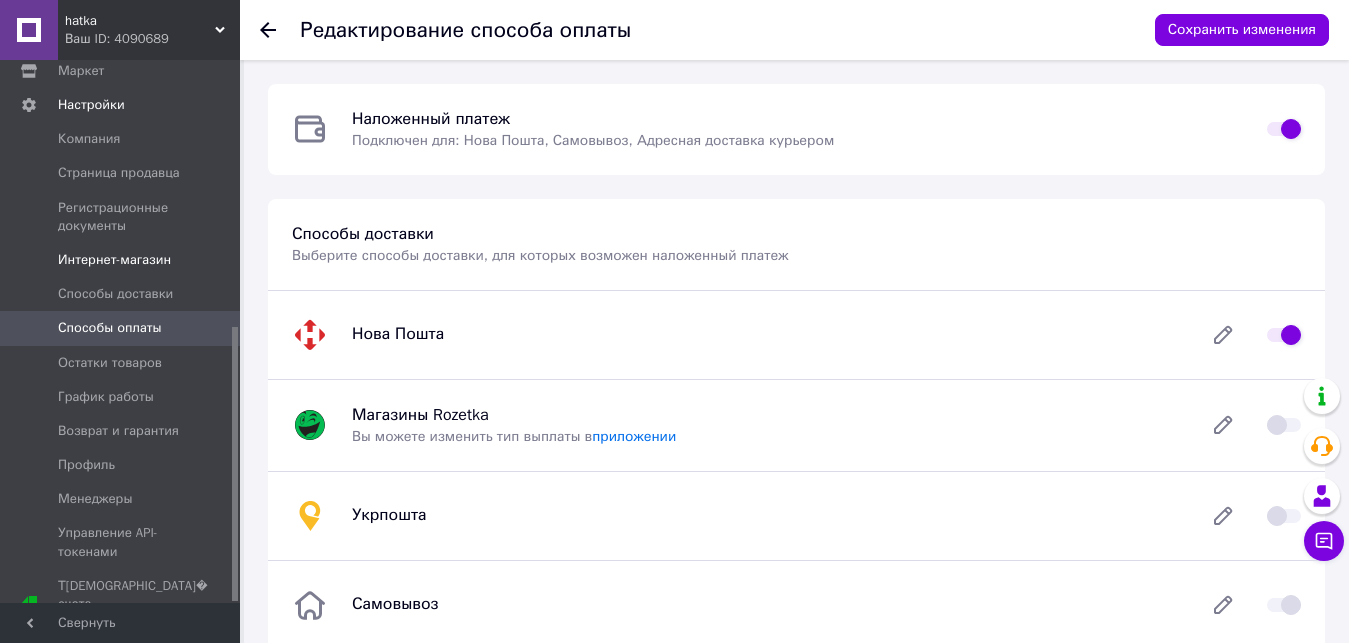 click on "Интернет-магазин" at bounding box center (121, 260) 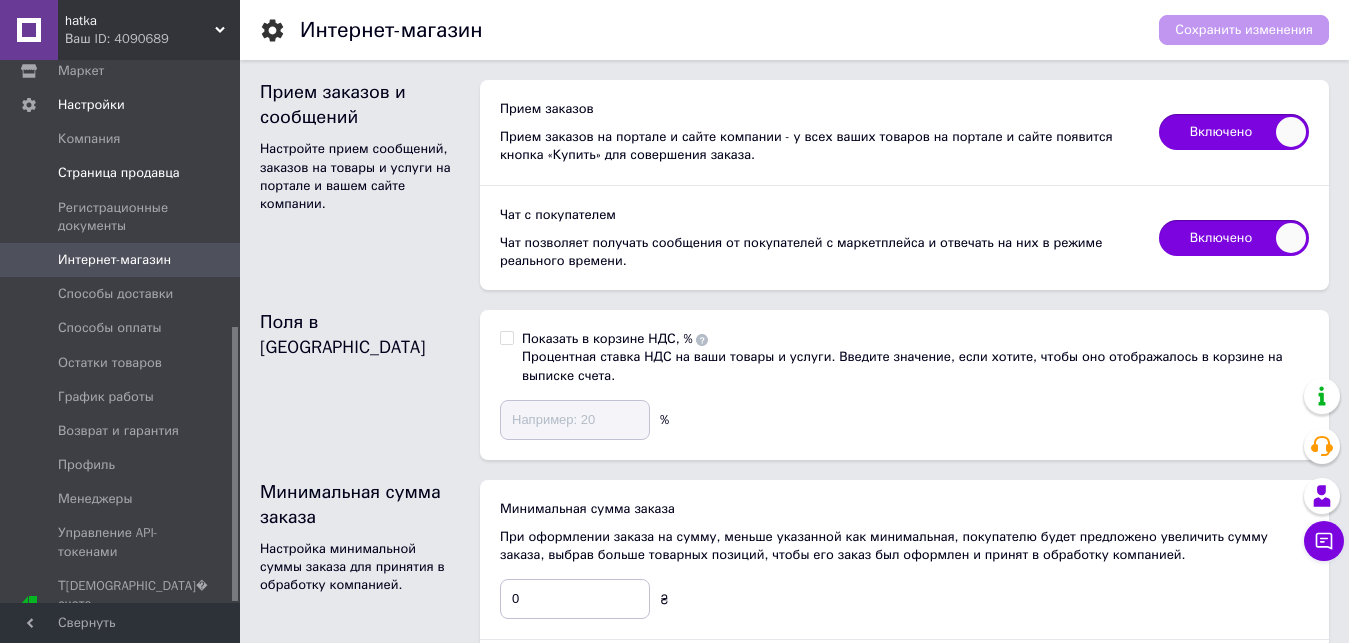 click on "Страница продавца" at bounding box center (119, 173) 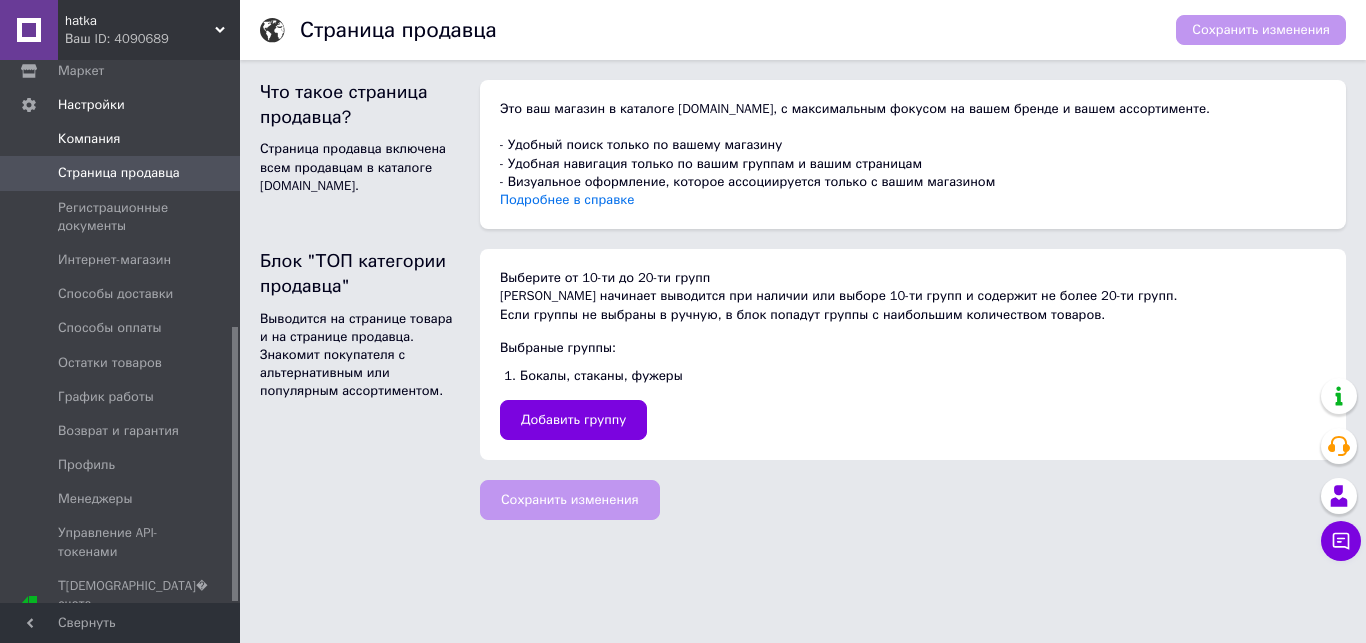 click on "Компания" at bounding box center (89, 139) 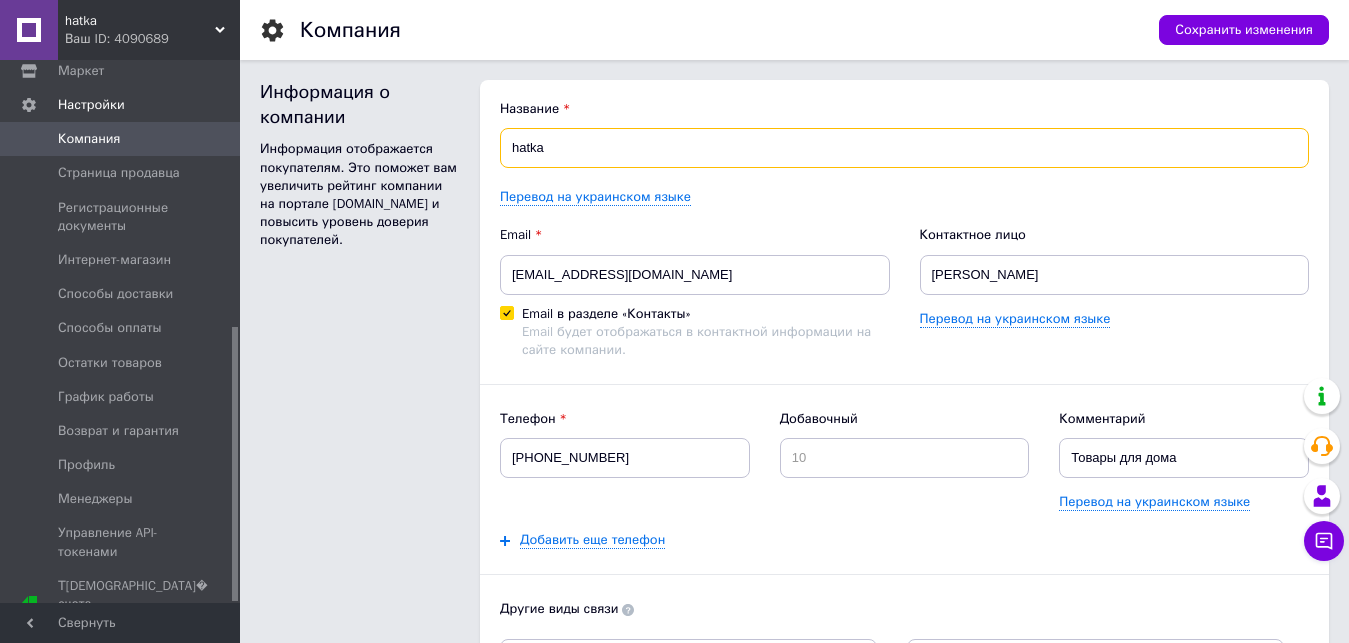 click on "hatka" at bounding box center [904, 148] 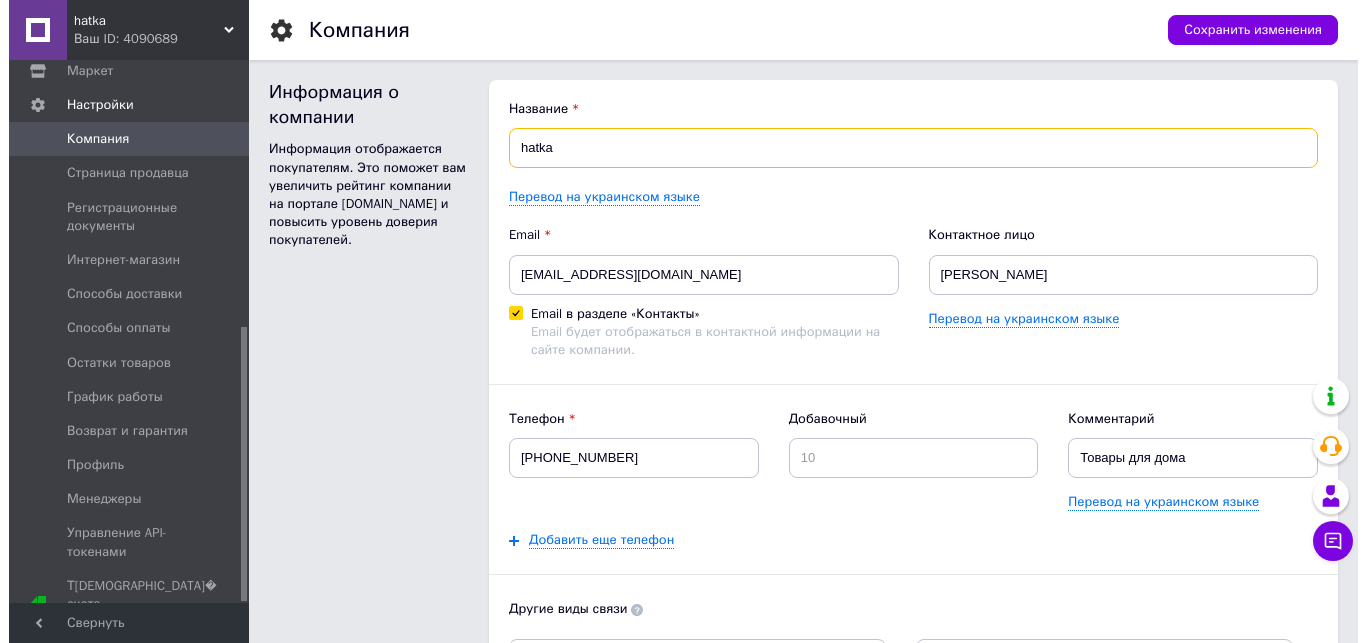 scroll, scrollTop: 0, scrollLeft: 0, axis: both 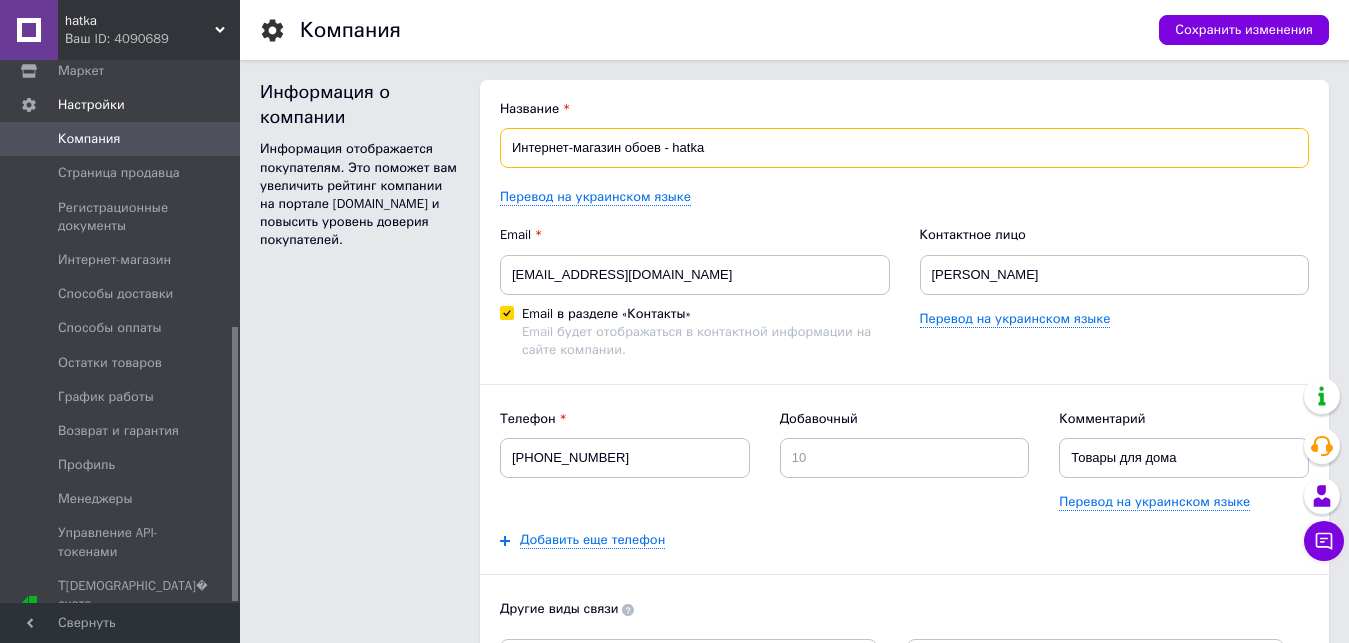 drag, startPoint x: 713, startPoint y: 142, endPoint x: 668, endPoint y: 148, distance: 45.39824 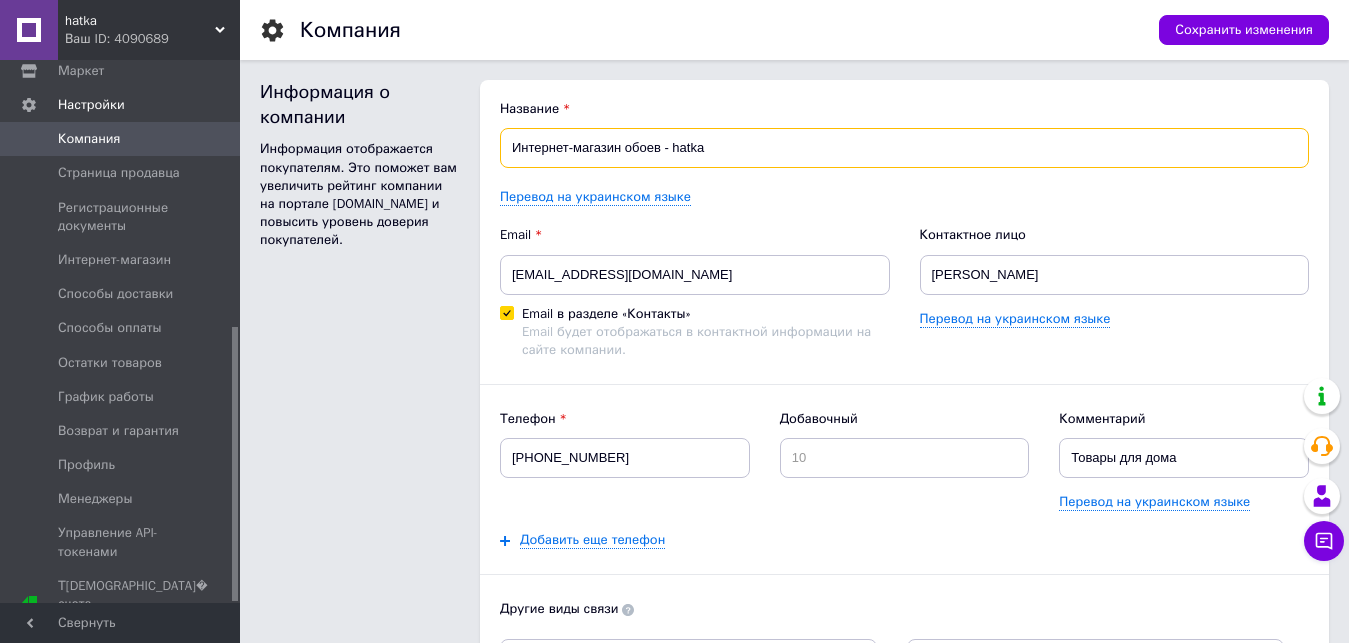 type on "Интернет-магазин обоев - hatka" 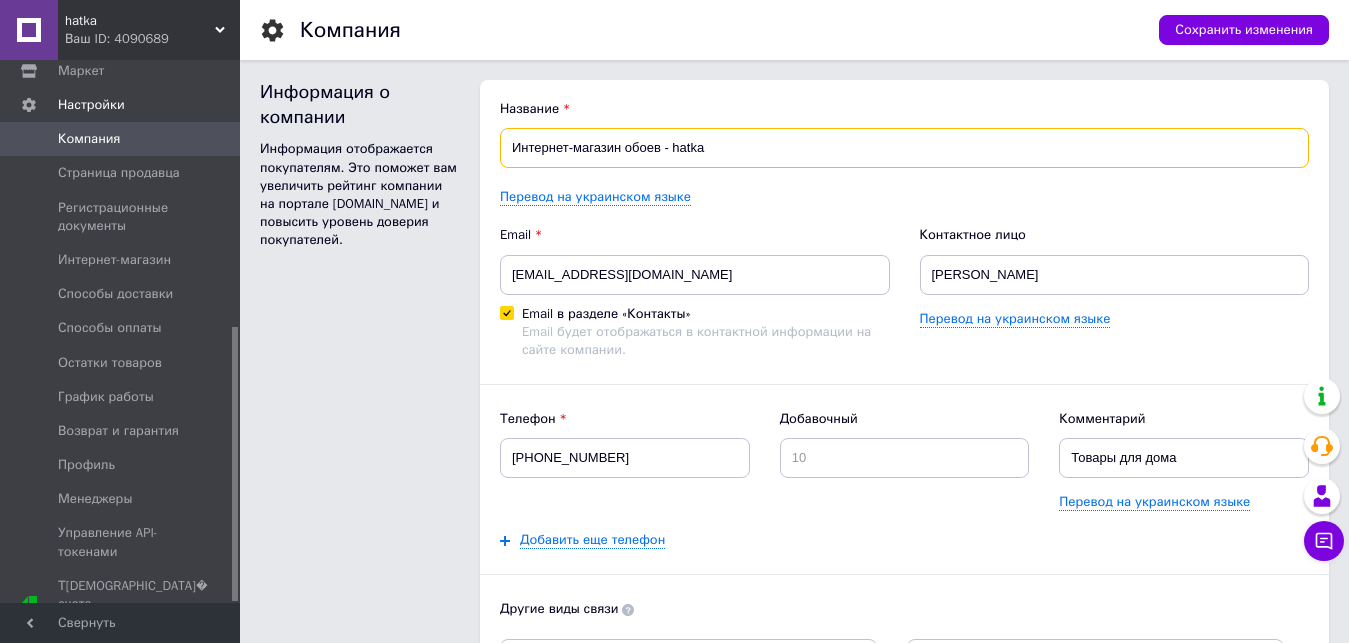 click on "Интернет-магазин обоев - hatka" at bounding box center (904, 148) 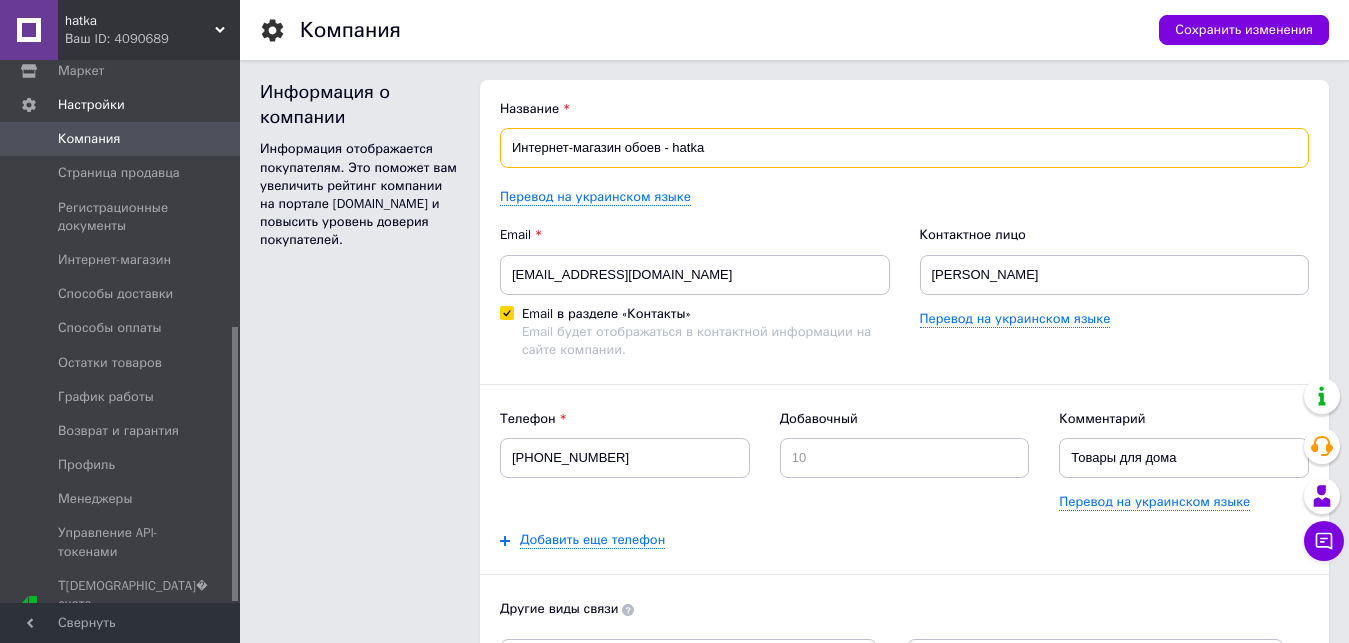 drag, startPoint x: 718, startPoint y: 151, endPoint x: 511, endPoint y: 141, distance: 207.24141 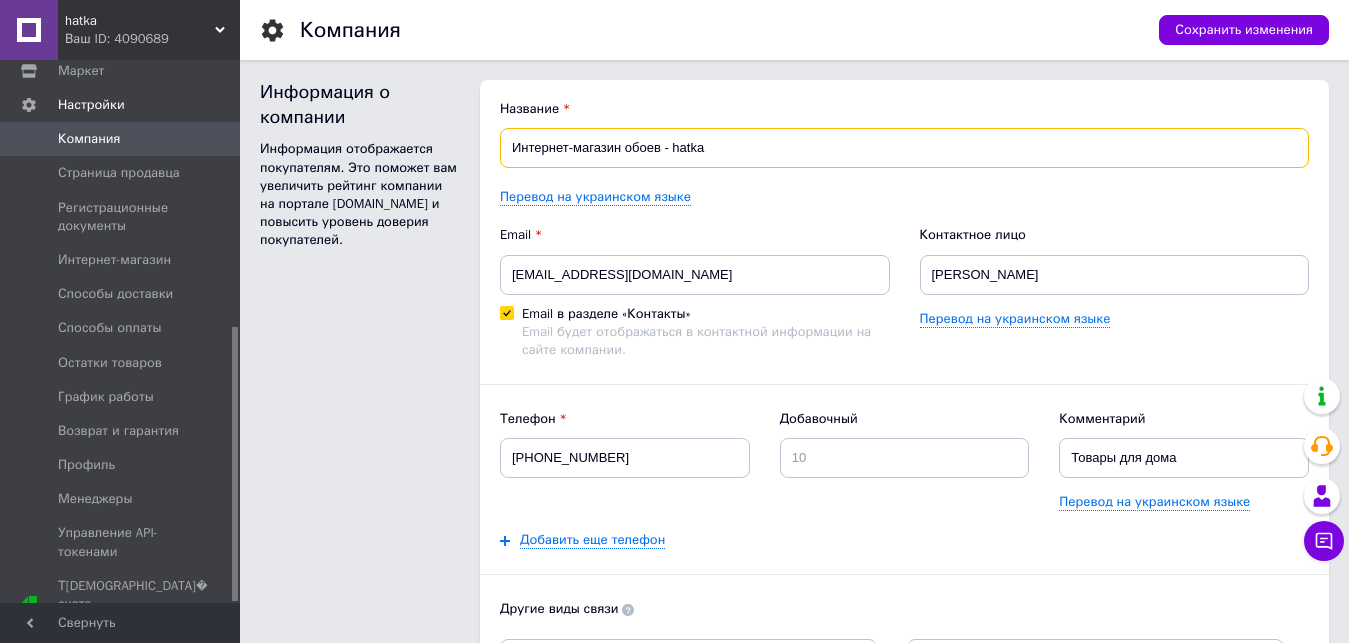 click on "Интернет-магазин обоев - hatka" at bounding box center (904, 148) 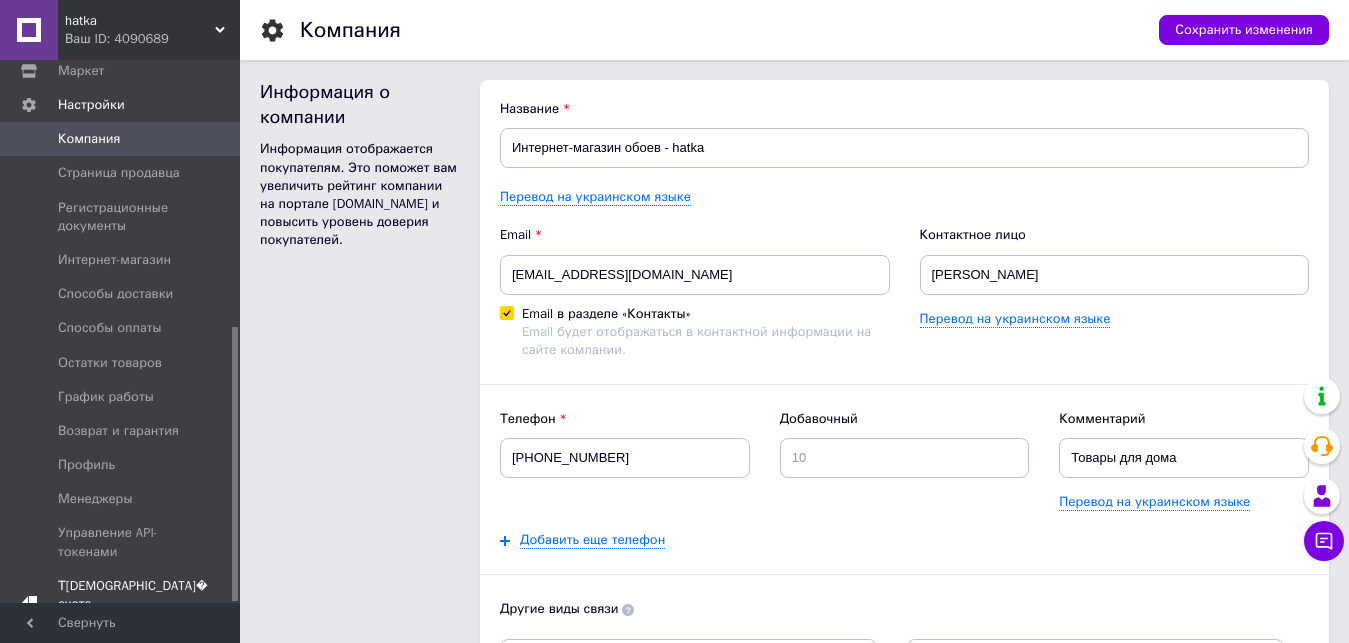 click at bounding box center (29, 604) 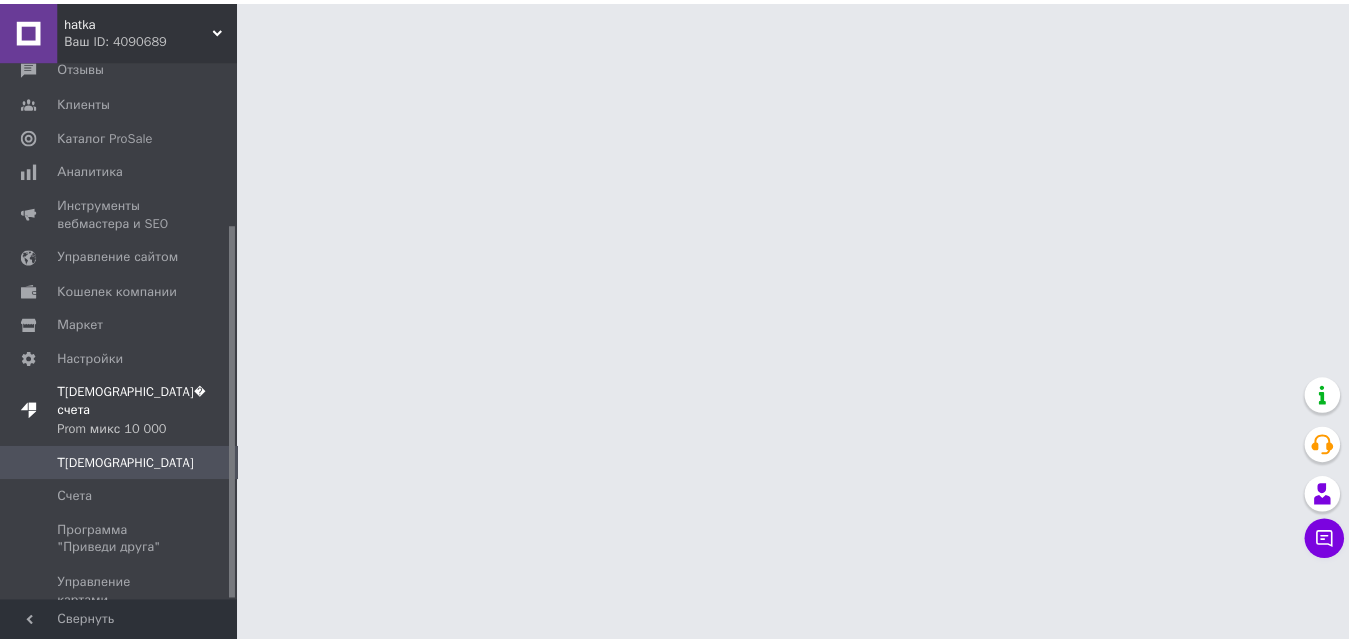 scroll, scrollTop: 236, scrollLeft: 0, axis: vertical 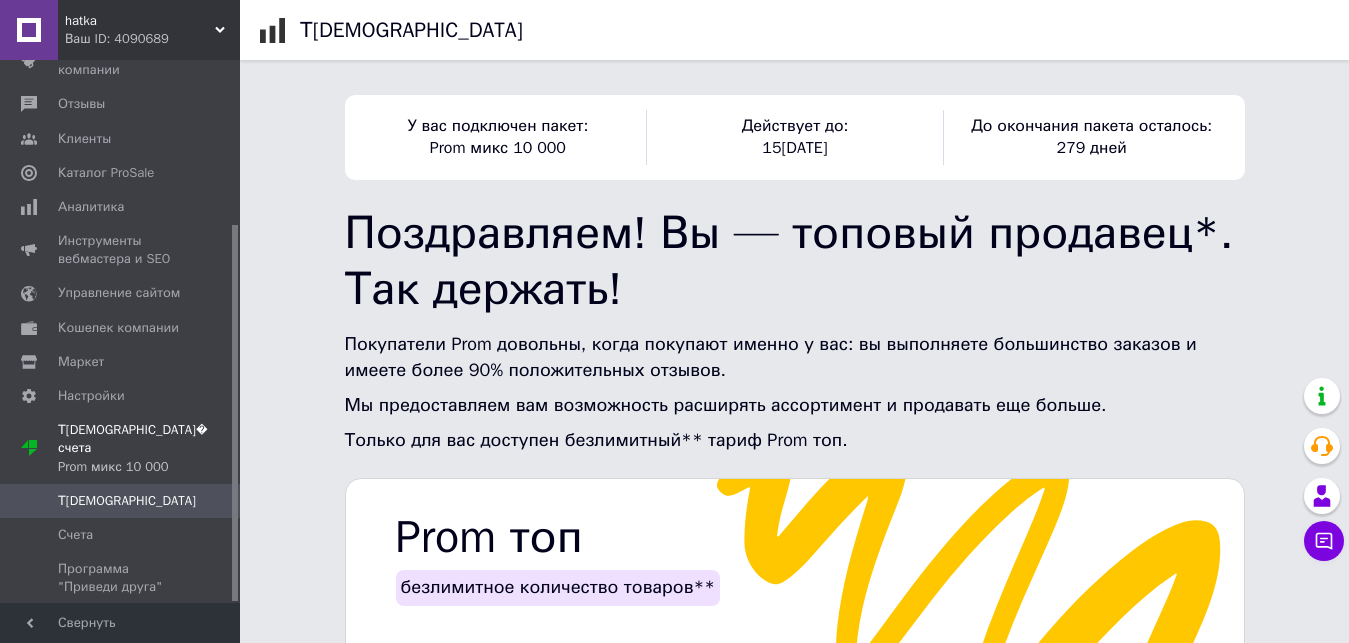 drag, startPoint x: 233, startPoint y: 332, endPoint x: 240, endPoint y: 458, distance: 126.1943 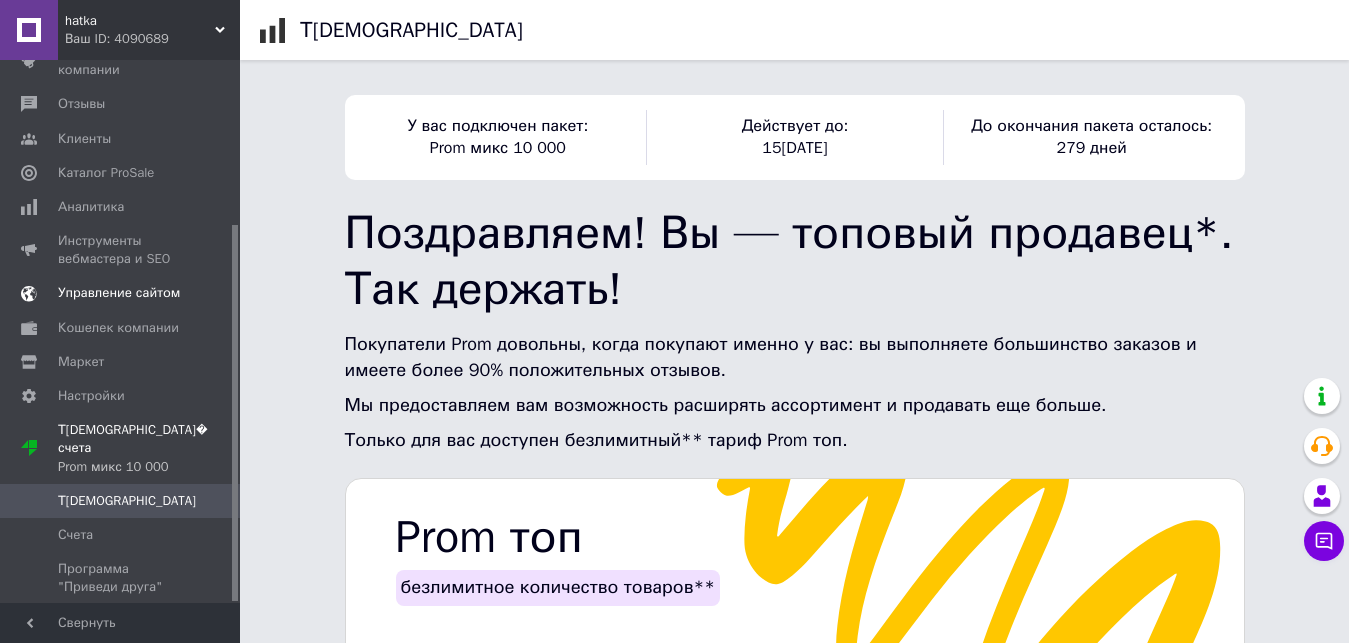 click on "Управление сайтом" at bounding box center [119, 293] 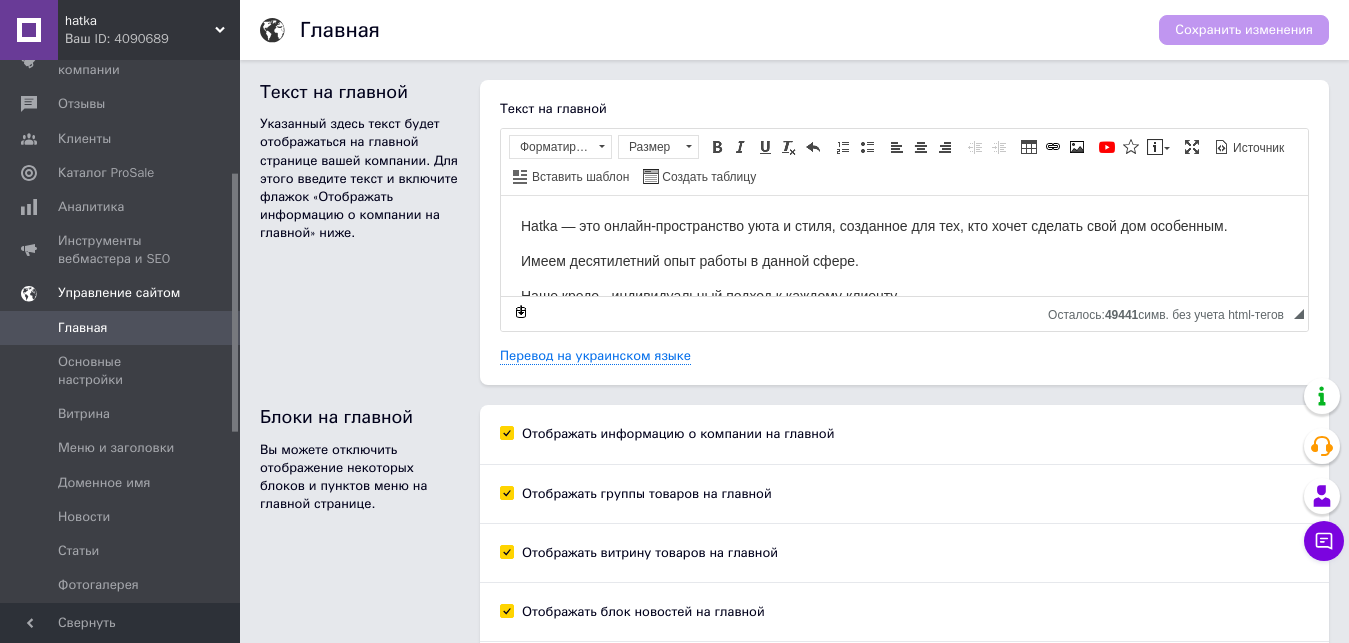 scroll, scrollTop: 0, scrollLeft: 0, axis: both 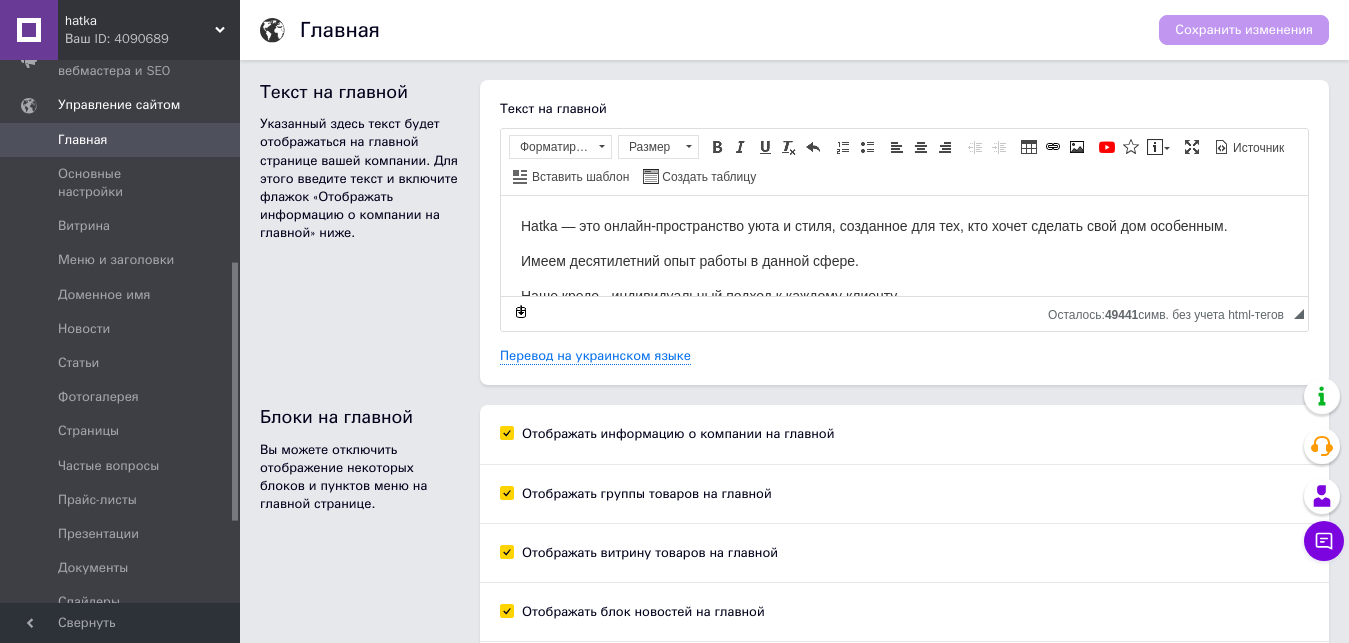 drag, startPoint x: 233, startPoint y: 250, endPoint x: 236, endPoint y: 339, distance: 89.050545 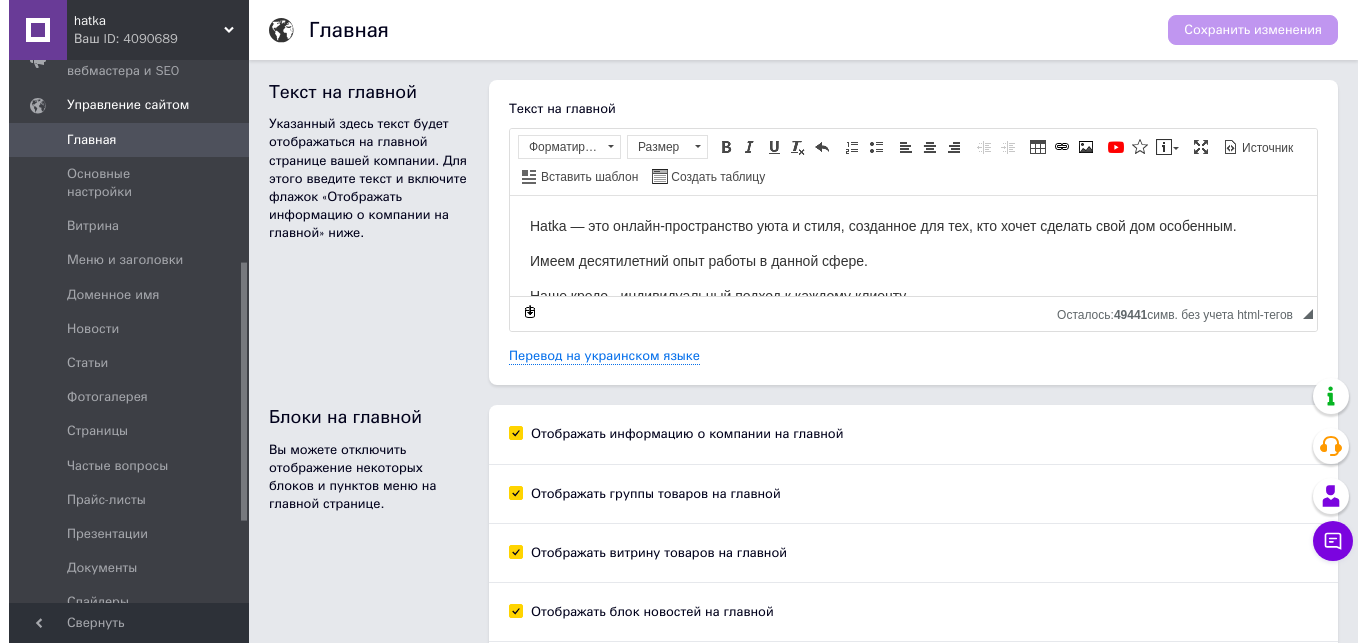 scroll, scrollTop: 594, scrollLeft: 0, axis: vertical 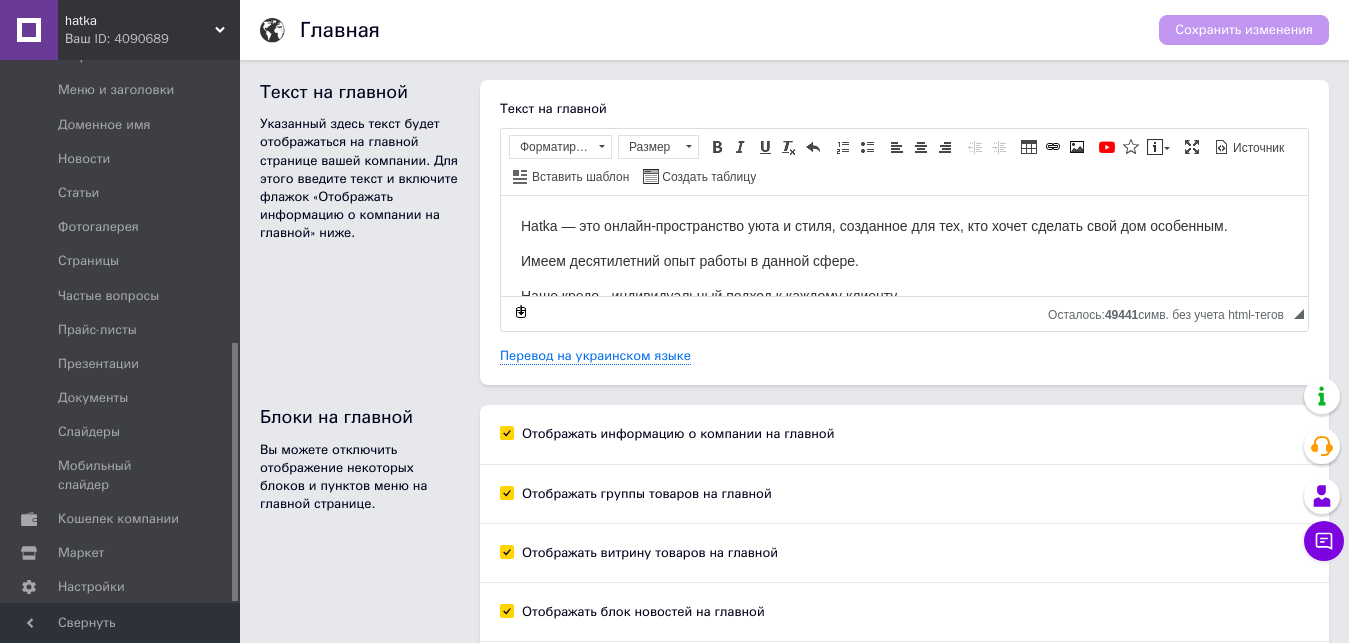 drag, startPoint x: 236, startPoint y: 339, endPoint x: 235, endPoint y: 475, distance: 136.00368 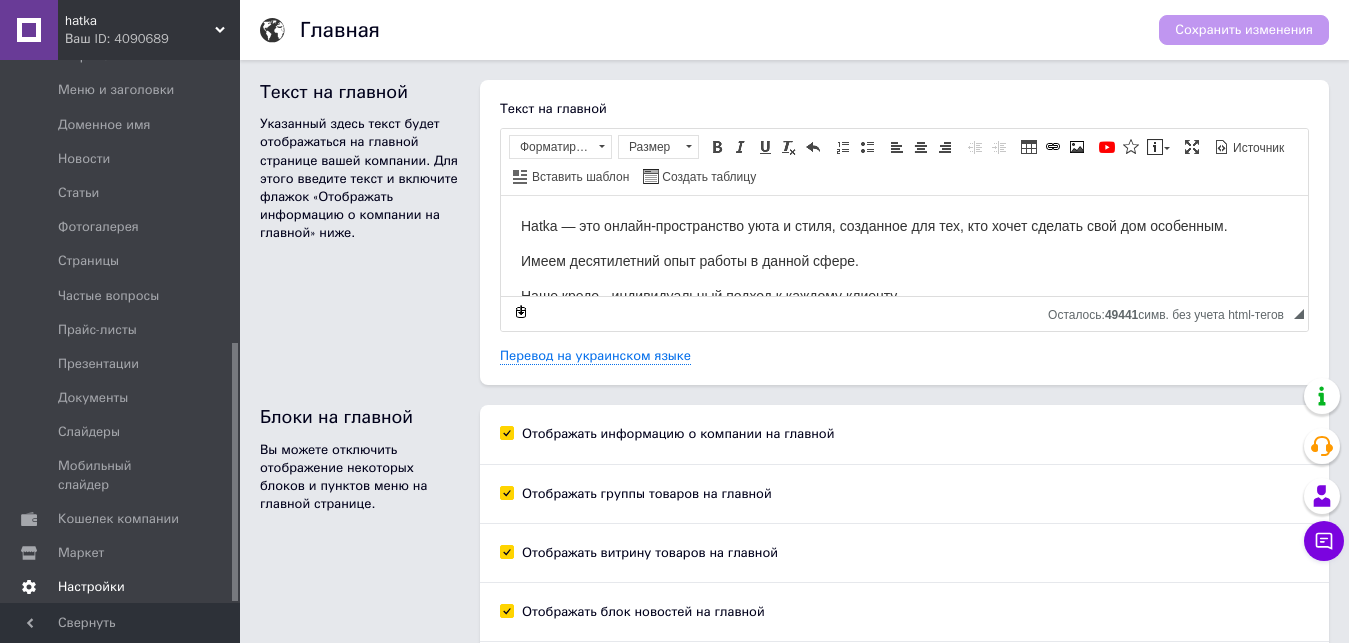 click on "Настройки" at bounding box center [121, 587] 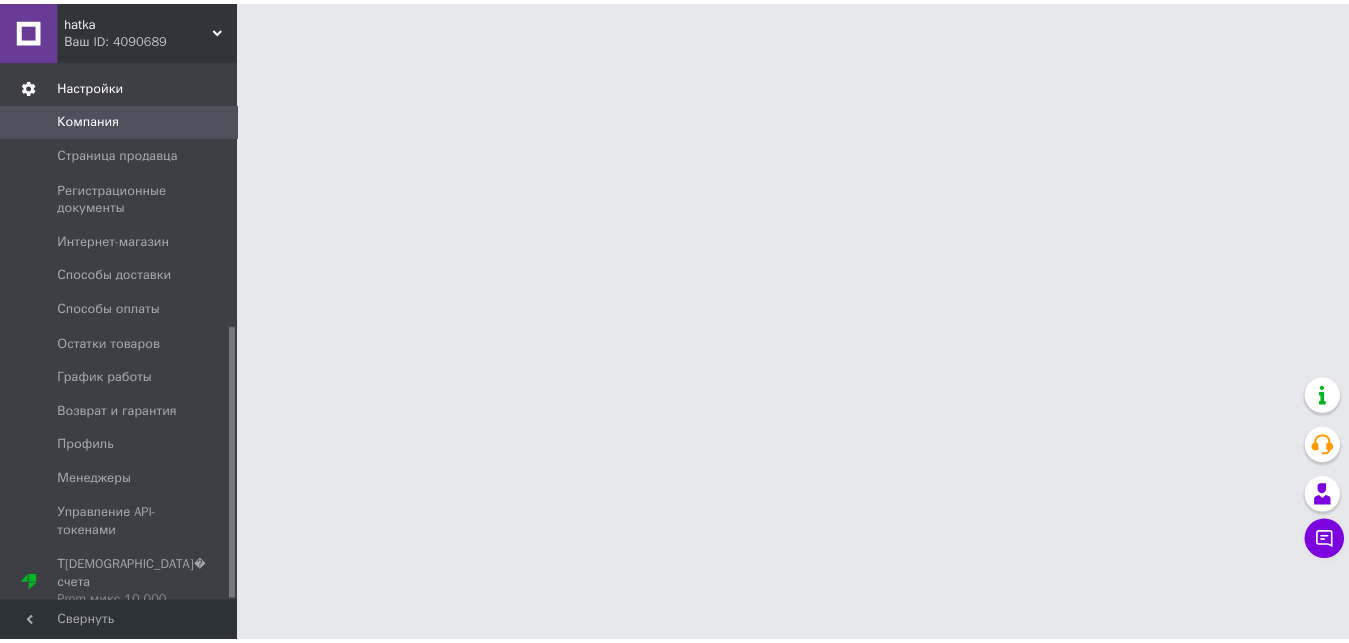 scroll, scrollTop: 527, scrollLeft: 0, axis: vertical 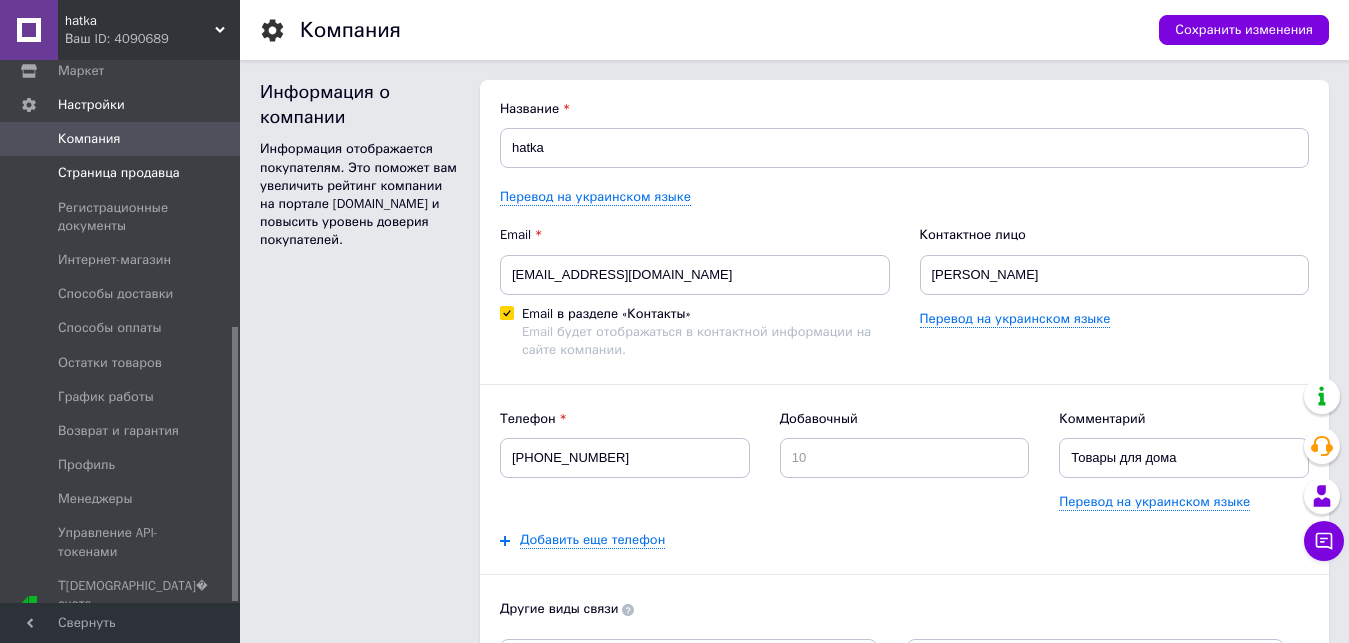 click on "Страница продавца" at bounding box center (128, 173) 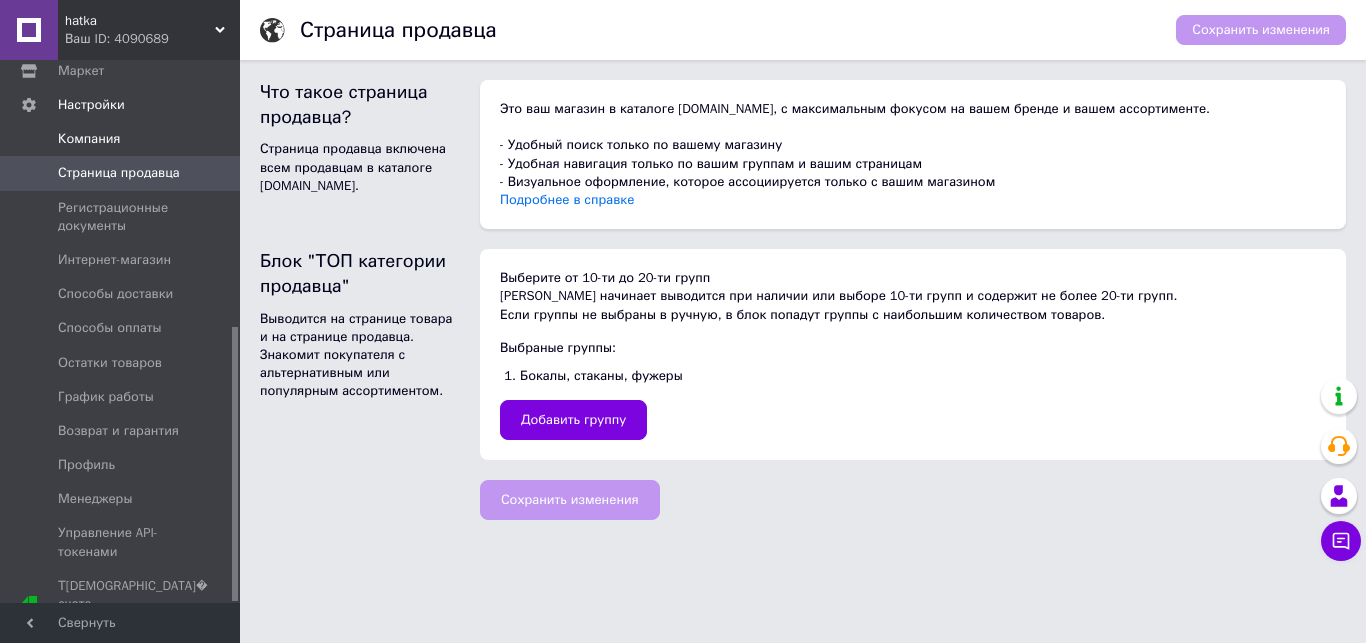 click on "Компания" at bounding box center (121, 139) 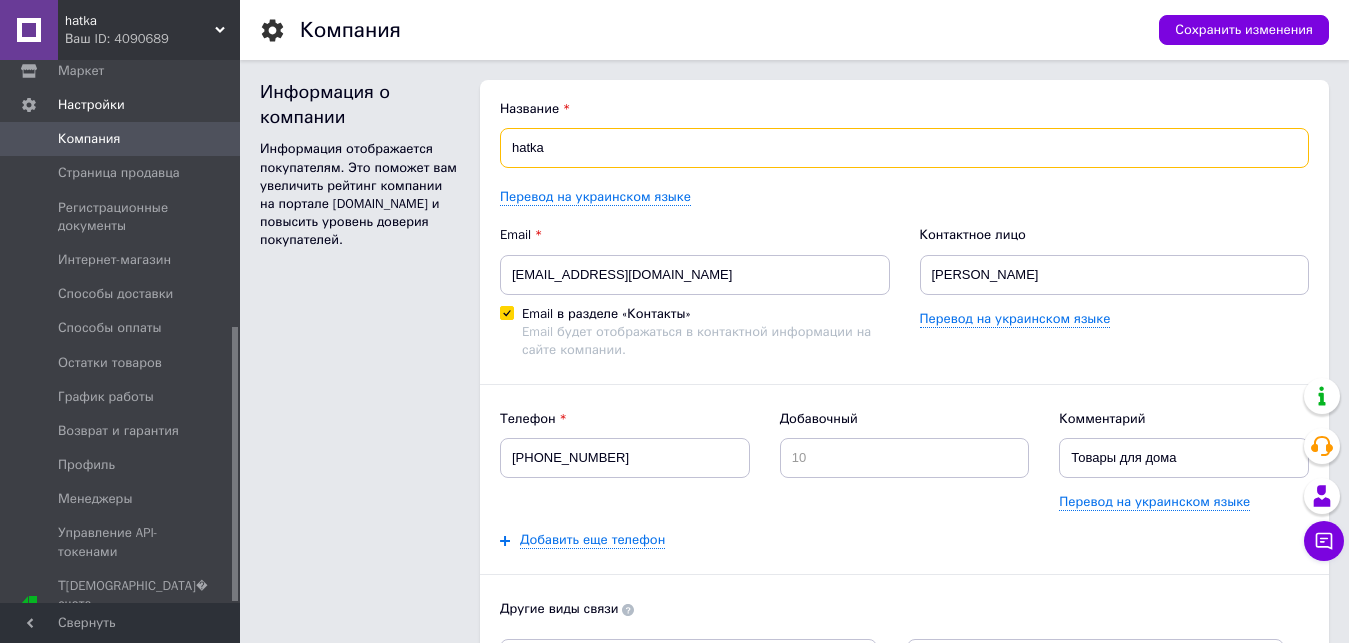 click on "hatka" at bounding box center [904, 148] 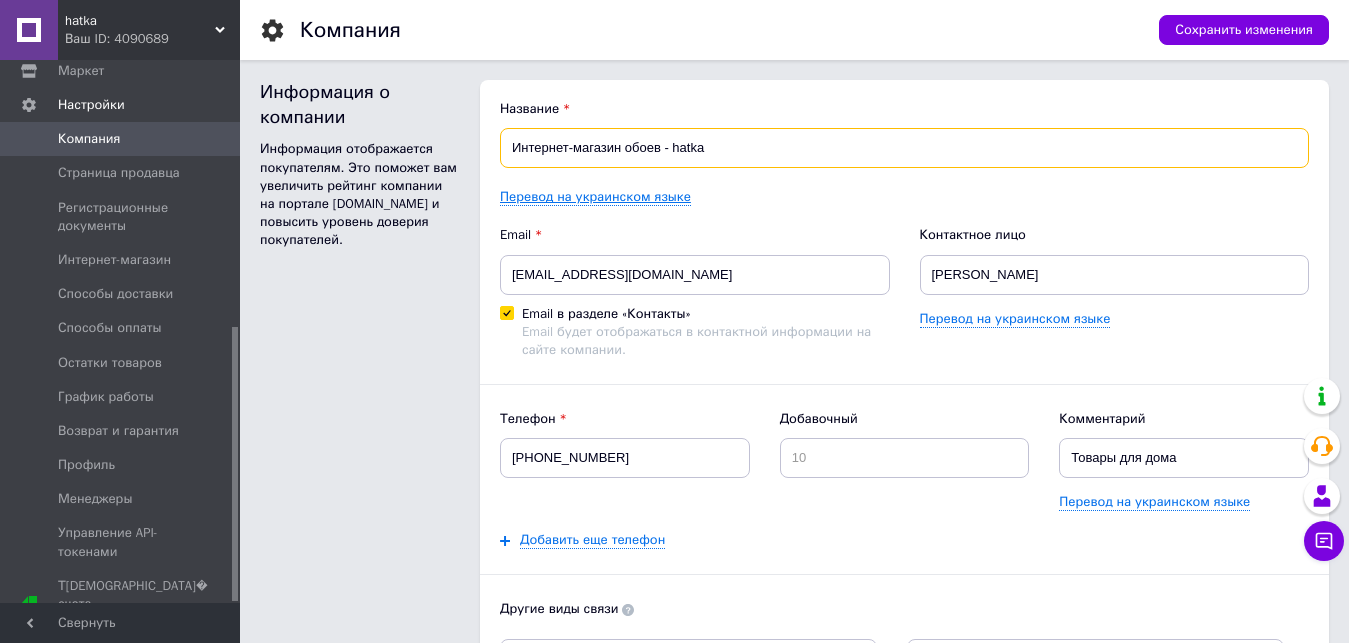 type on "Интернет-магазин обоев - hatka" 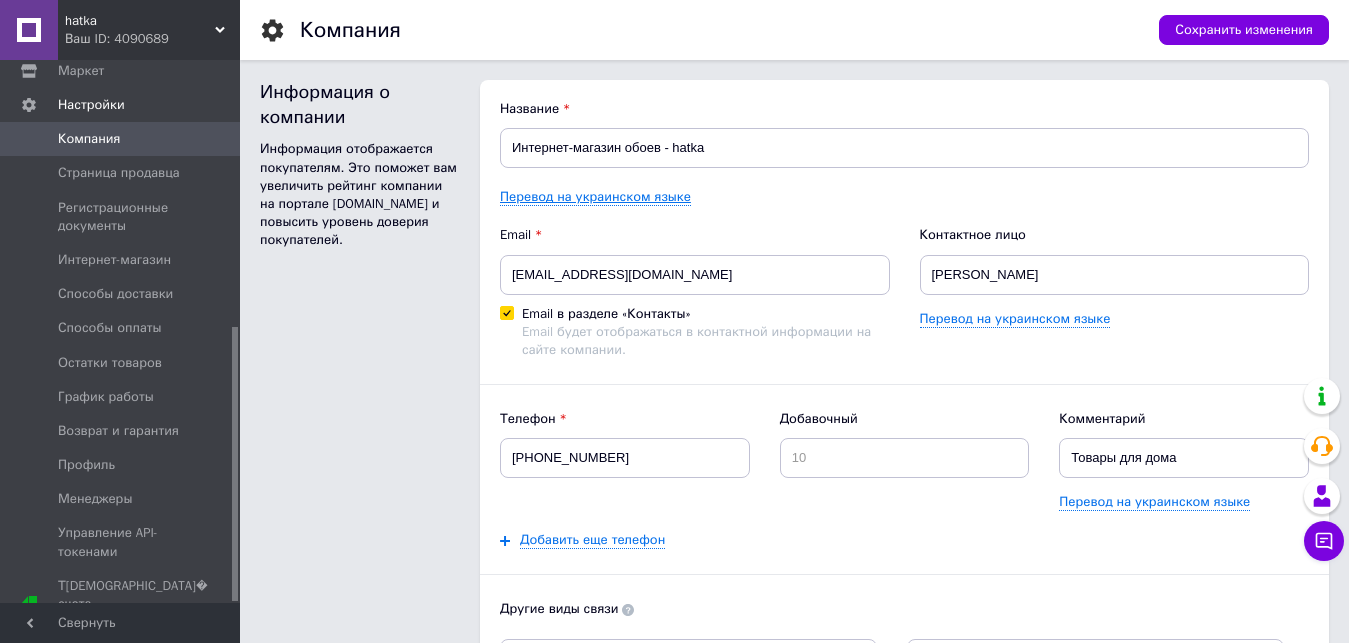 click on "Перевод на украинском языке" at bounding box center [595, 197] 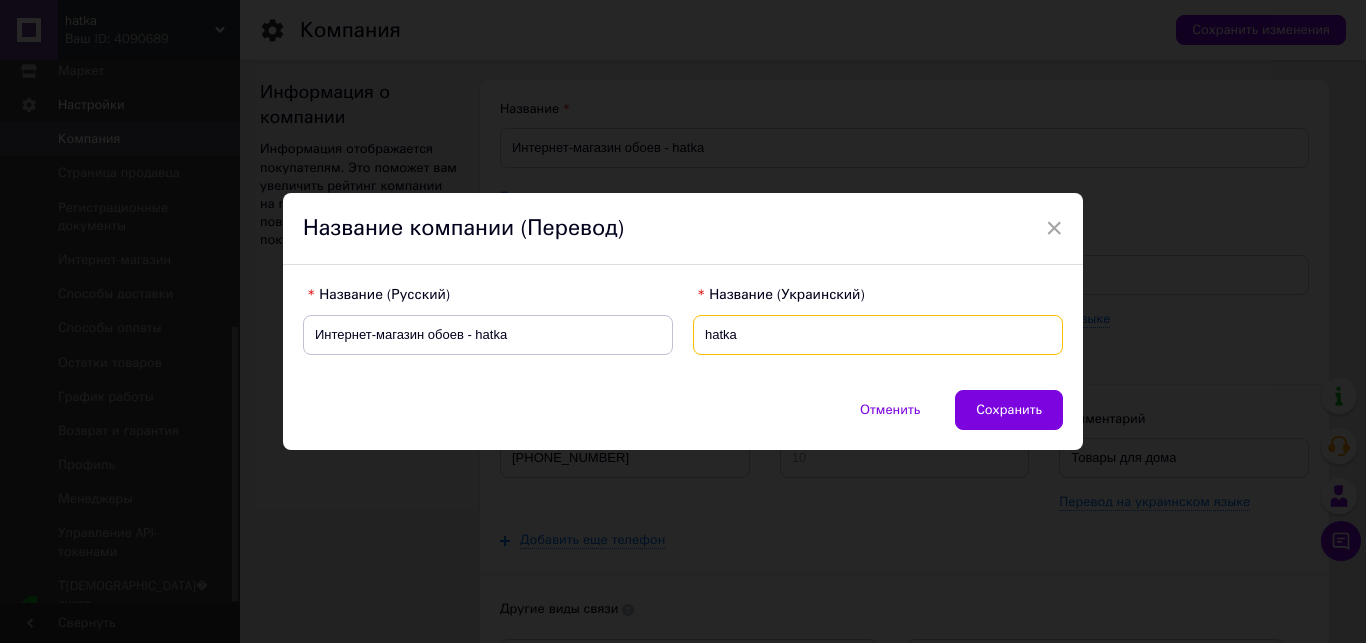 click on "hatka" at bounding box center [878, 335] 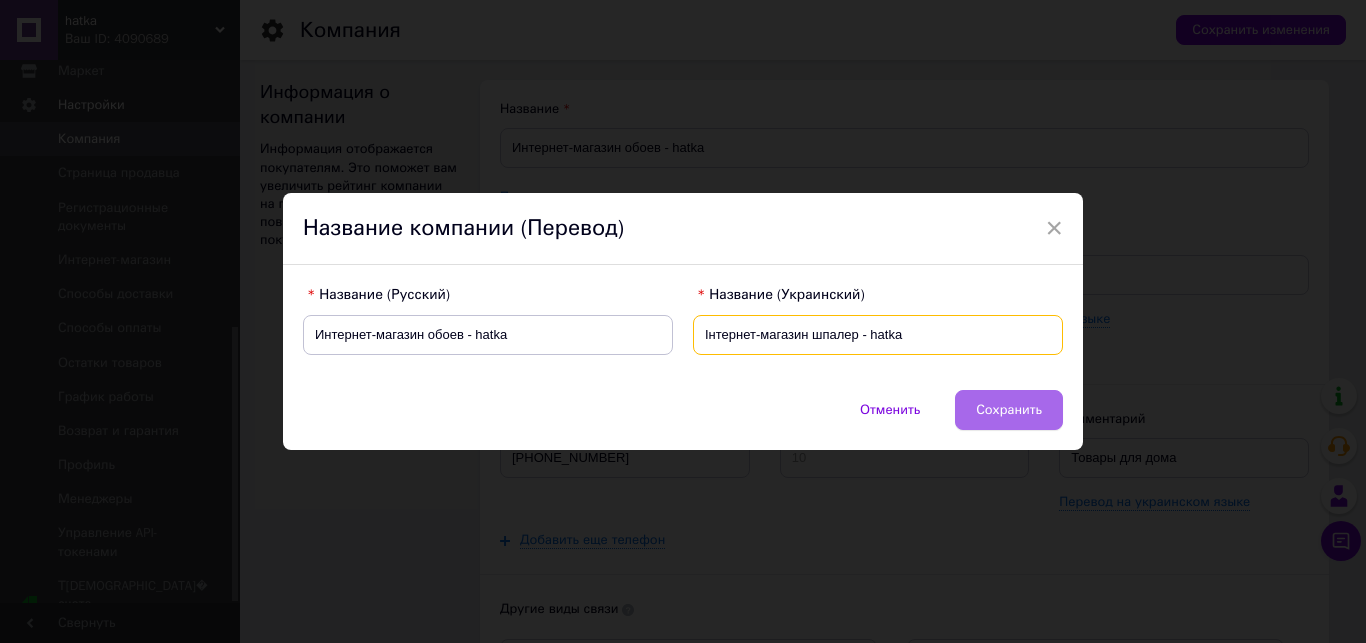type on "Інтернет-магазин шпалер - hatka" 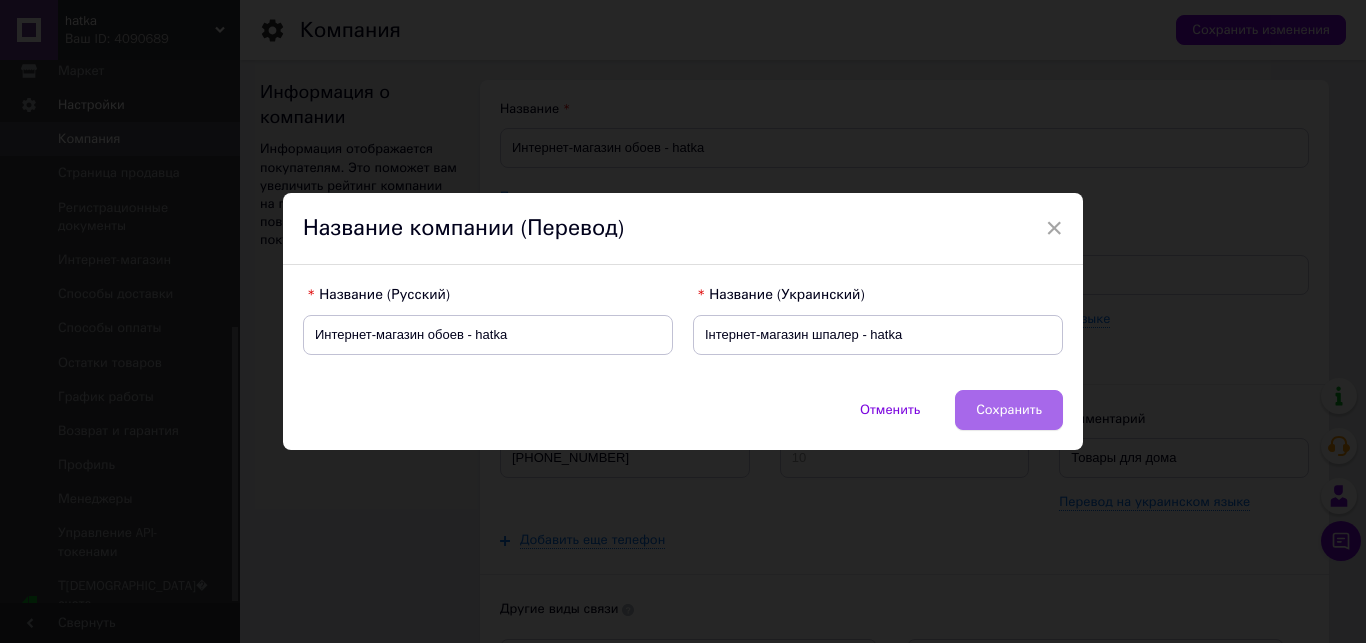 click on "Сохранить" at bounding box center (1009, 410) 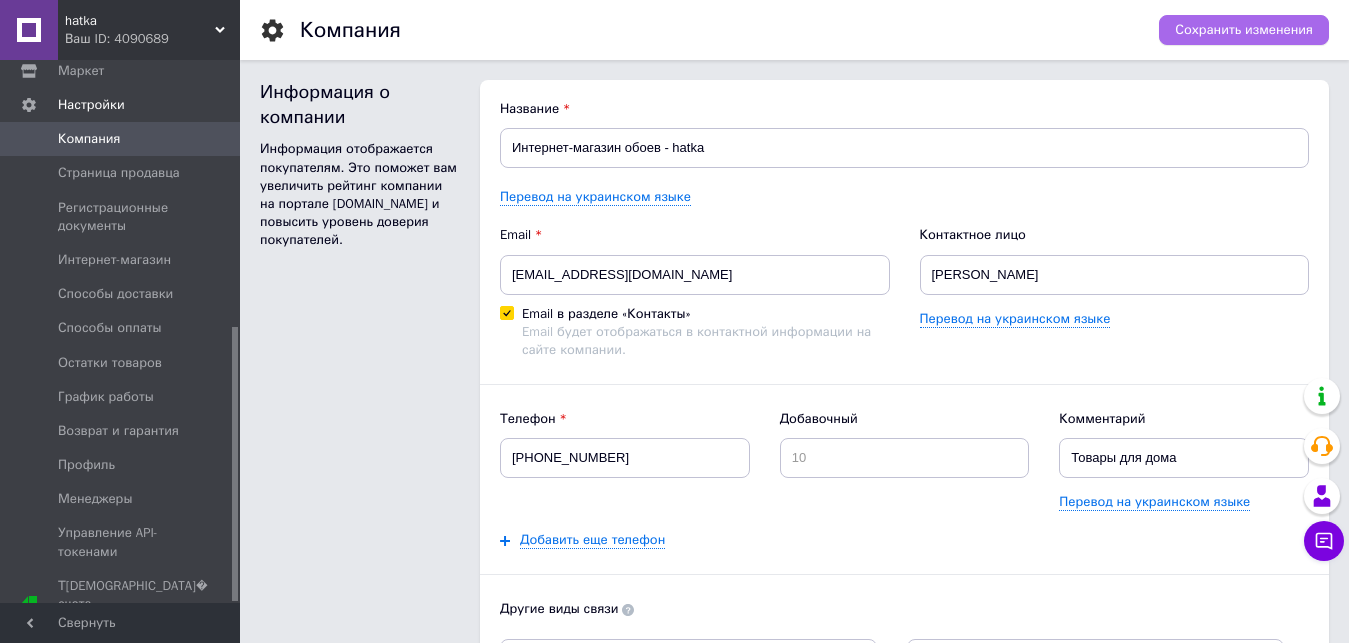click on "Сохранить изменения" at bounding box center [1244, 30] 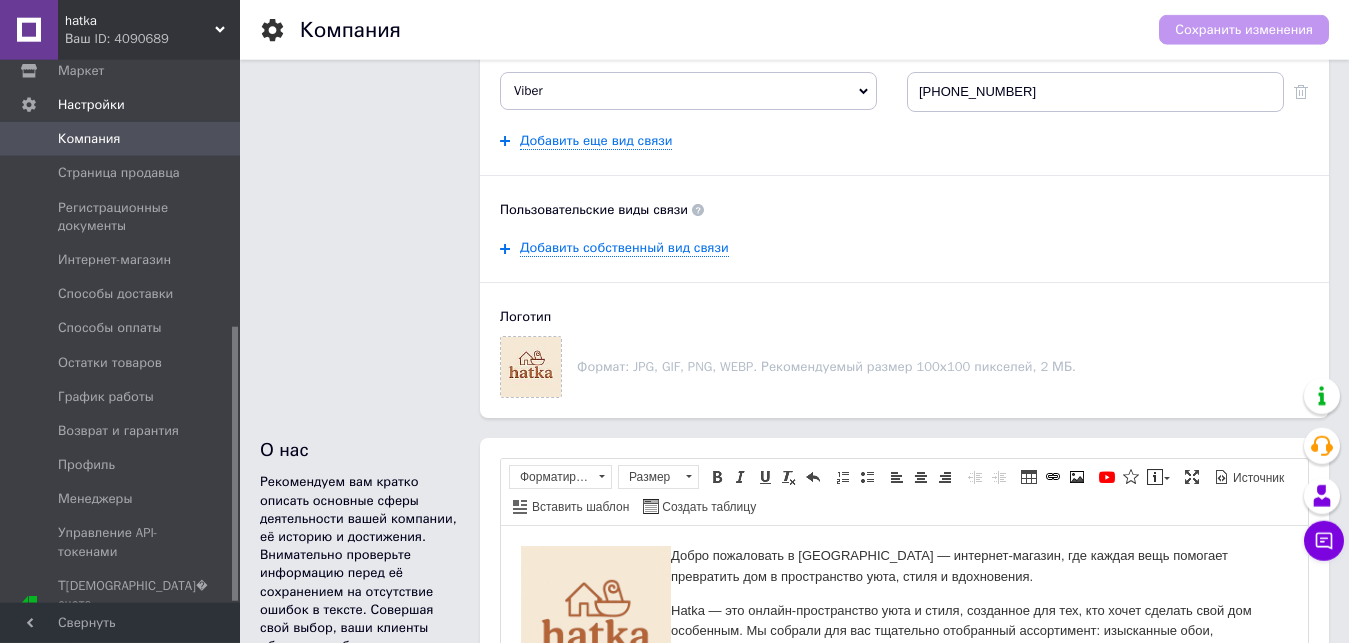 scroll, scrollTop: 573, scrollLeft: 0, axis: vertical 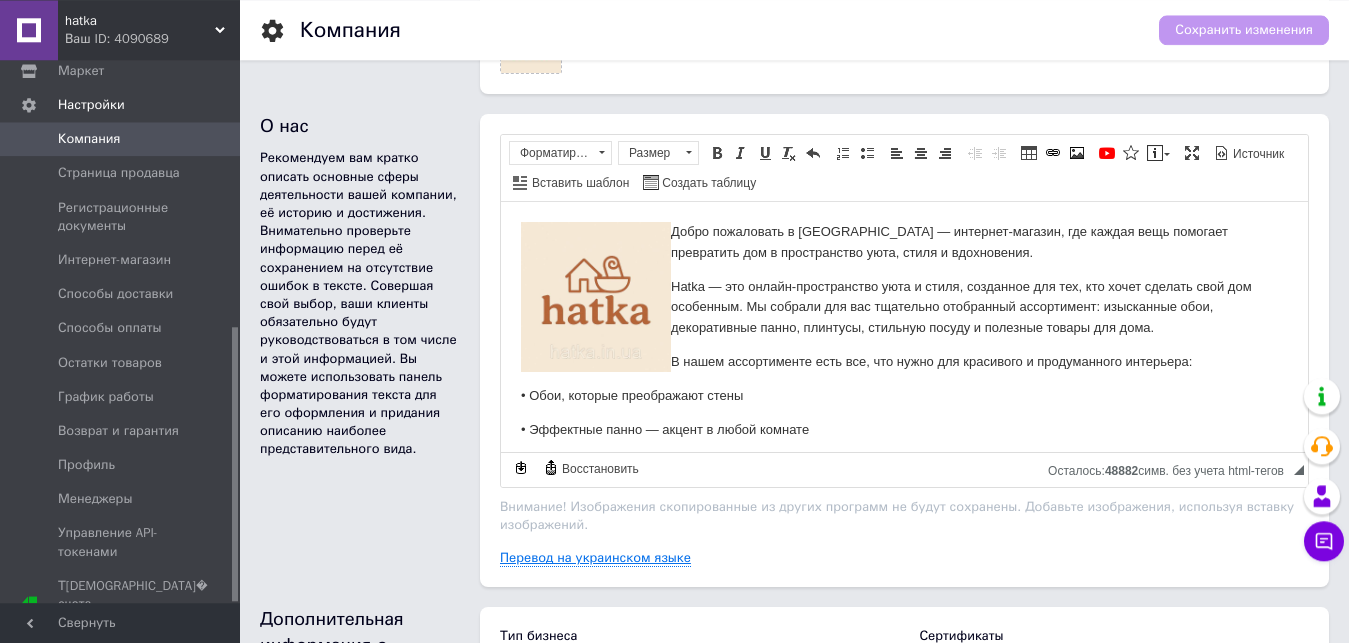 click on "Перевод на украинском языке" at bounding box center (595, 558) 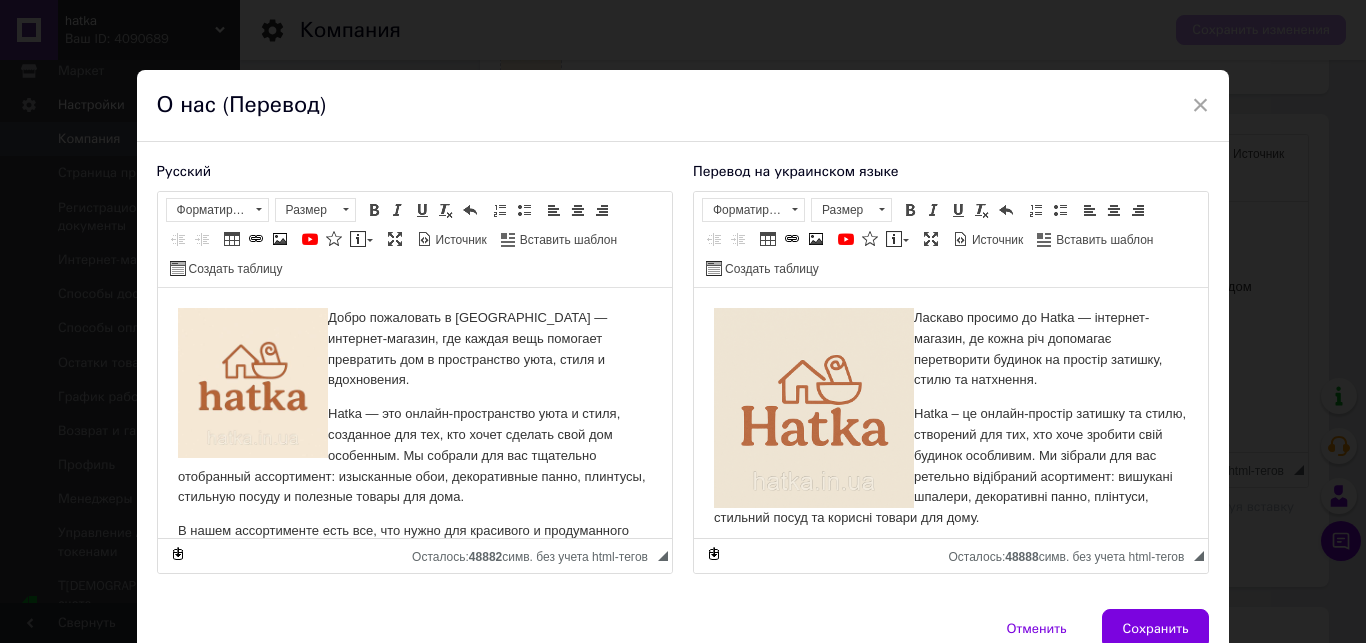 scroll, scrollTop: 0, scrollLeft: 0, axis: both 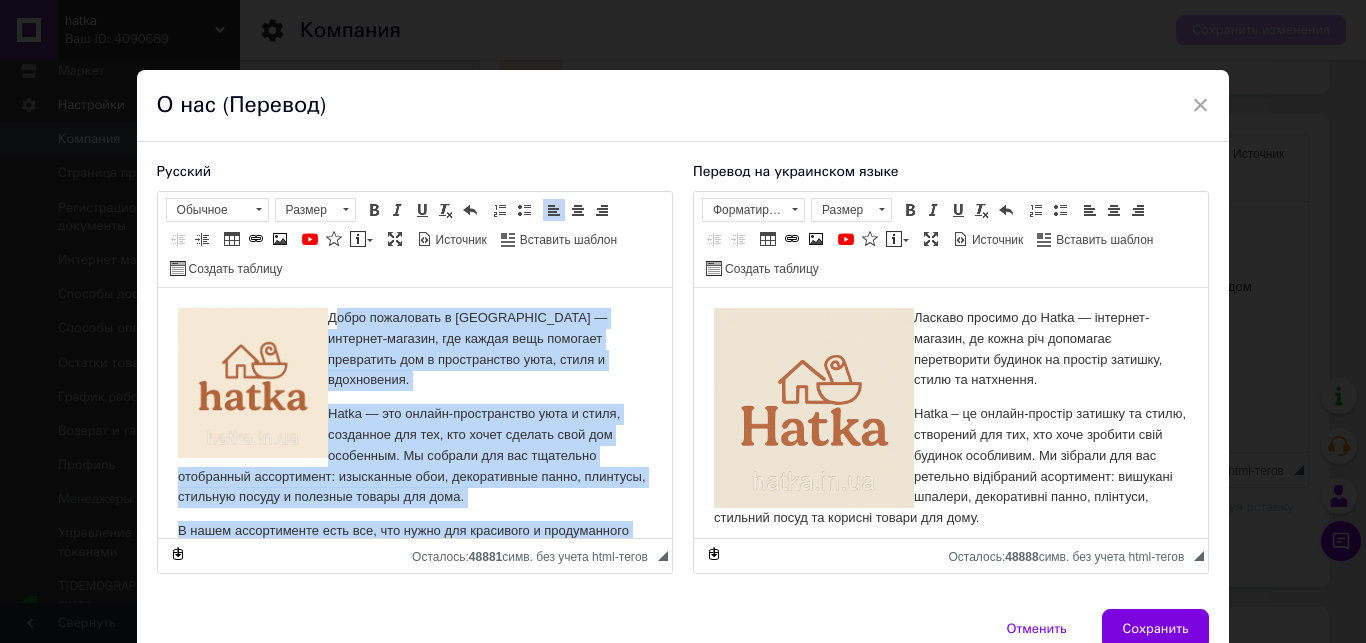 drag, startPoint x: 416, startPoint y: 504, endPoint x: 331, endPoint y: 313, distance: 209.0598 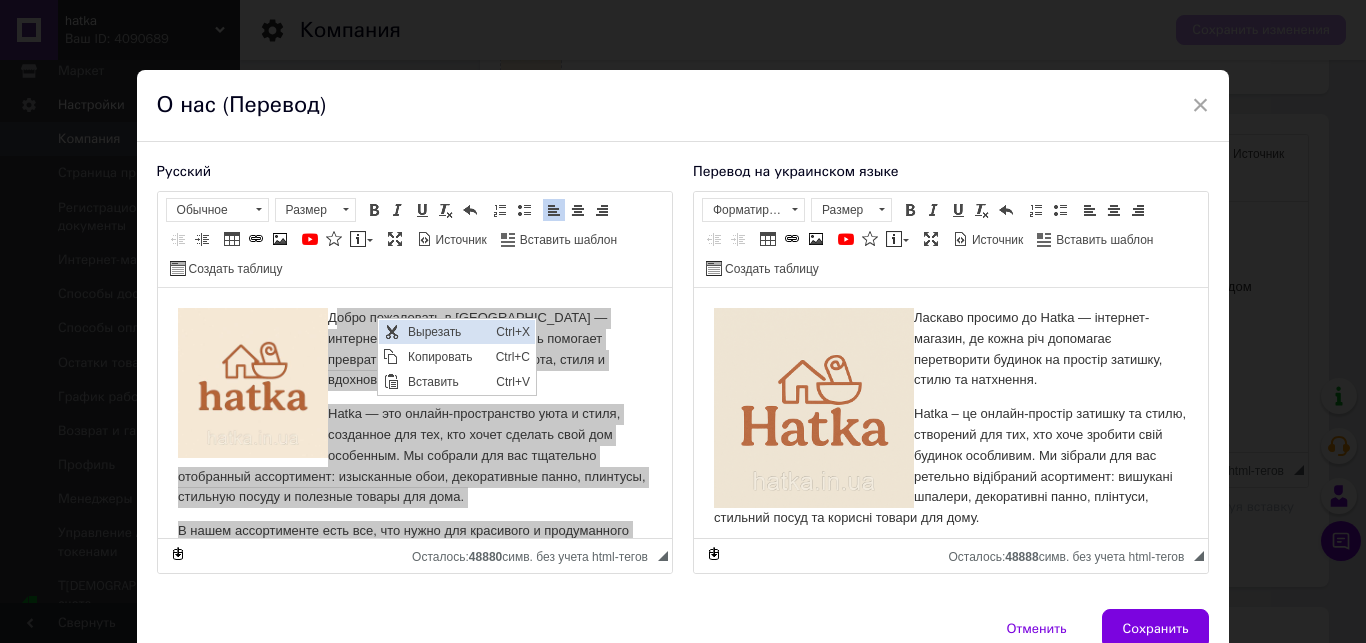 scroll, scrollTop: 0, scrollLeft: 0, axis: both 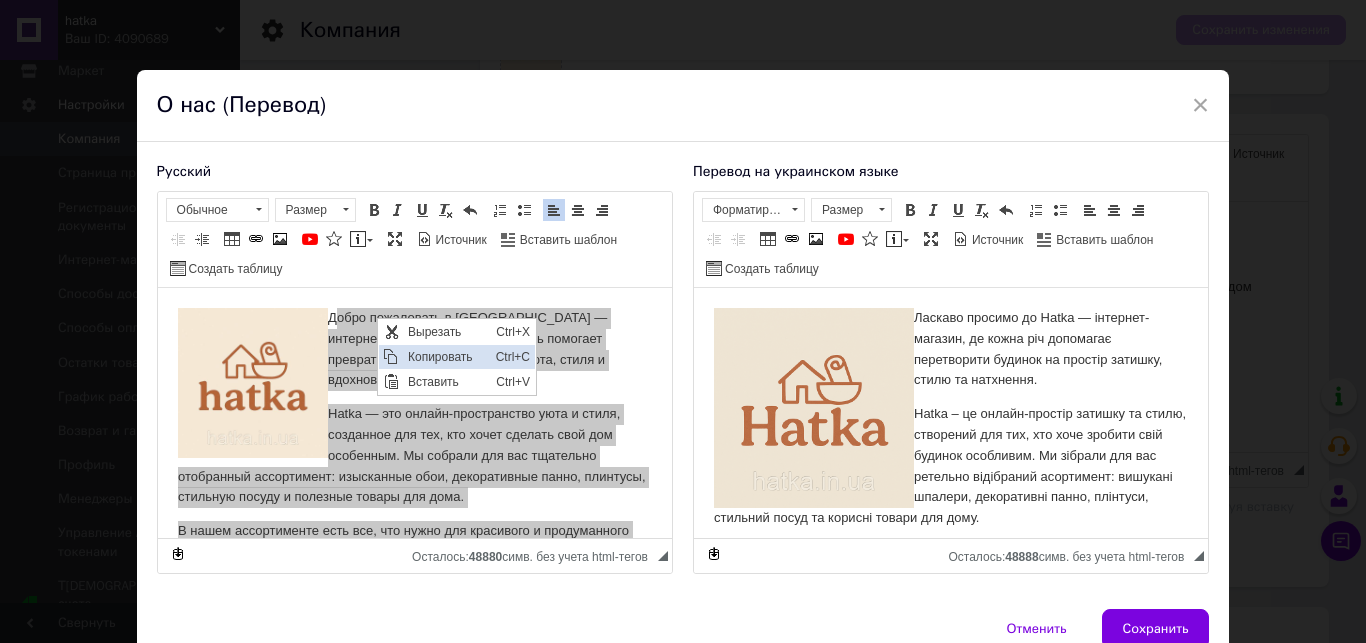 click on "Копировать" at bounding box center (446, 357) 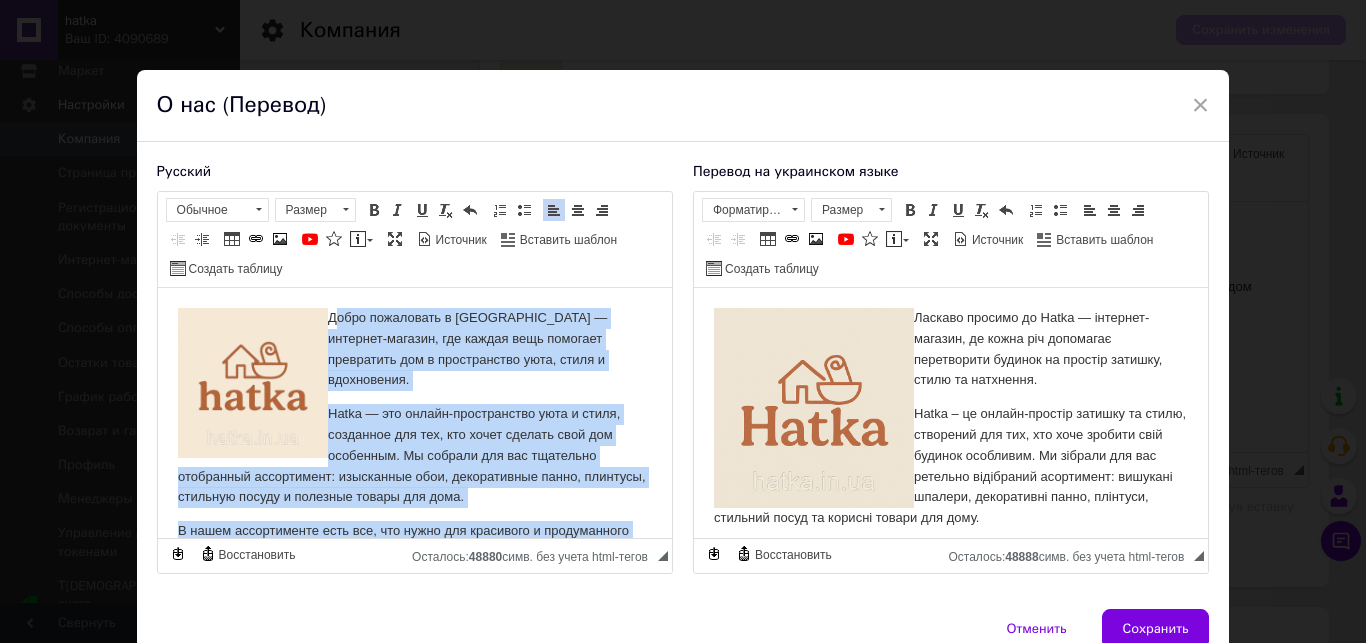 scroll, scrollTop: 635, scrollLeft: 0, axis: vertical 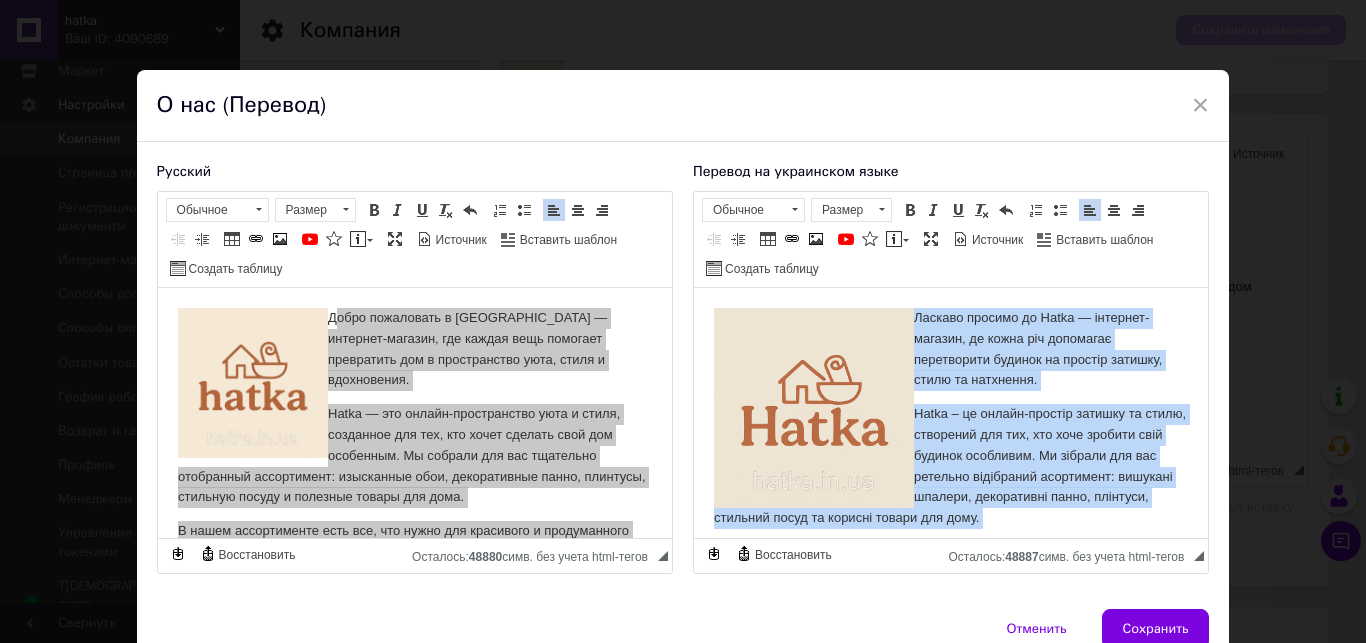 drag, startPoint x: 975, startPoint y: 506, endPoint x: 915, endPoint y: 317, distance: 198.29523 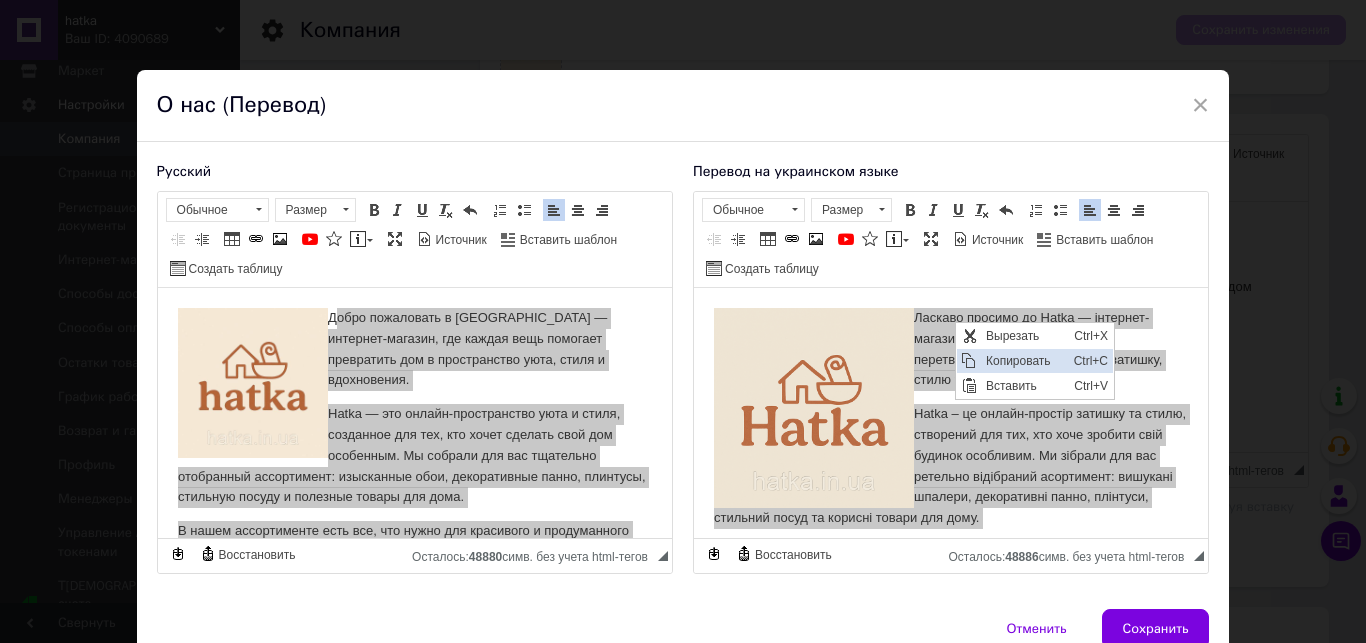 click on "Копировать" at bounding box center (1024, 361) 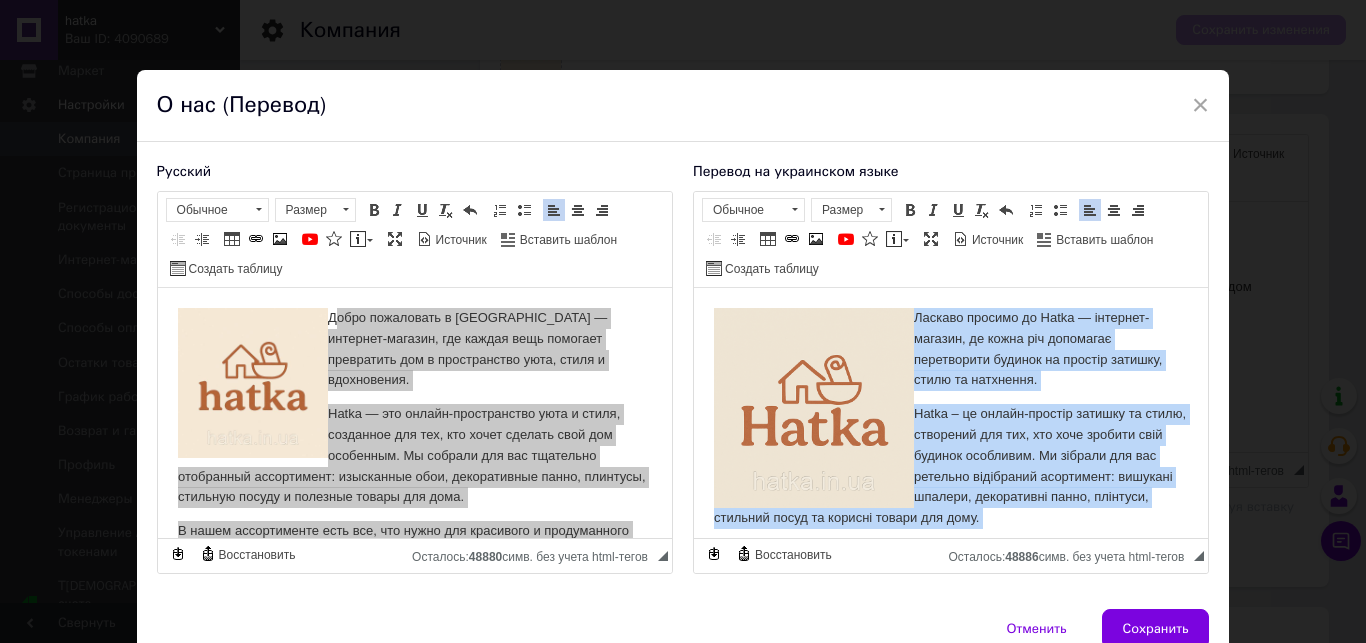 scroll, scrollTop: 225, scrollLeft: 0, axis: vertical 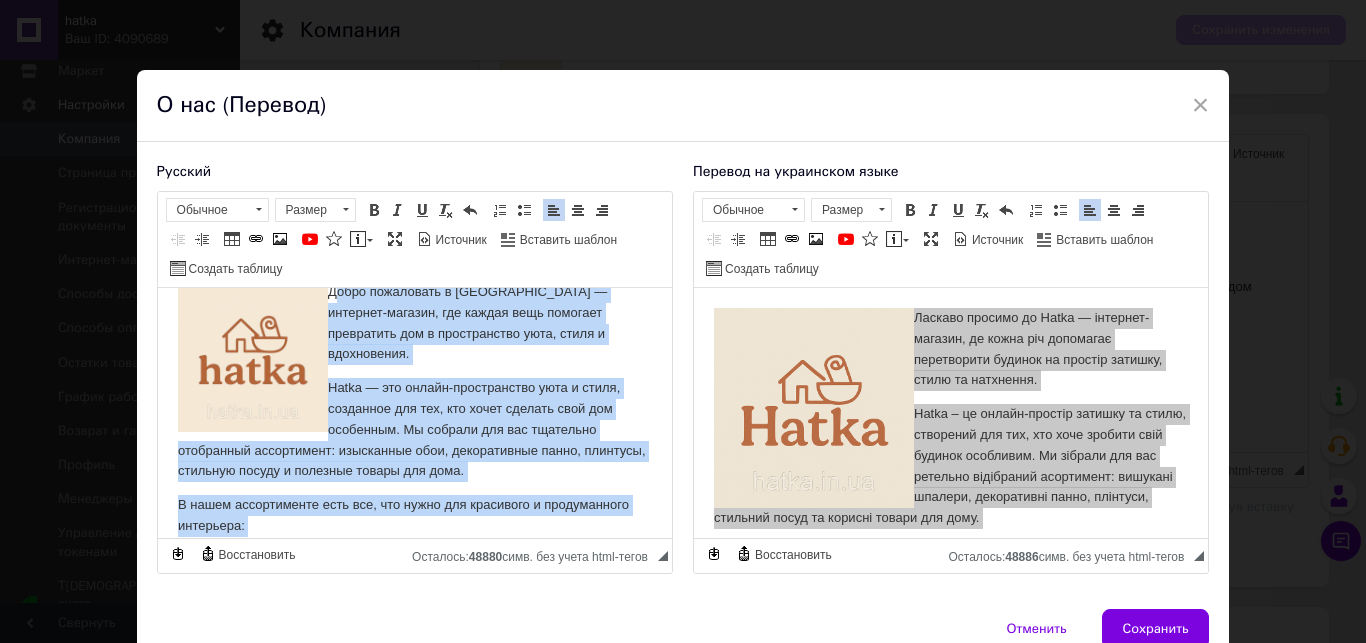click on "В нашем ассортименте есть все, что нужно для красивого и продуманного интерьера:" at bounding box center [414, 516] 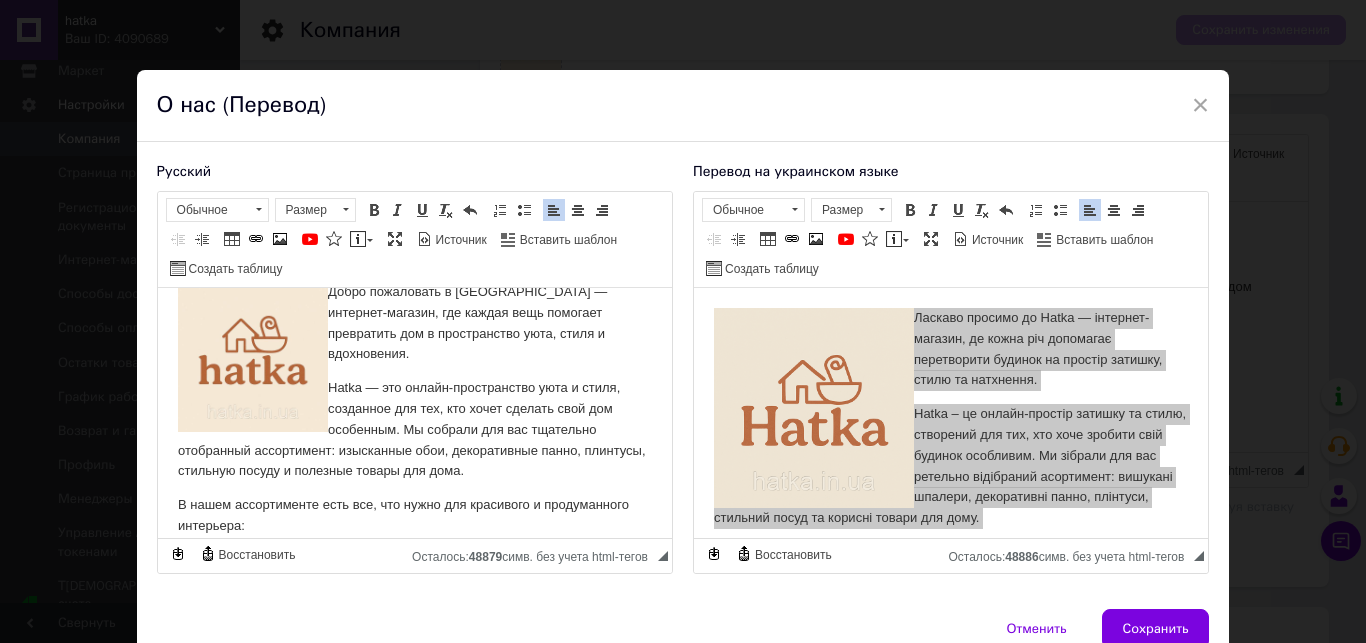 drag, startPoint x: 227, startPoint y: 476, endPoint x: 302, endPoint y: 446, distance: 80.77747 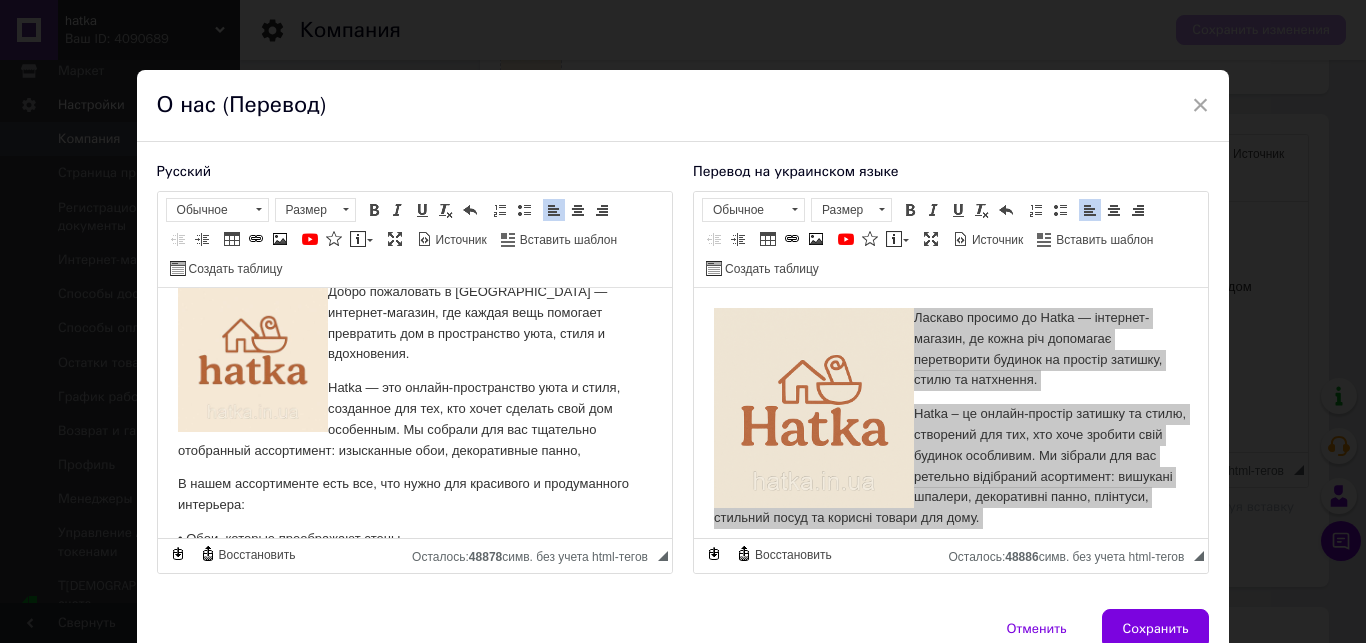 type 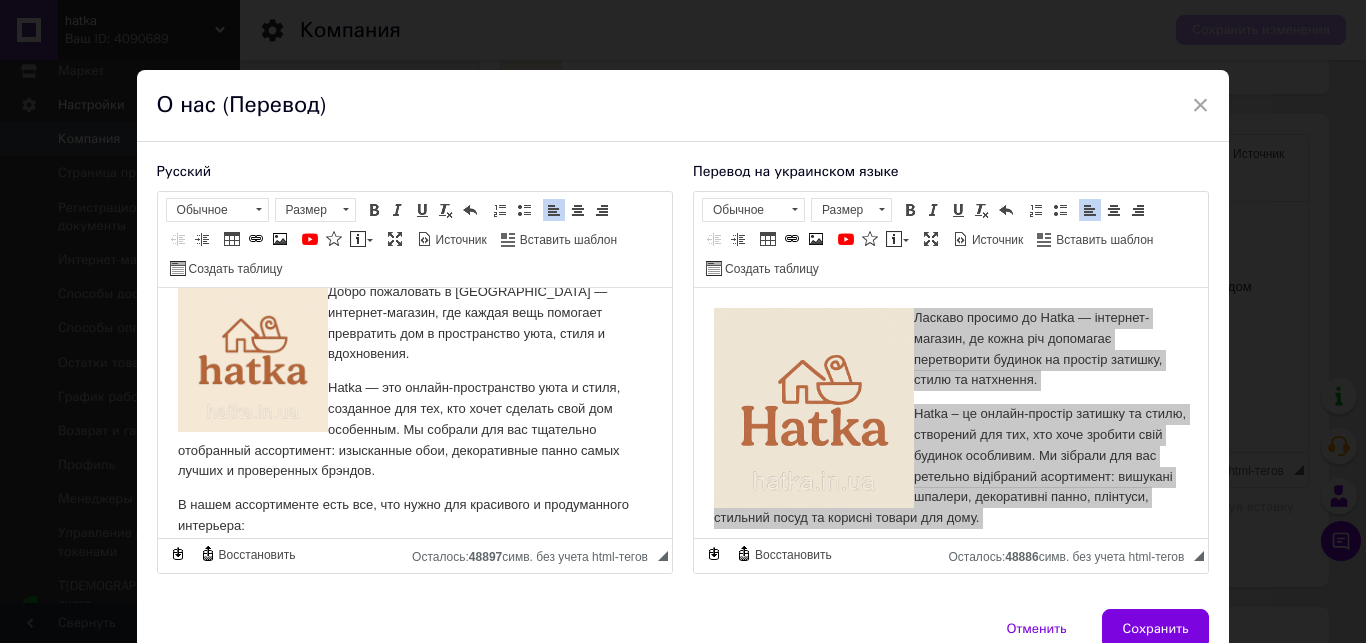 click on "Hatka — это онлайн-пространство уюта и стиля, созданное для тех, кто хочет сделать свой дом особенным. Мы собрали для вас тщательно отобранный ассортимент: изысканные обои, декоративные панно самых лучших и проверенных брэндов." at bounding box center [414, 430] 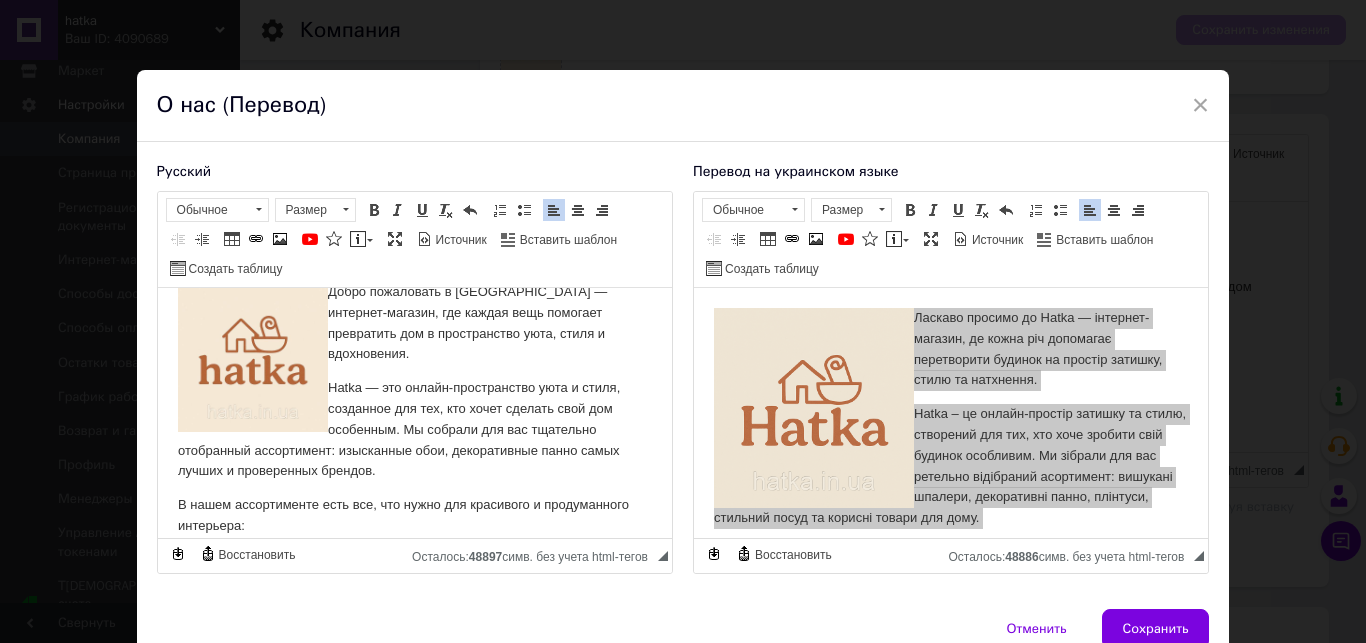 scroll, scrollTop: 75, scrollLeft: 0, axis: vertical 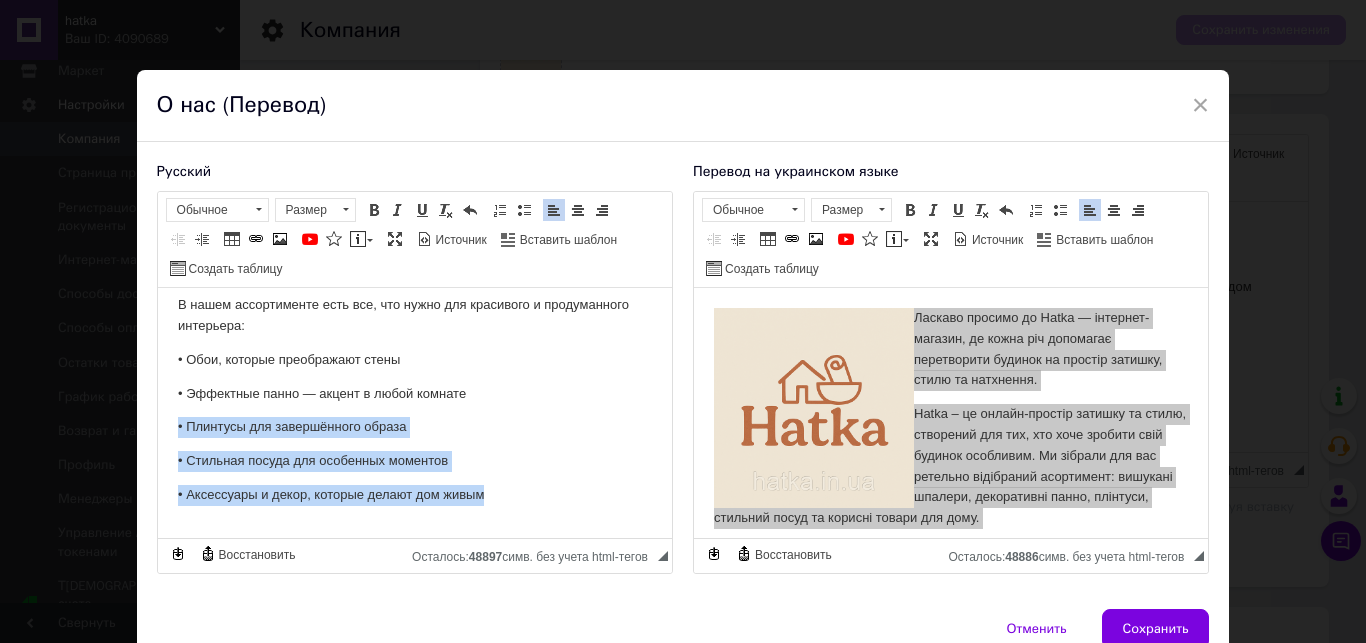 drag, startPoint x: 523, startPoint y: 469, endPoint x: 172, endPoint y: 408, distance: 356.26114 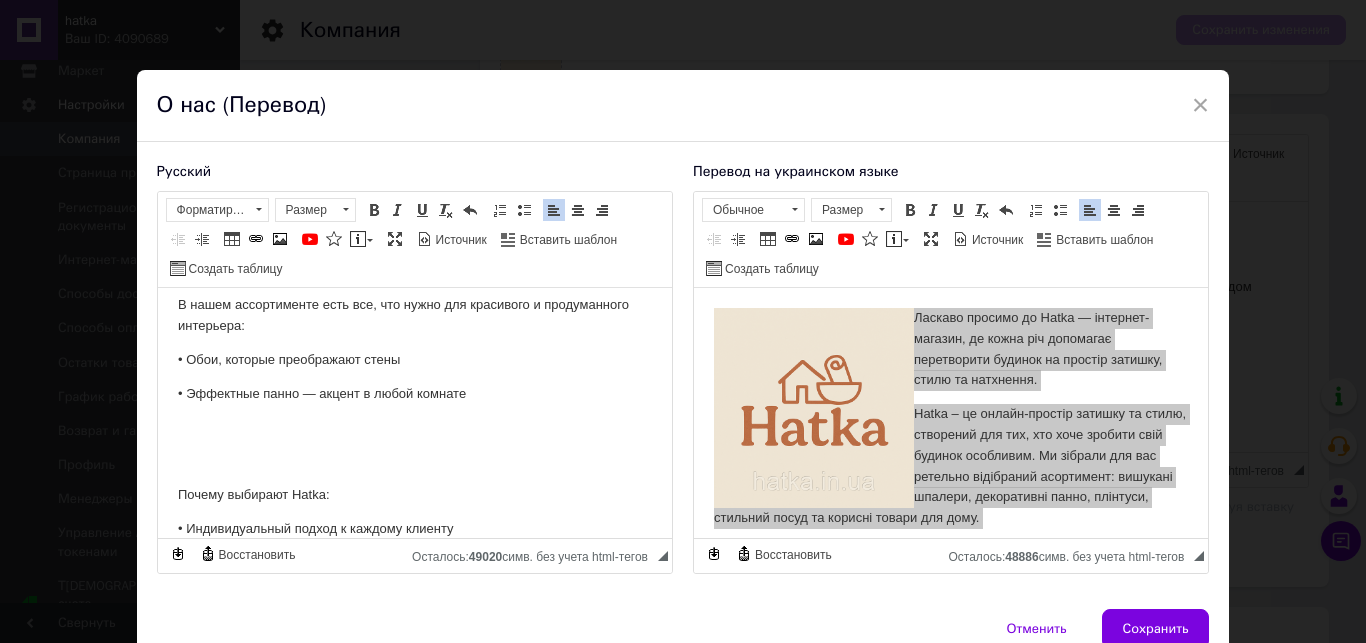 click at bounding box center (414, 461) 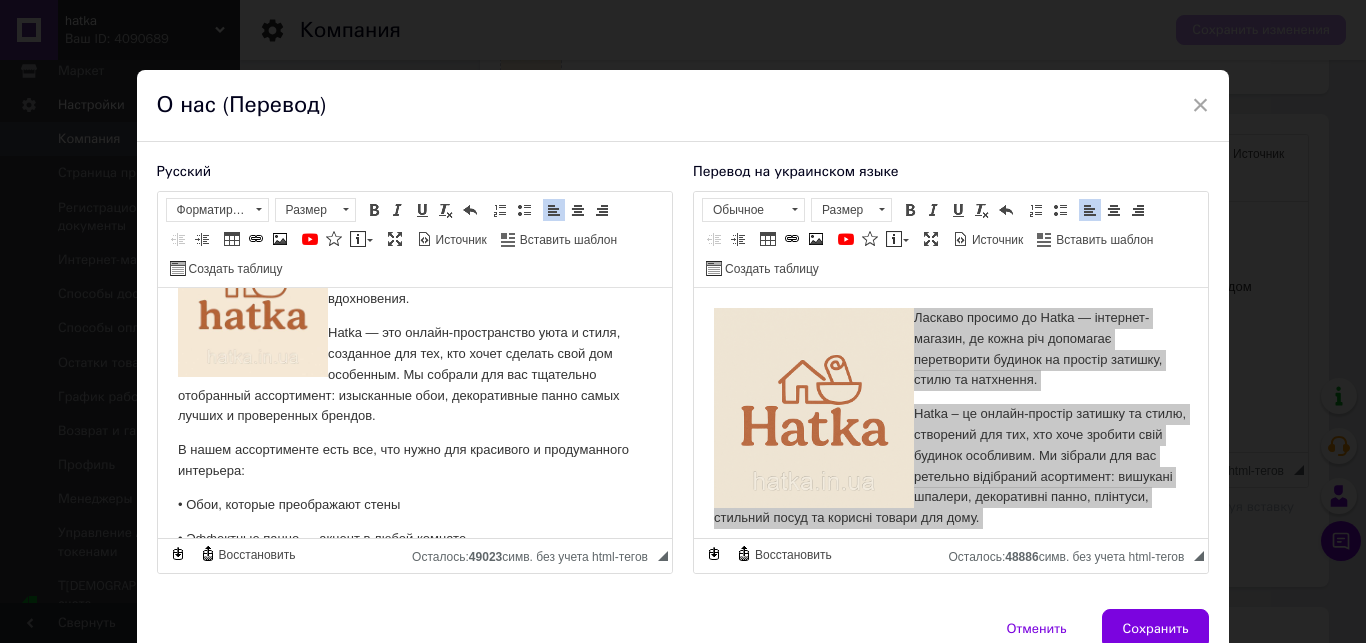 scroll, scrollTop: 75, scrollLeft: 0, axis: vertical 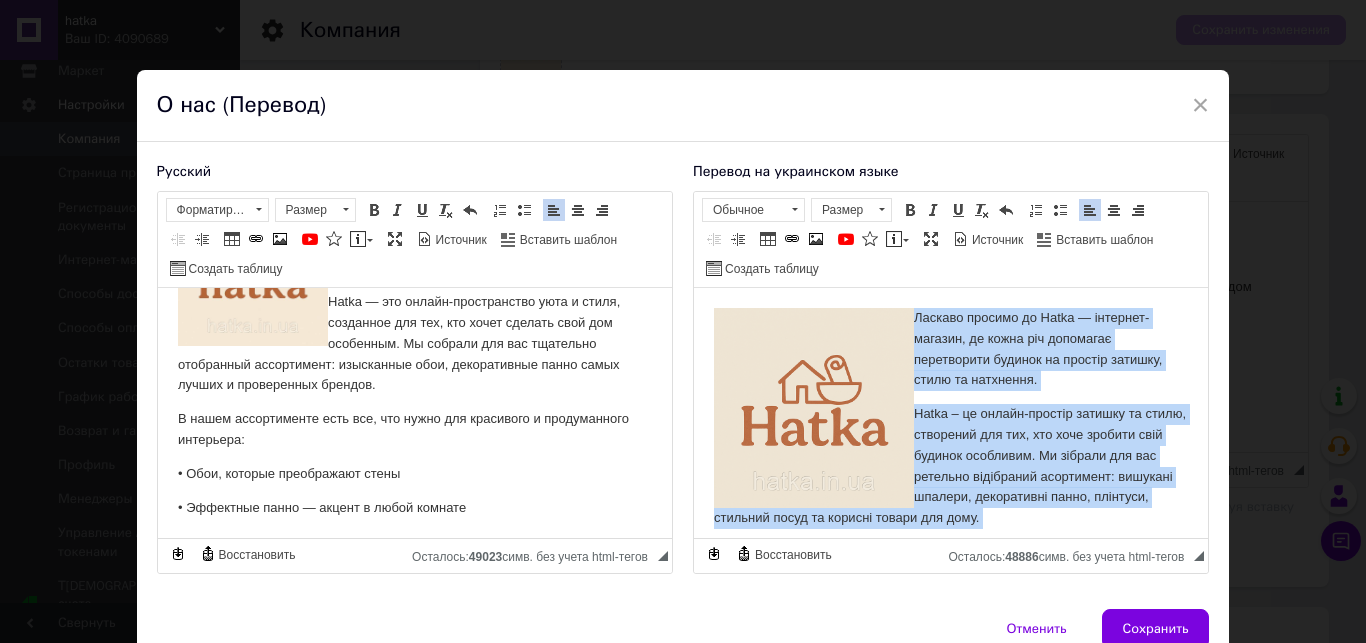 click on "Ласкаво просимо до Hatka — інтернет-магазин, де кожна річ допомагає перетворити будинок на простір затишку, стилю та натхнення.  Hatka – це онлайн-простір затишку та стилю, створений для тих, хто хоче зробити свій будинок особливим. Ми зібрали для вас ретельно відібраний асортимент: вишукані шпалери, декоративні панно, плінтуси, стильний посуд та корисні товари для дому. В нашому асортименті є все, що потрібно для красивого та продуманого інтер'єру: • Шпалери, що перетворюють стіни • Ефектні панно – акцент у будь-якій кімнаті Чому вибирають Hatka:" at bounding box center [950, 413] 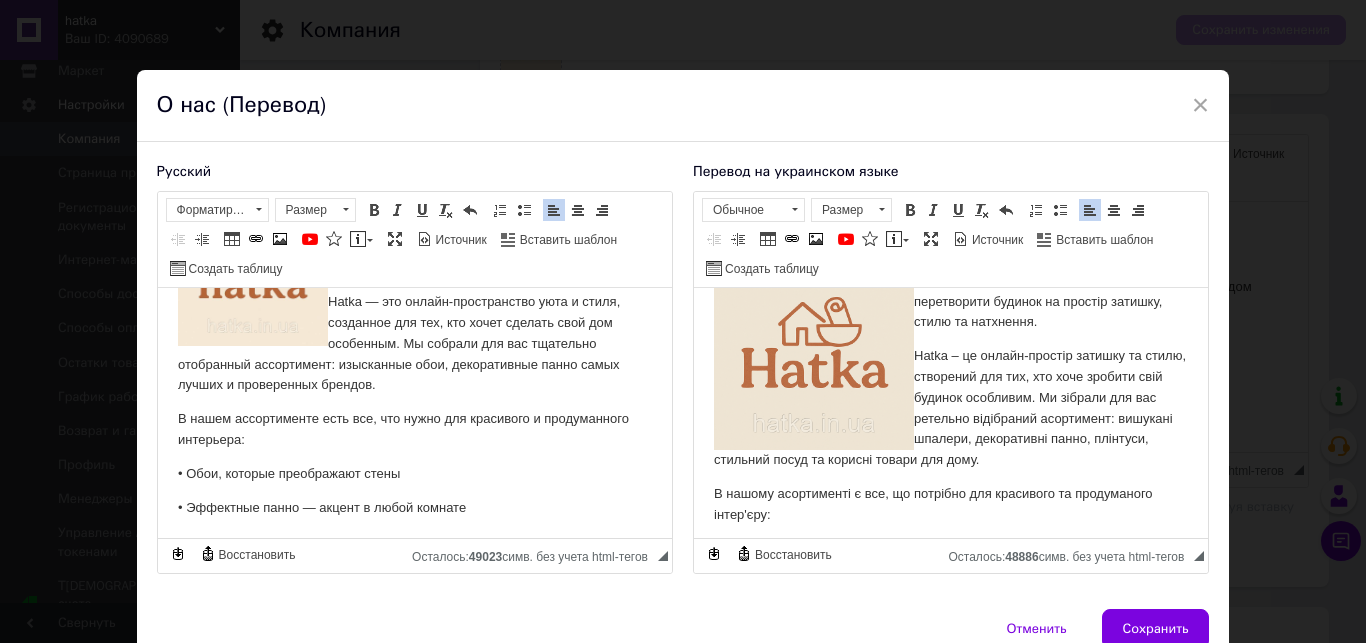 scroll, scrollTop: 70, scrollLeft: 0, axis: vertical 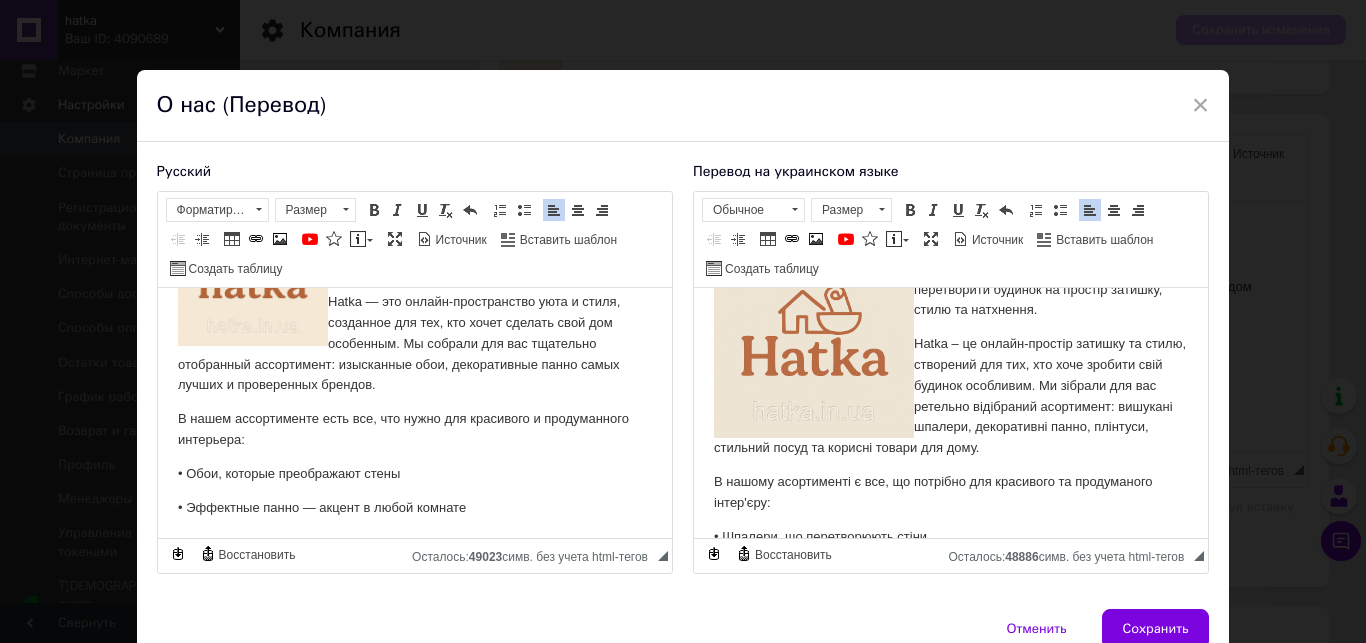 drag, startPoint x: 508, startPoint y: 45, endPoint x: 1196, endPoint y: 363, distance: 757.93665 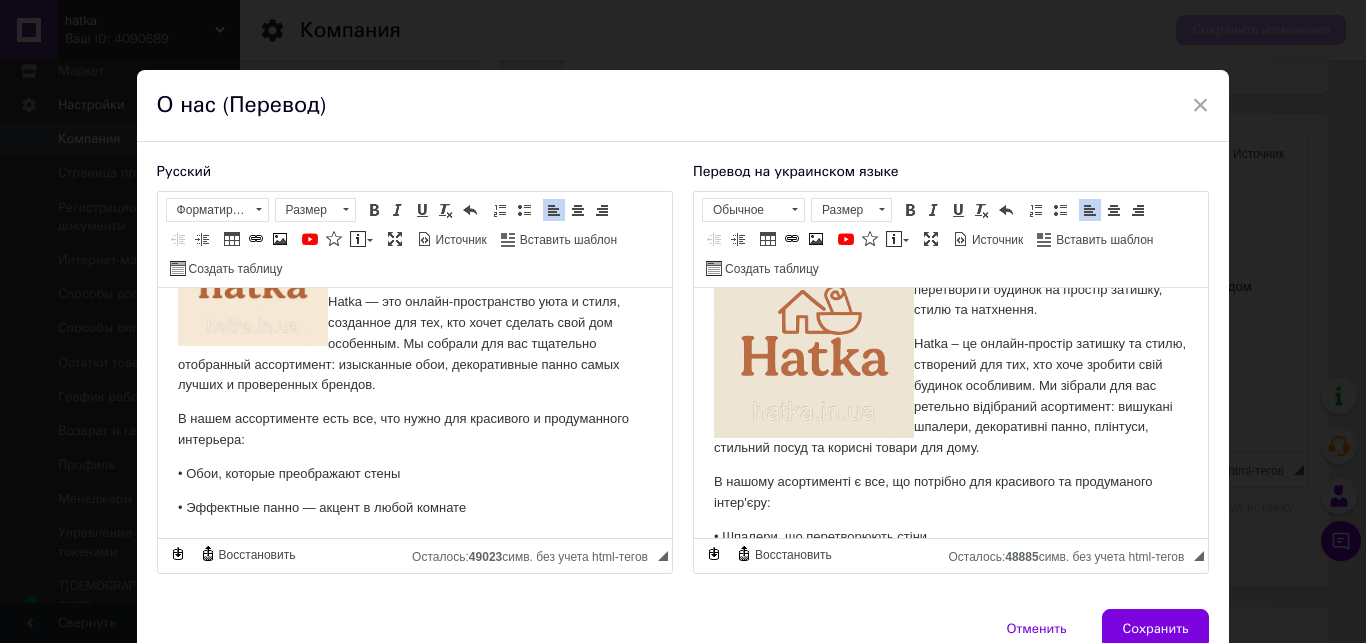 drag, startPoint x: 1166, startPoint y: 449, endPoint x: 889, endPoint y: 448, distance: 277.0018 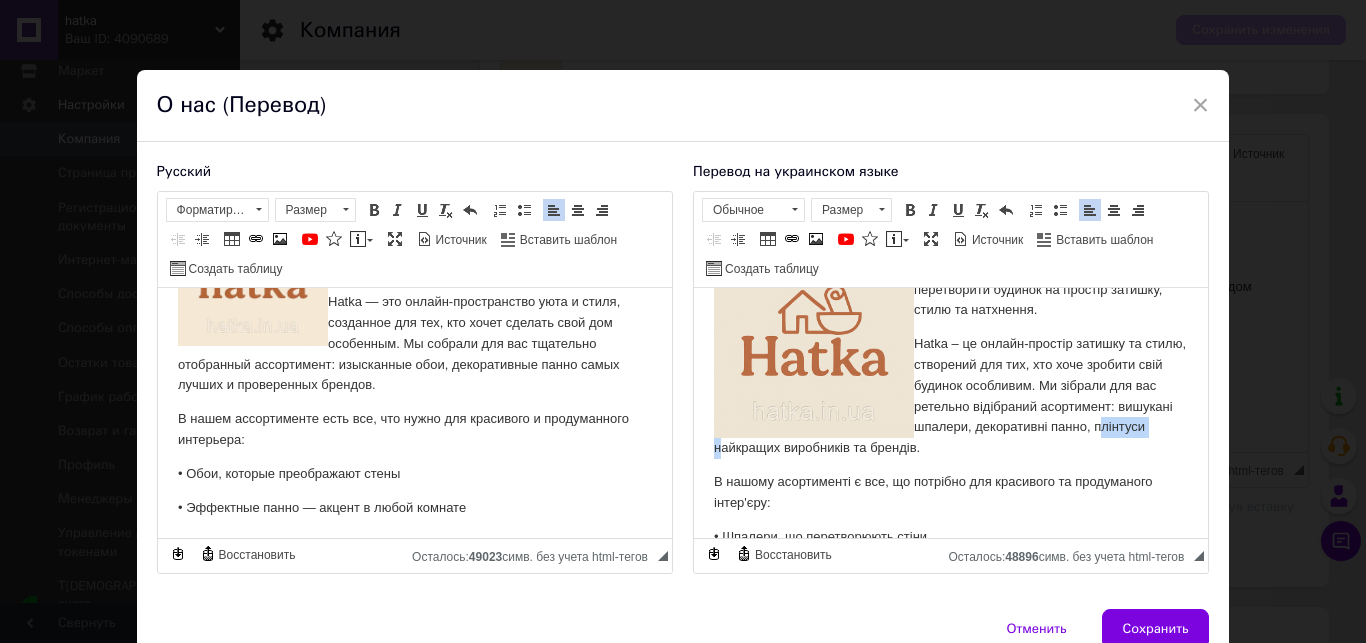 drag, startPoint x: 885, startPoint y: 452, endPoint x: 834, endPoint y: 452, distance: 51 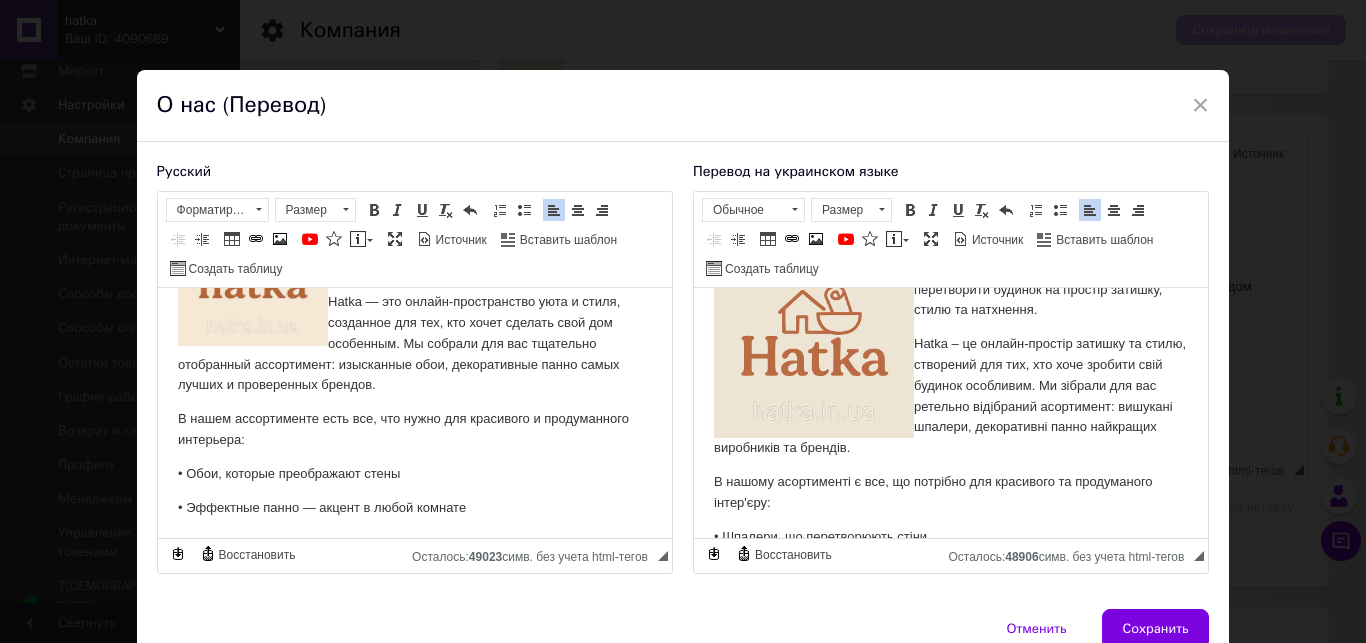 click on "Hatka — это онлайн-пространство уюта и стиля, созданное для тех, кто хочет сделать свой дом особенным. Мы собрали для вас тщательно отобранный ассортимент: изысканные обои, декоративные панно самых лучших и проверенных брендов." at bounding box center [414, 344] 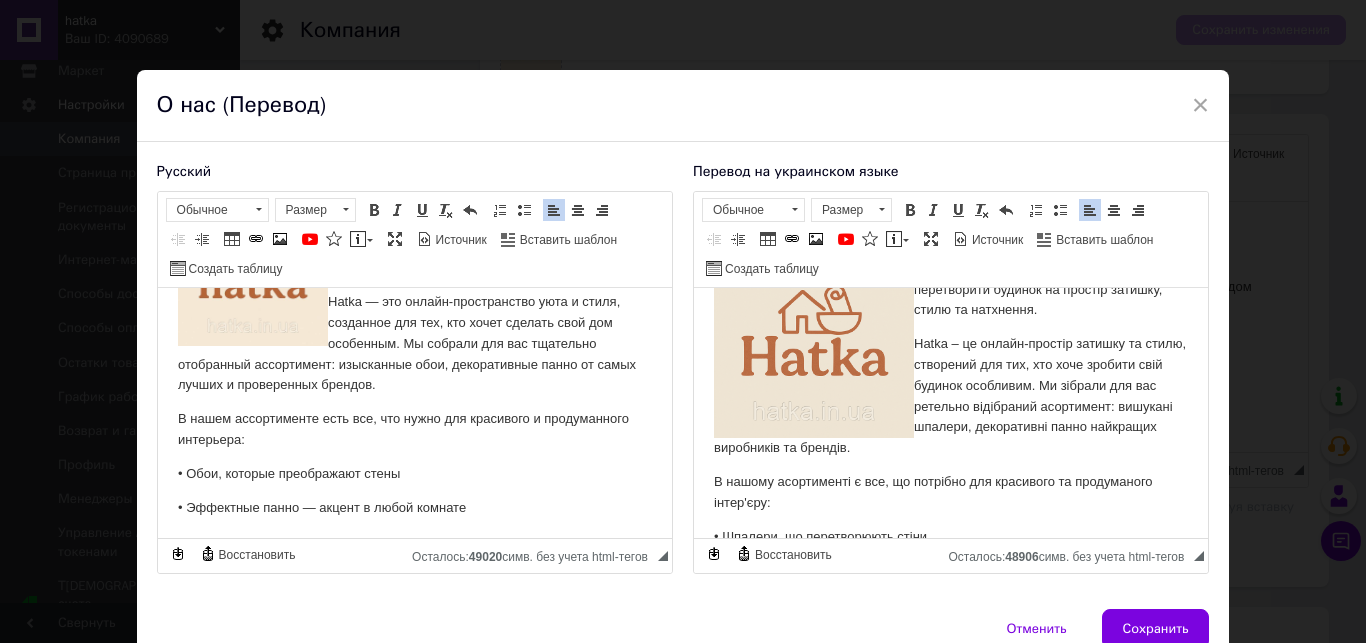 click on "Hatka – це онлайн-простір затишку та стилю, створений для тих, хто хоче зробити свій будинок особливим. Ми зібрали для вас ретельно відібраний асортимент: вишукані шпалери, декоративні панно найкращих виробників та брендів." at bounding box center (950, 396) 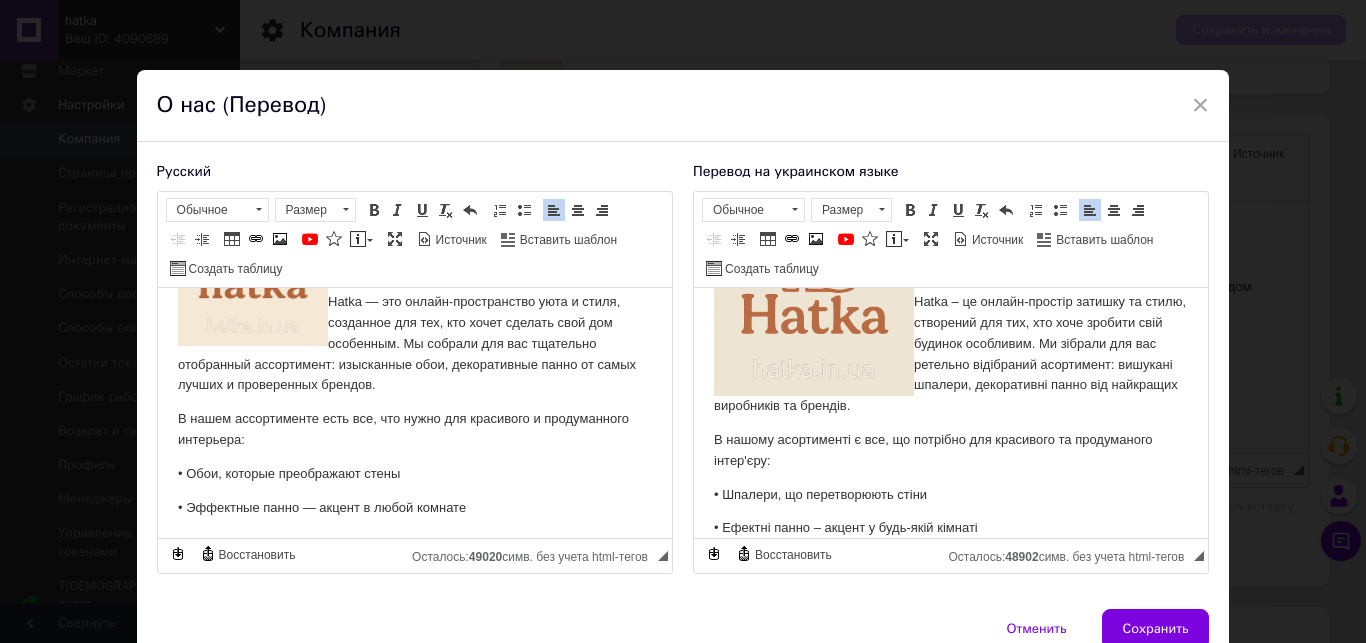 scroll, scrollTop: 116, scrollLeft: 0, axis: vertical 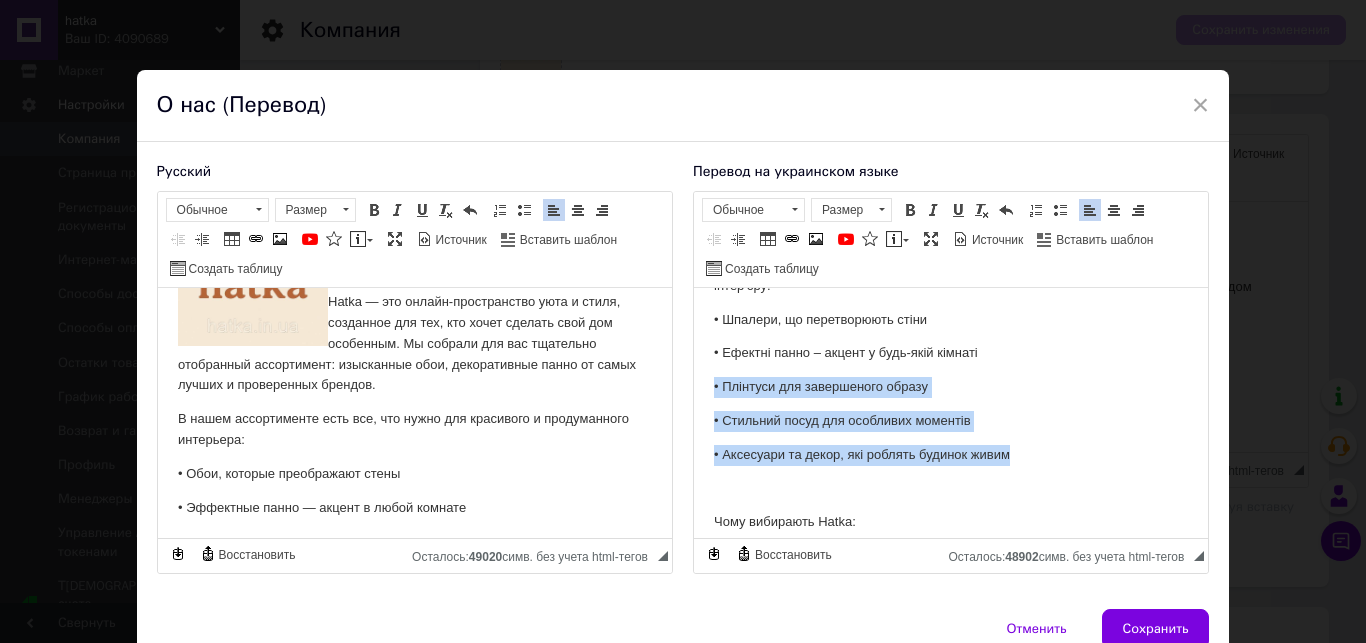 drag, startPoint x: 1029, startPoint y: 450, endPoint x: 704, endPoint y: 396, distance: 329.4556 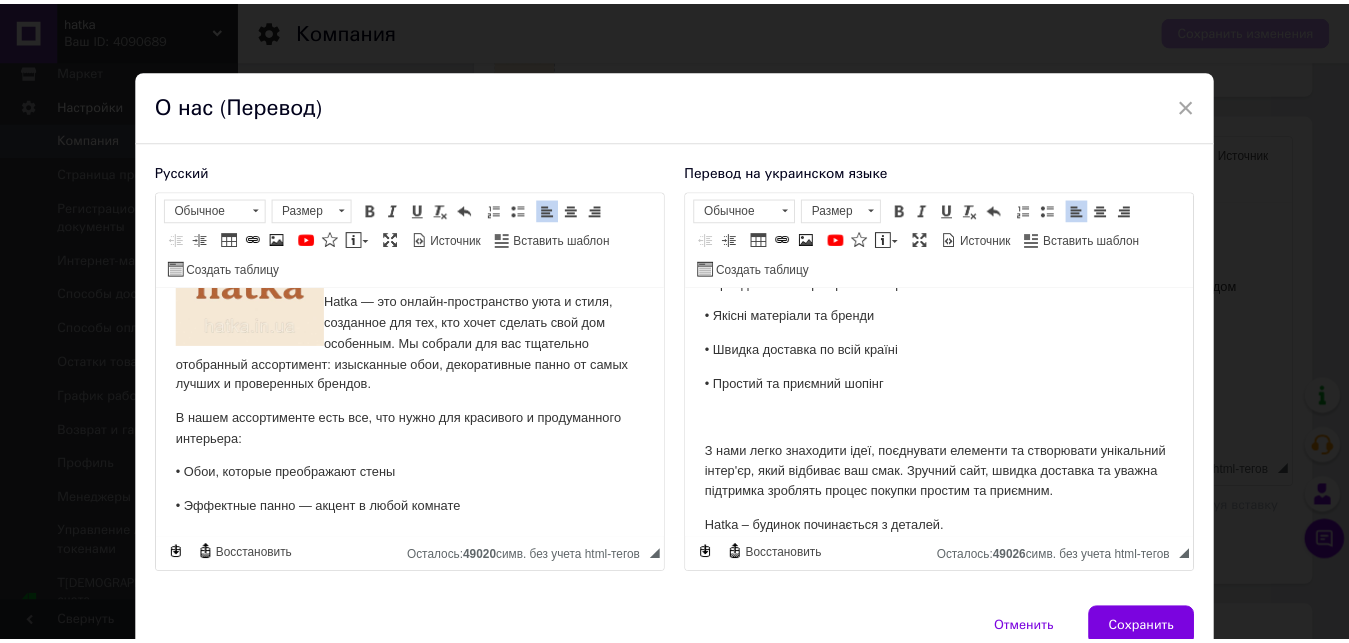 scroll, scrollTop: 534, scrollLeft: 0, axis: vertical 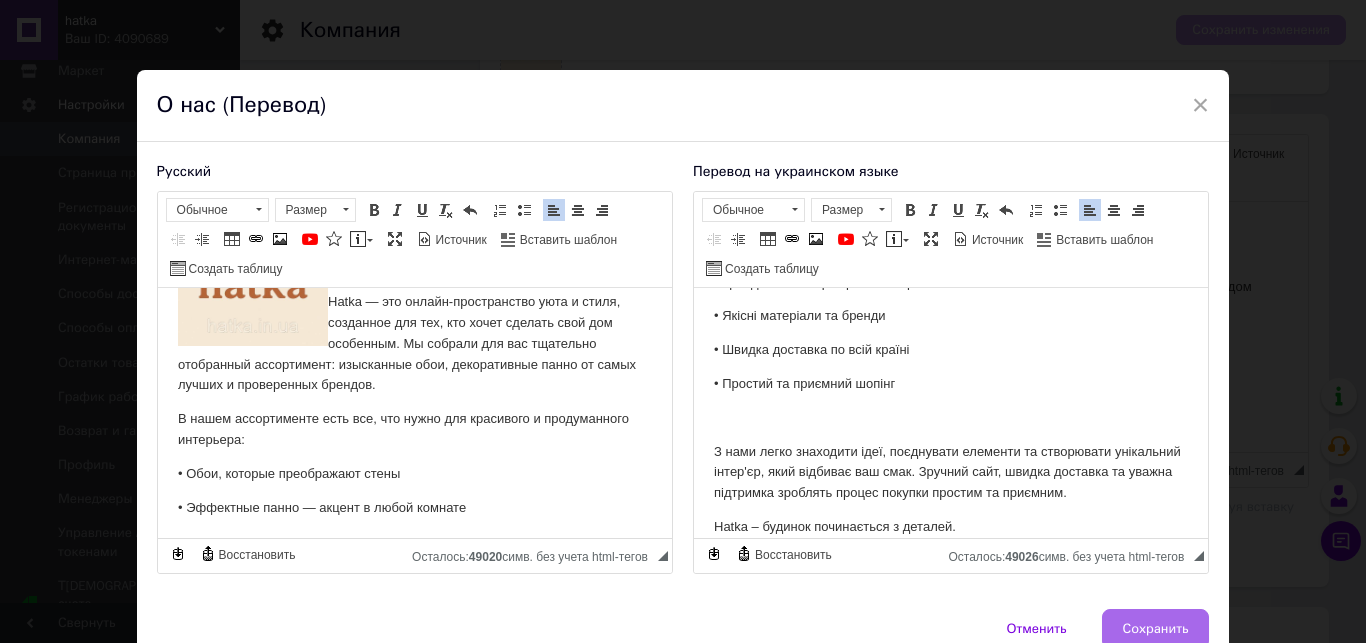 click on "Сохранить" at bounding box center [1156, 629] 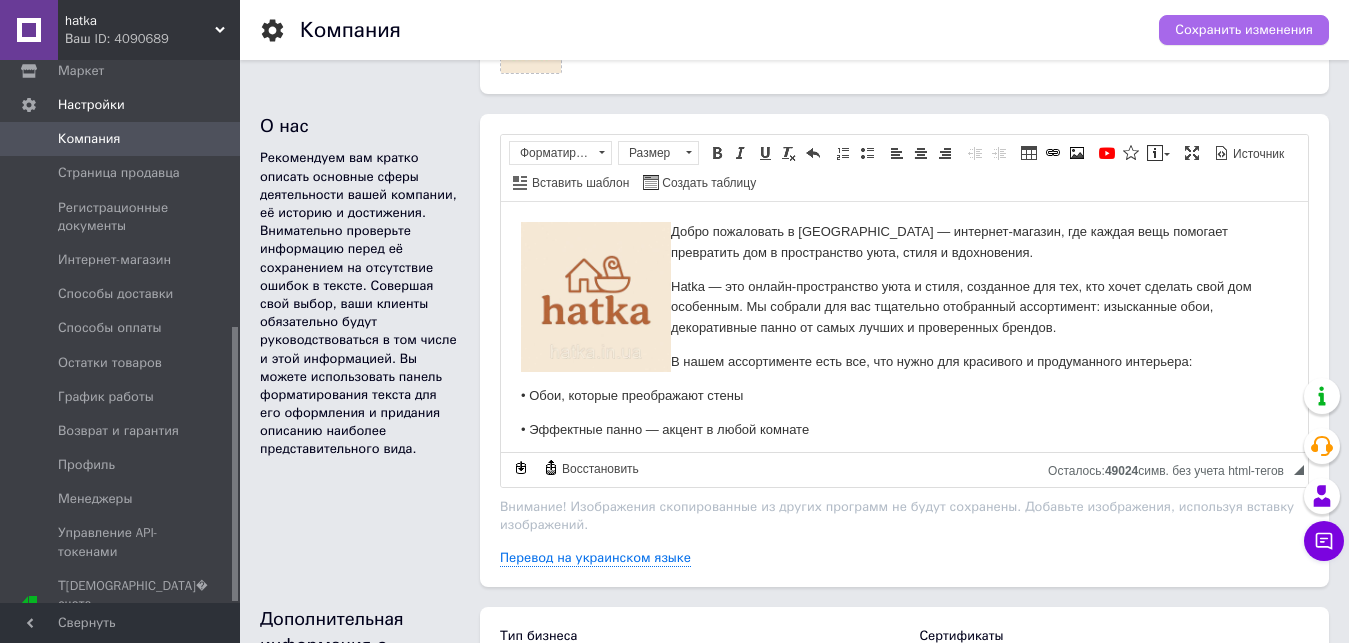 click on "Сохранить изменения" at bounding box center [1244, 30] 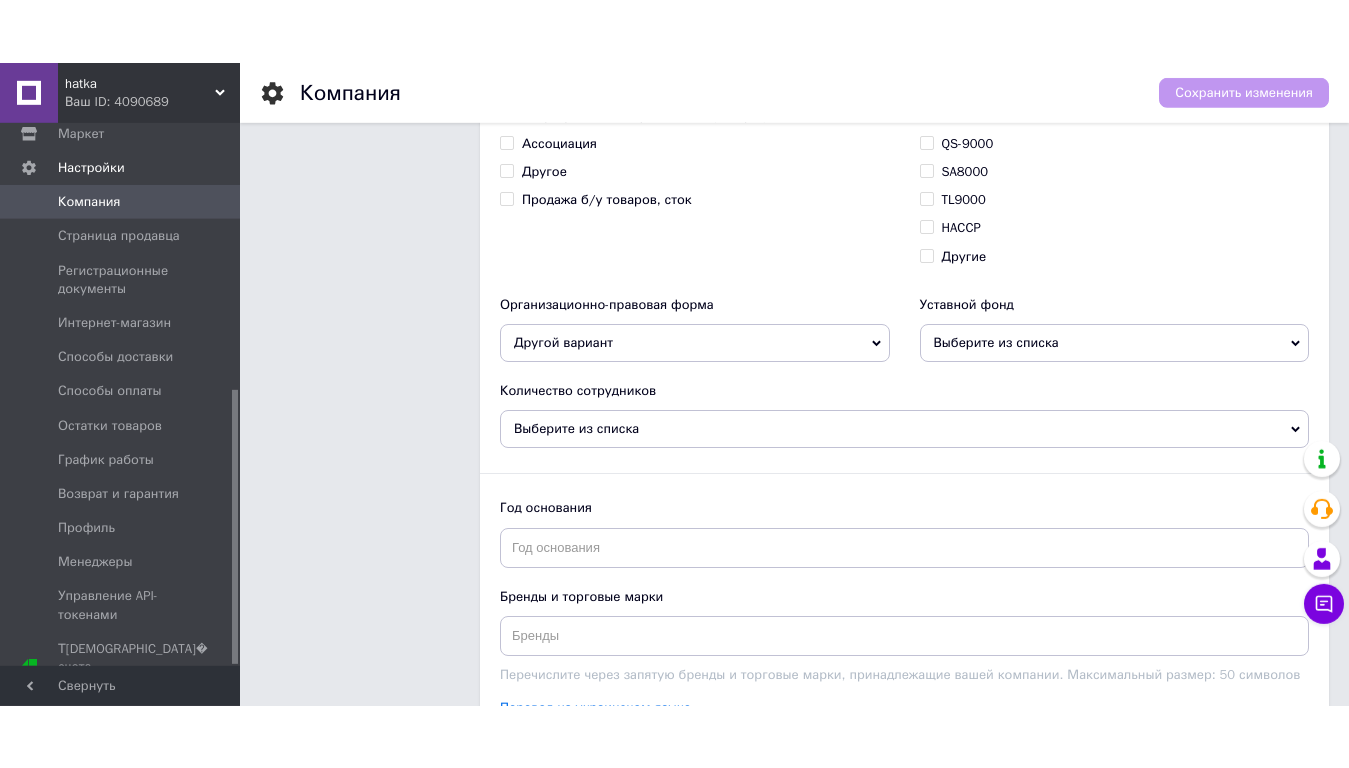 scroll, scrollTop: 1670, scrollLeft: 0, axis: vertical 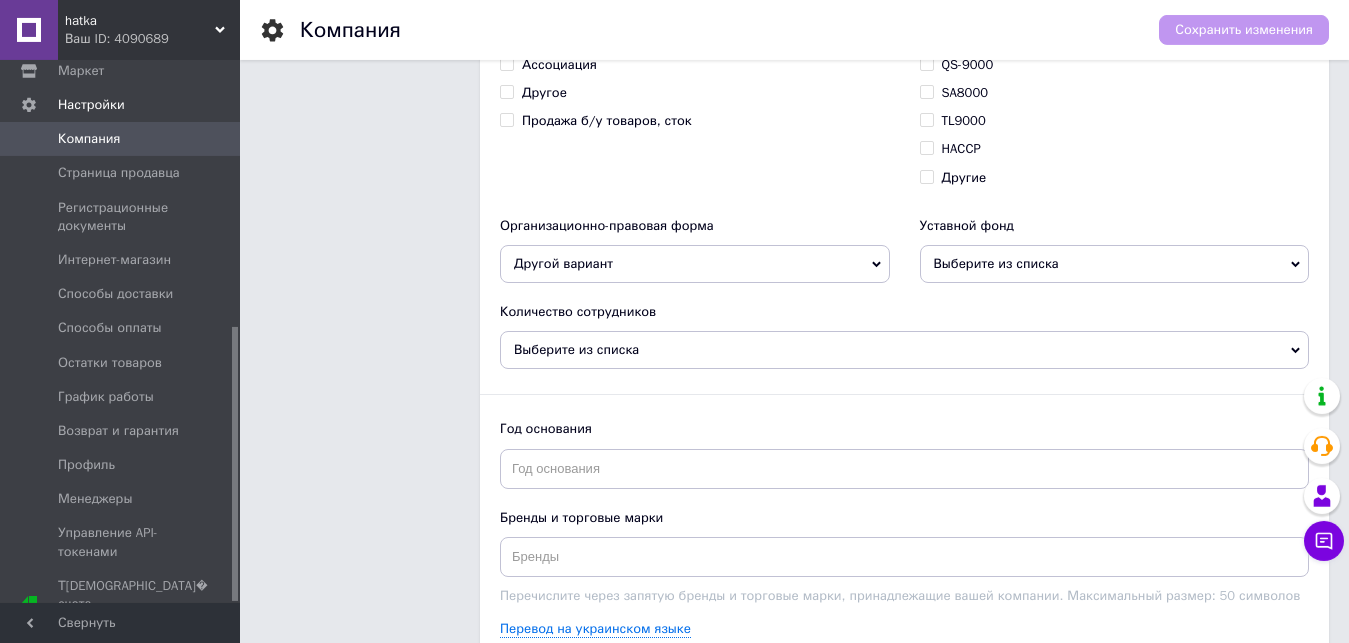 click on "Другой вариант" at bounding box center [695, 264] 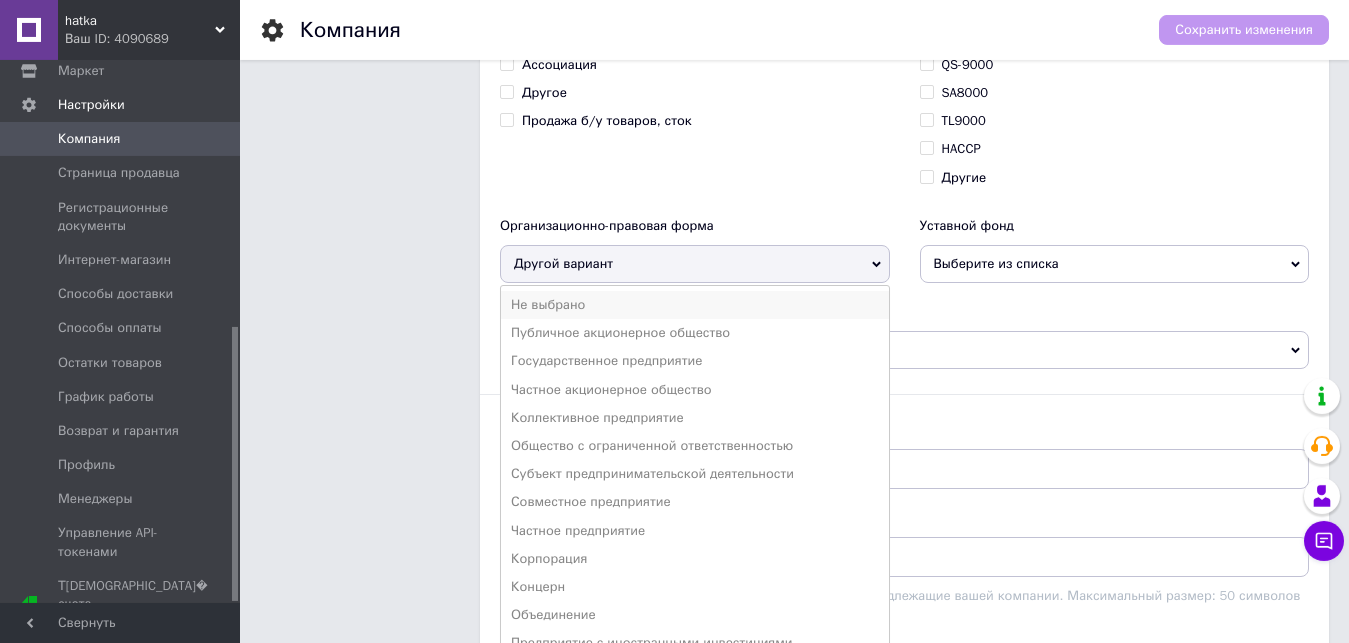 click on "Не выбрано" at bounding box center [695, 305] 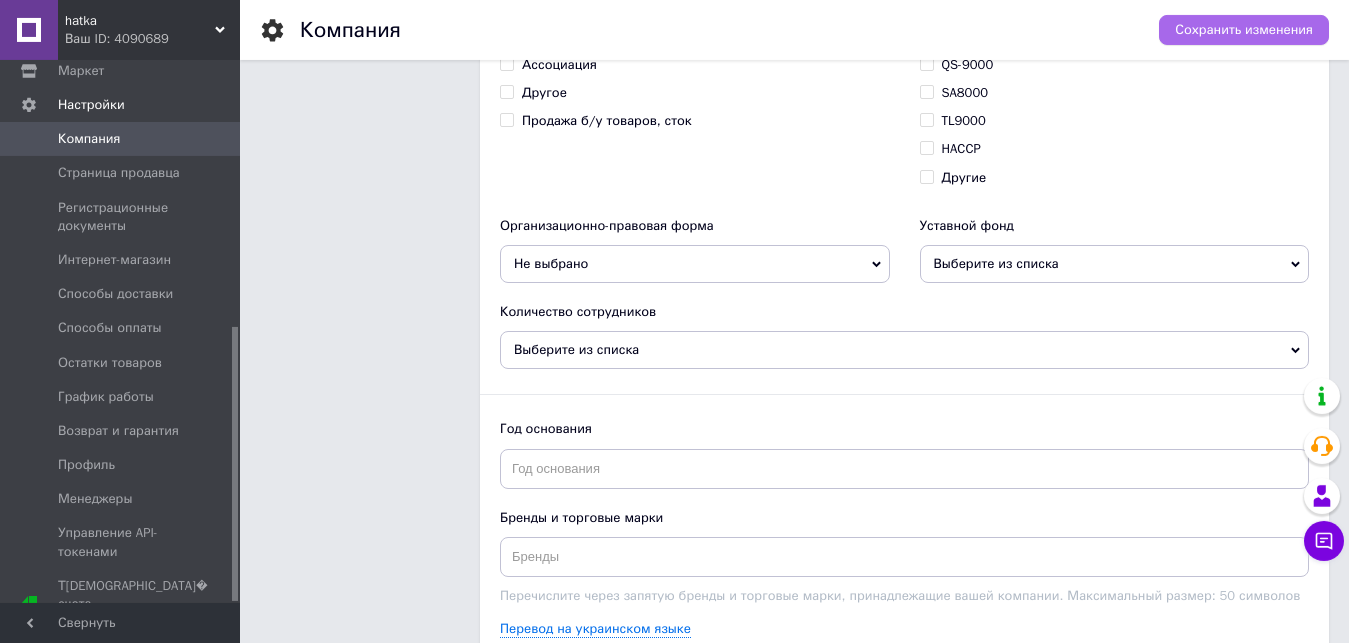 click on "Сохранить изменения" at bounding box center [1244, 30] 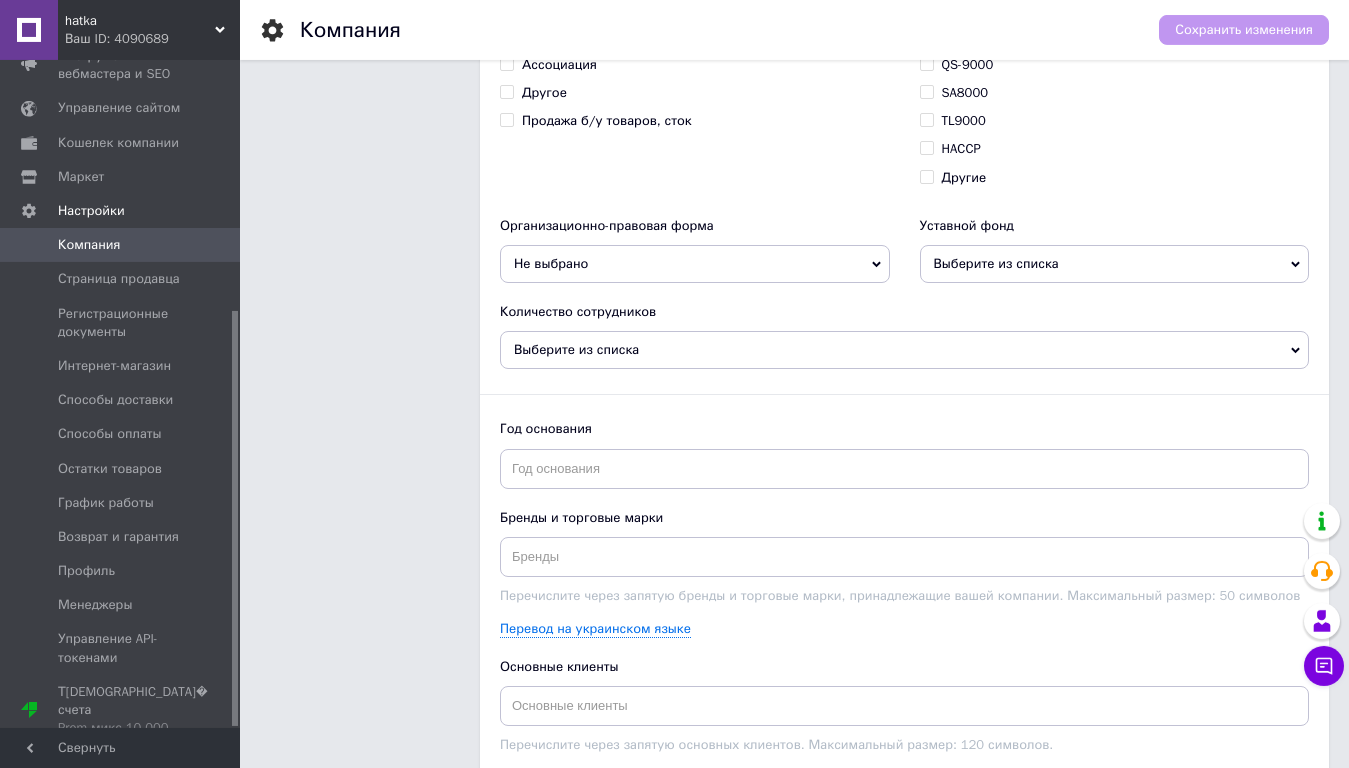 scroll, scrollTop: 402, scrollLeft: 0, axis: vertical 